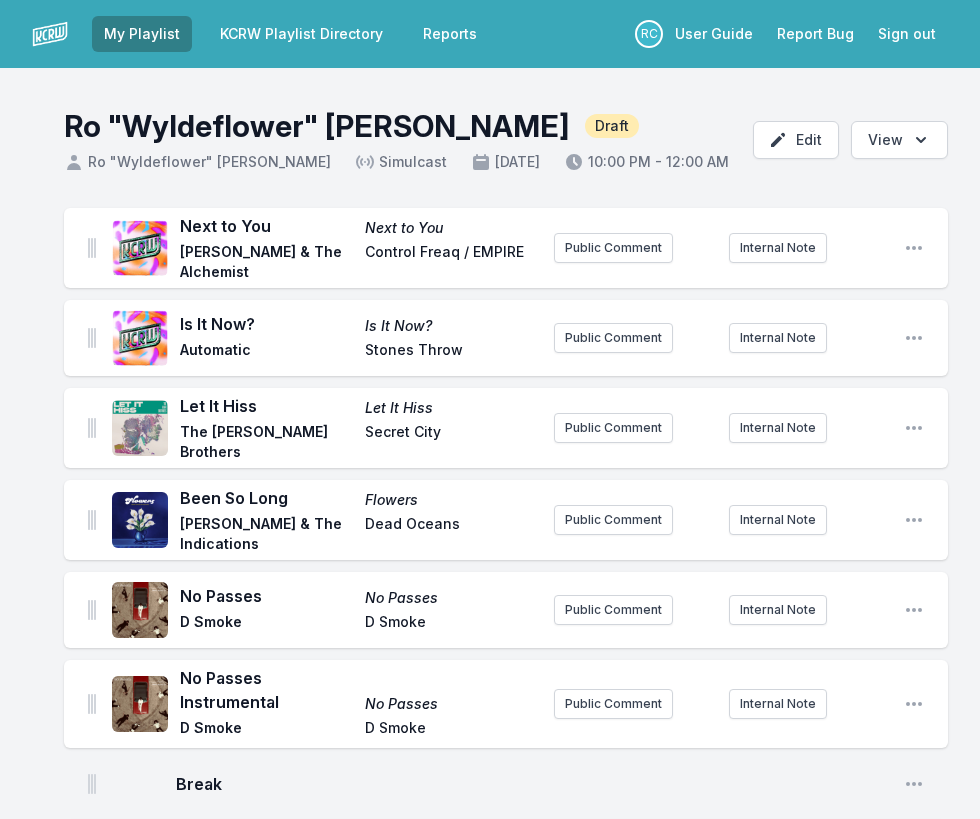 scroll, scrollTop: 1695, scrollLeft: 0, axis: vertical 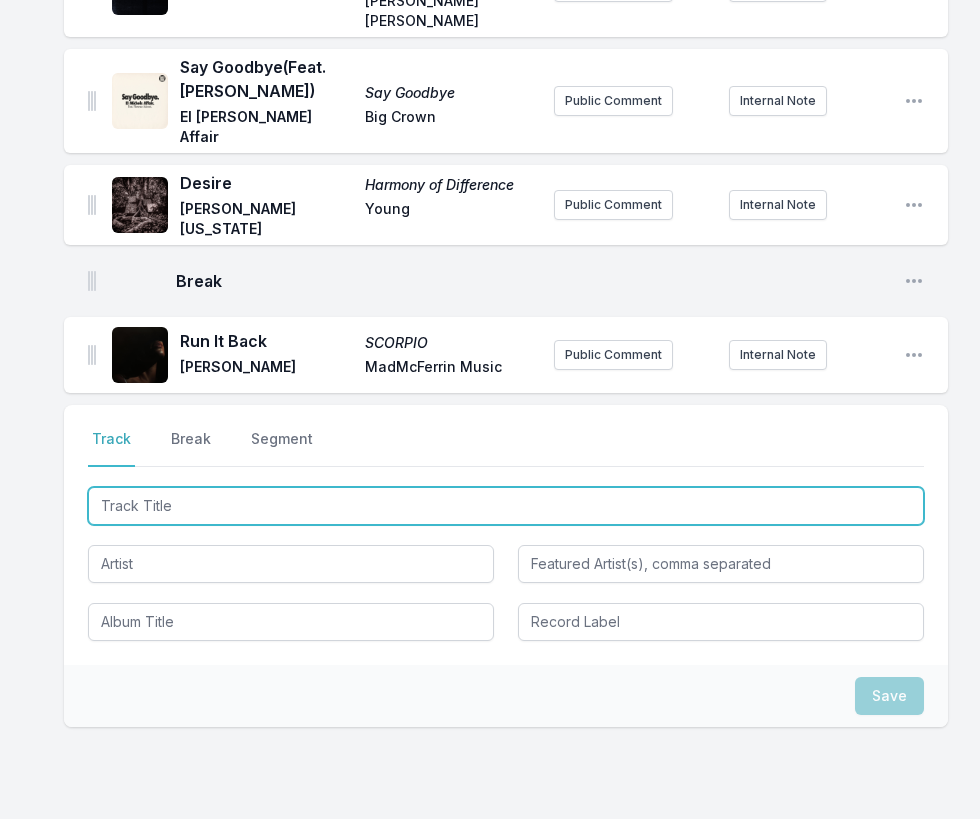 click at bounding box center [506, 506] 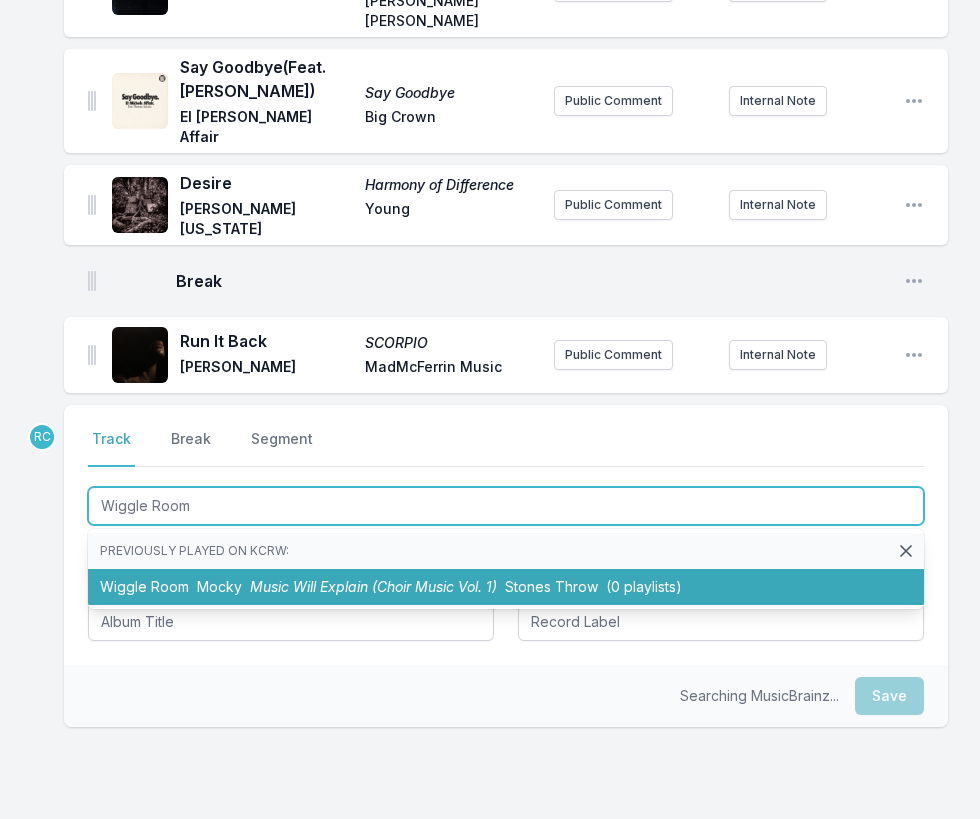 click on "Wiggle Room Mocky Music Will Explain (Choir Music Vol. 1) Stones Throw (0 playlists)" at bounding box center [506, 587] 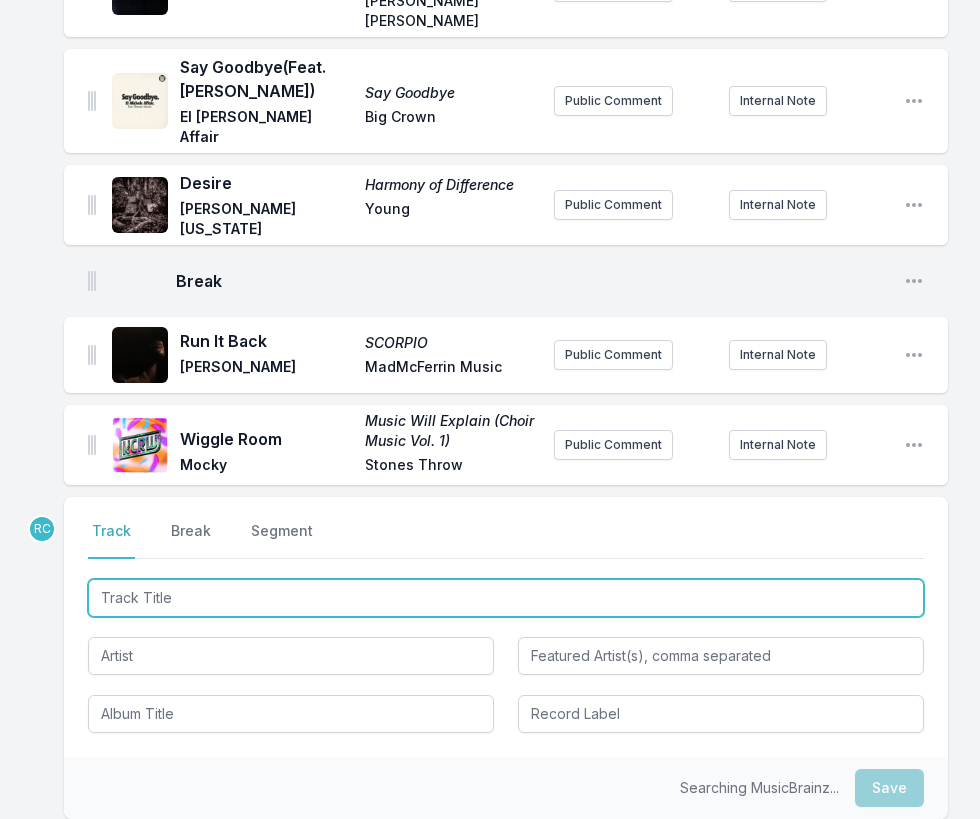 scroll, scrollTop: 2007, scrollLeft: 0, axis: vertical 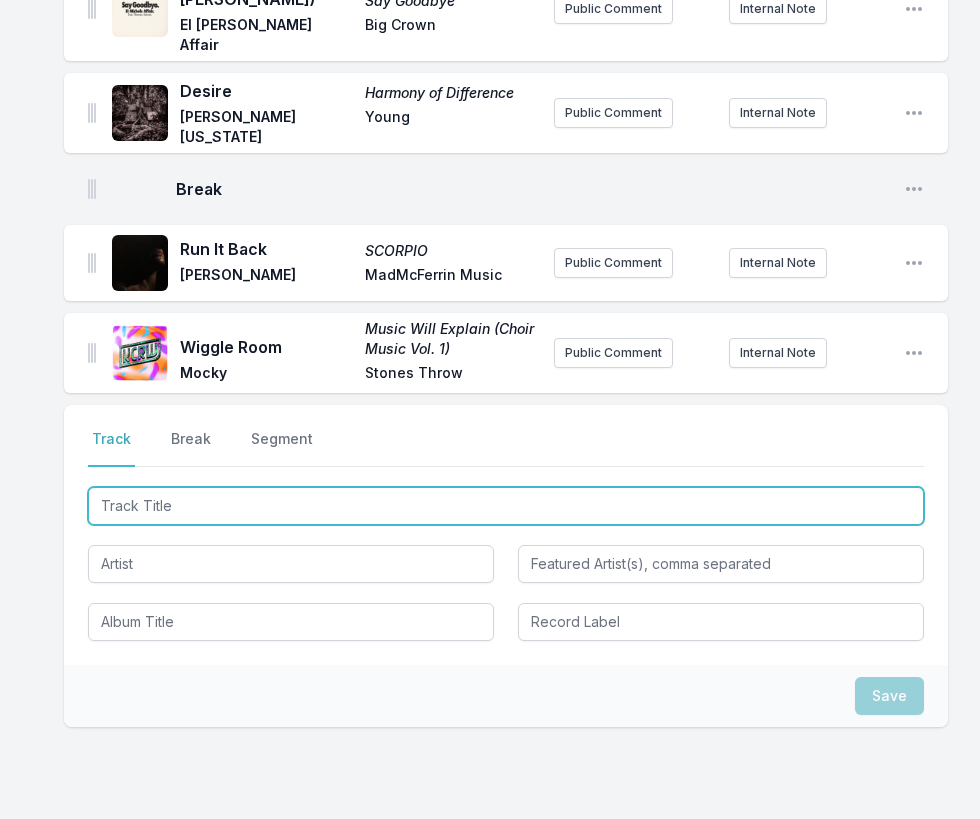 click at bounding box center [506, 506] 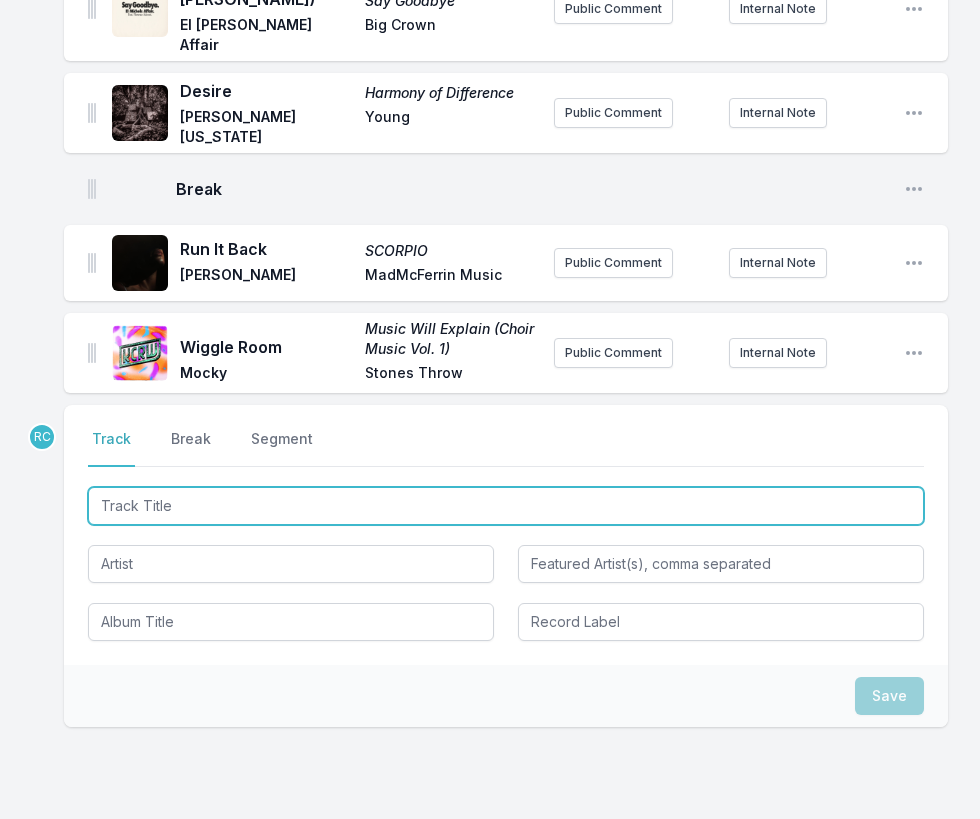 paste on "Hard to Part" 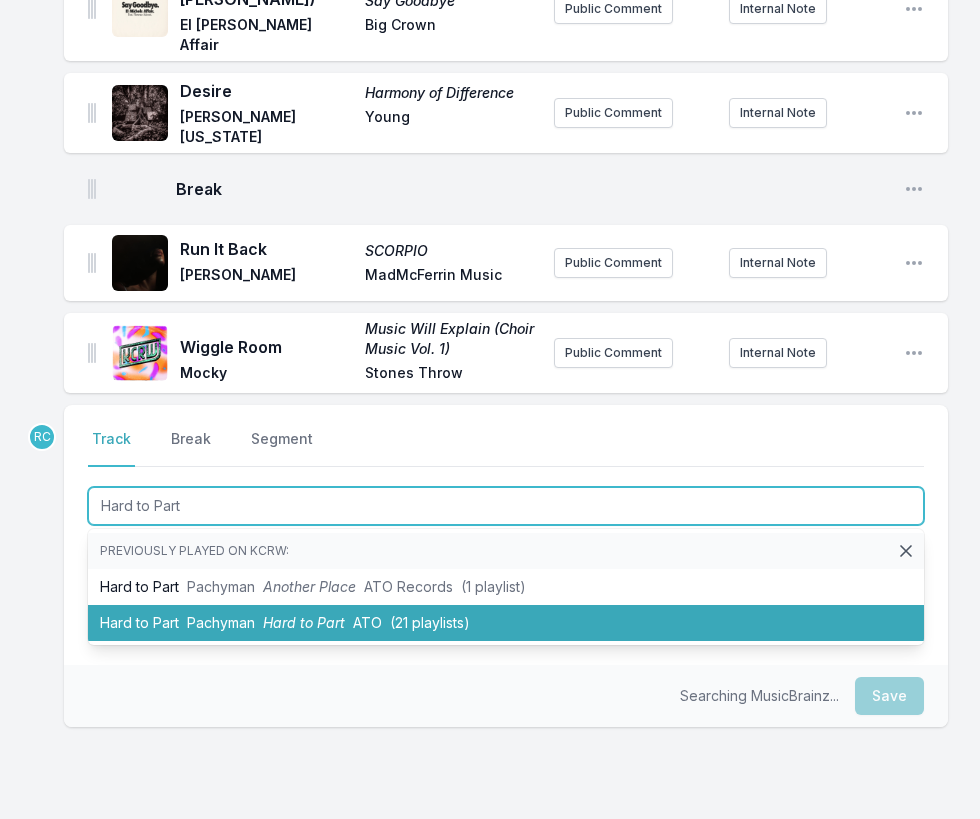click on "Pachyman" at bounding box center (221, 622) 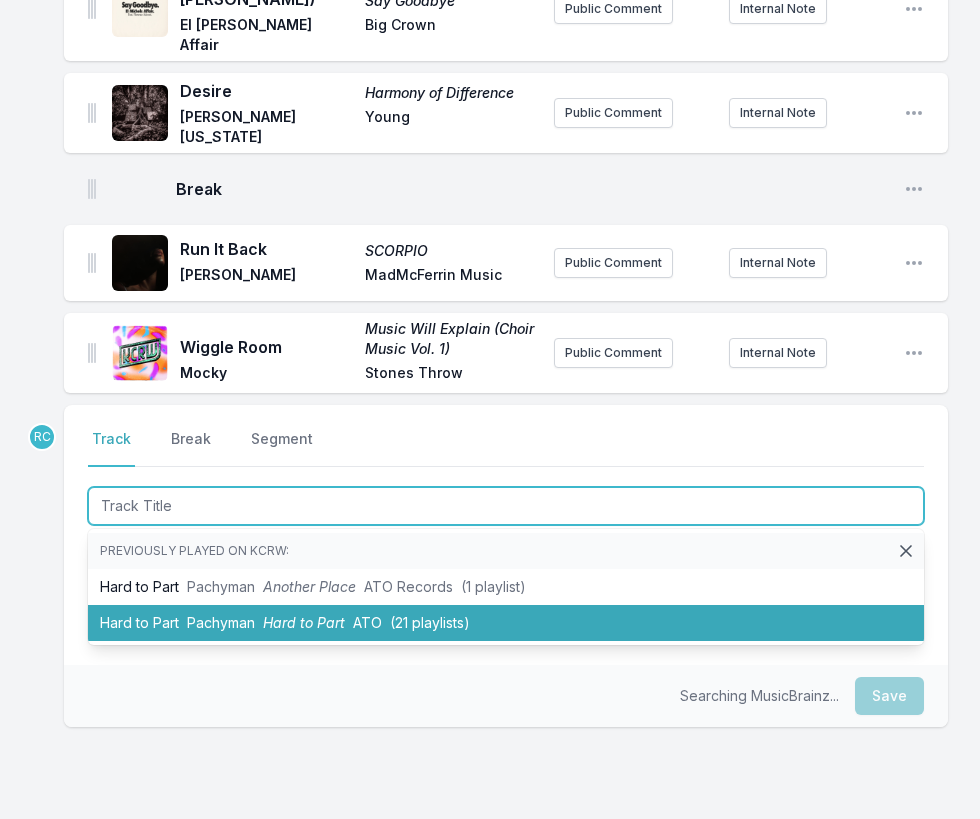 scroll, scrollTop: 2095, scrollLeft: 0, axis: vertical 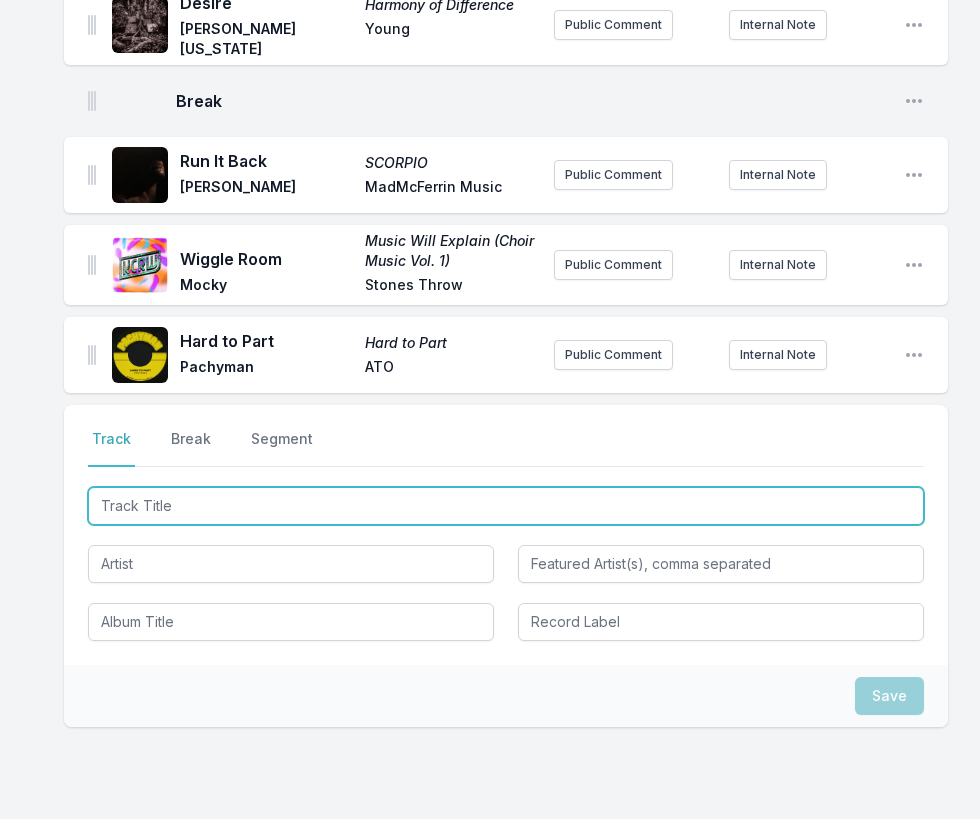 click at bounding box center [506, 506] 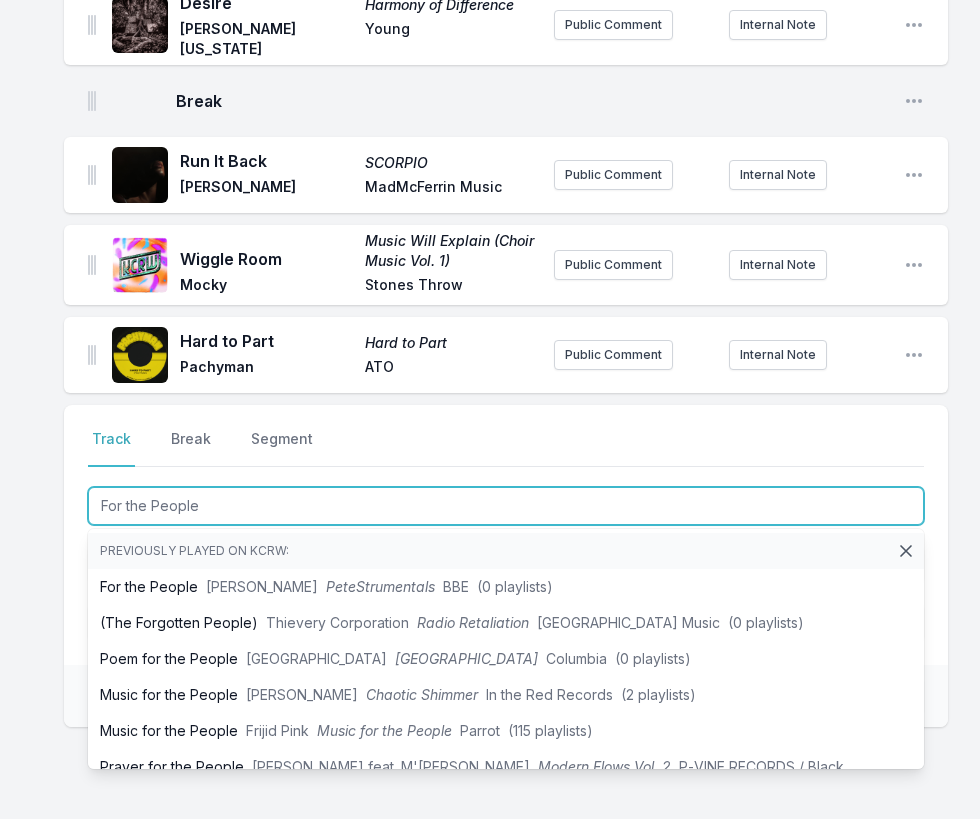 type on "For the People" 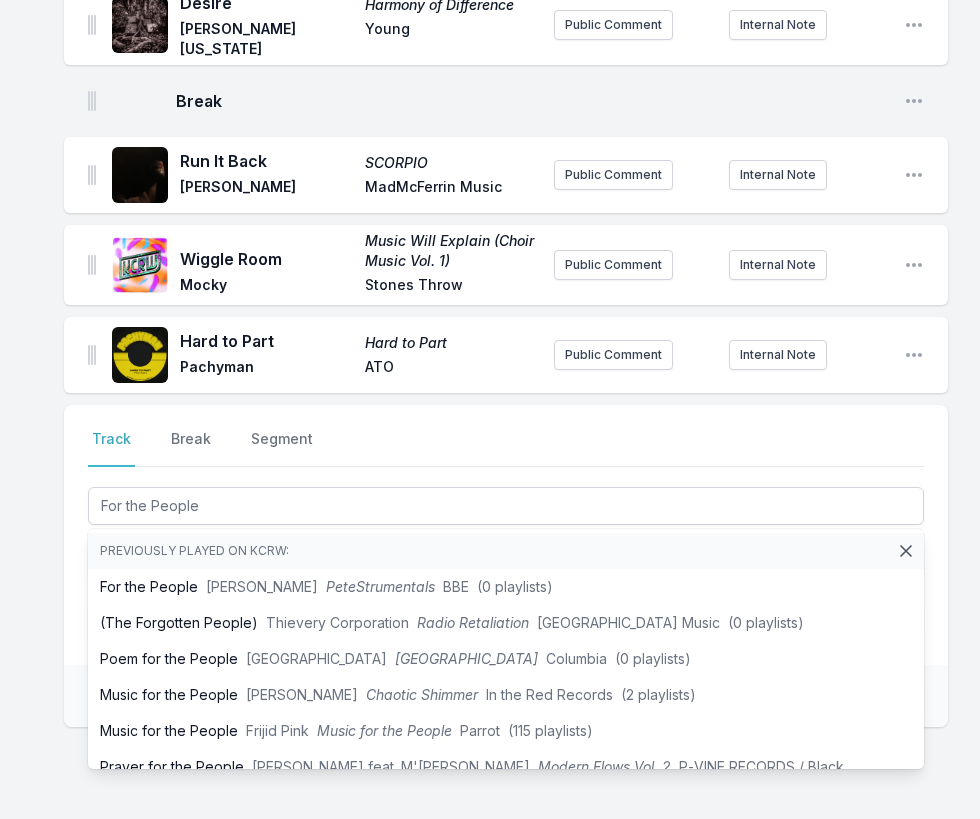 click on "Next to You Next to You [PERSON_NAME] & The Alchemist Control Freaq / EMPIRE Public Comment Internal Note Open playlist item options Is It Now? Is It Now? Automatic Stones Throw Public Comment Internal Note Open playlist item options Let It Hiss Let It Hiss The [PERSON_NAME] Brothers Secret City Public Comment Internal Note Open playlist item options Been So Long Flowers [PERSON_NAME] & The Indications Dead Oceans Public Comment Internal Note Open playlist item options No Passes No Passes D Smoke D Smoke Public Comment Internal Note Open playlist item options No Passes Instrumental No Passes D Smoke D Smoke Public Comment Internal Note Open playlist item options Break Open playlist item options Free Lotus Little Simz AWAL Recordings Ltd Public Comment Internal Note Open playlist item options Échale Candela Échale [PERSON_NAME] Chimi Bongo [PERSON_NAME] Public Comment Internal Note Open playlist item options Primos  (Feat. [PERSON_NAME]) [PERSON_NAME] (with [PERSON_NAME]) [PERSON_NAME] ATO Records Public Comment Berimbau" at bounding box center [490, -484] 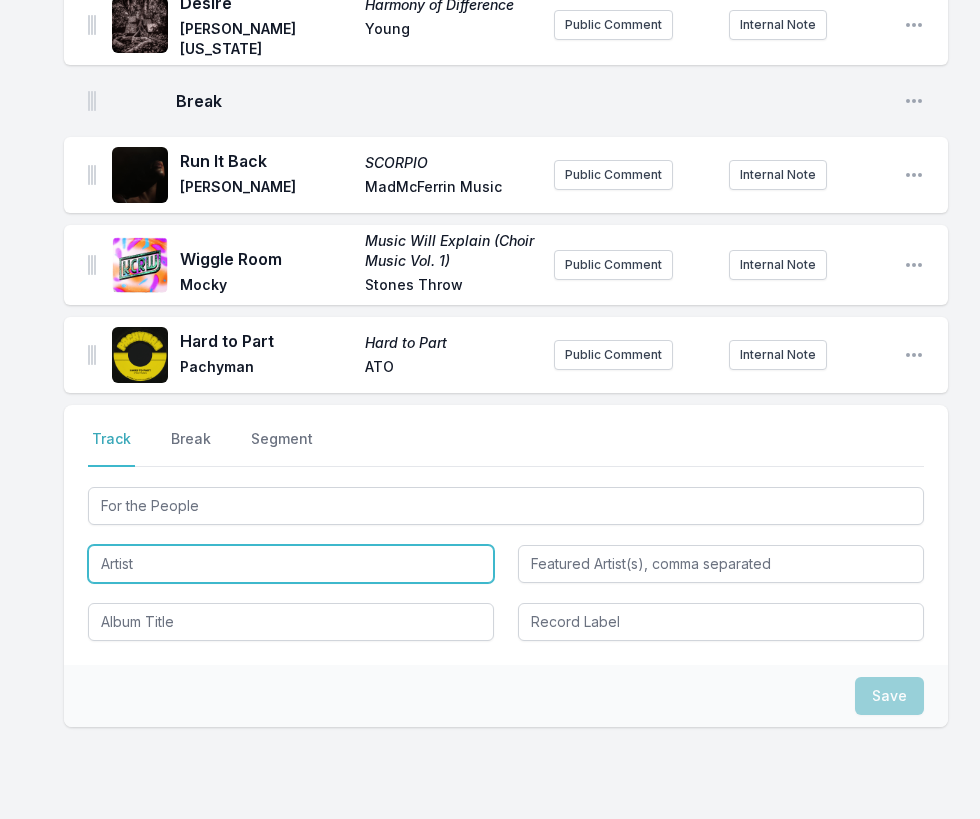 click at bounding box center (291, 564) 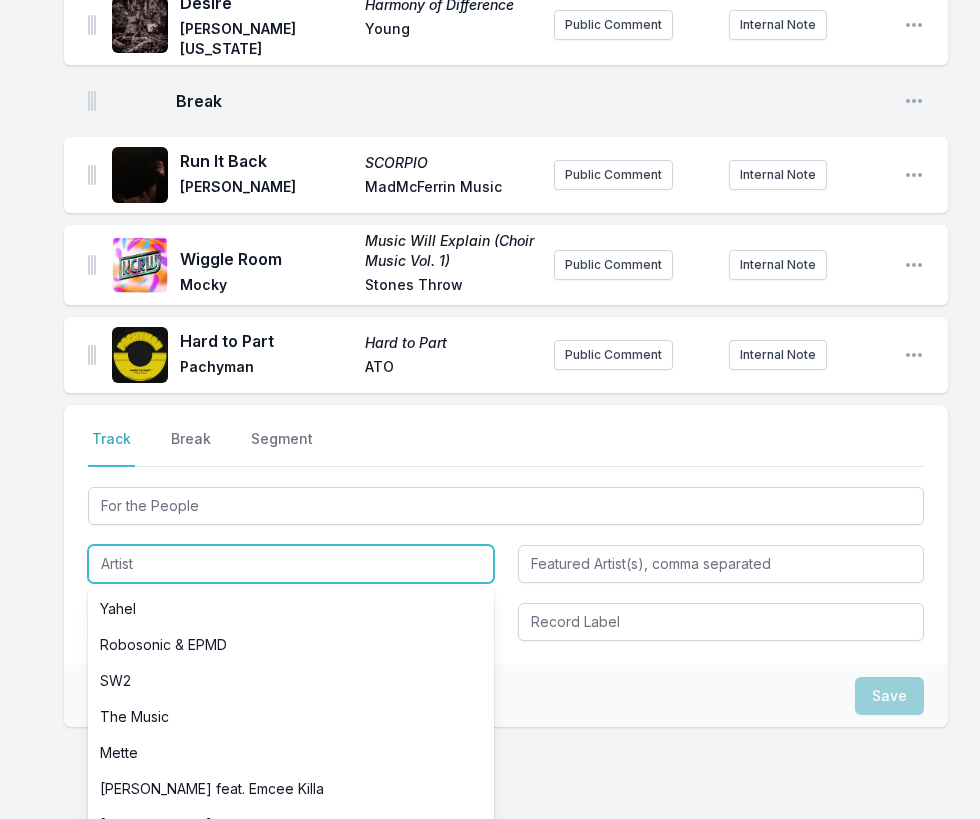 paste on "[PERSON_NAME]" 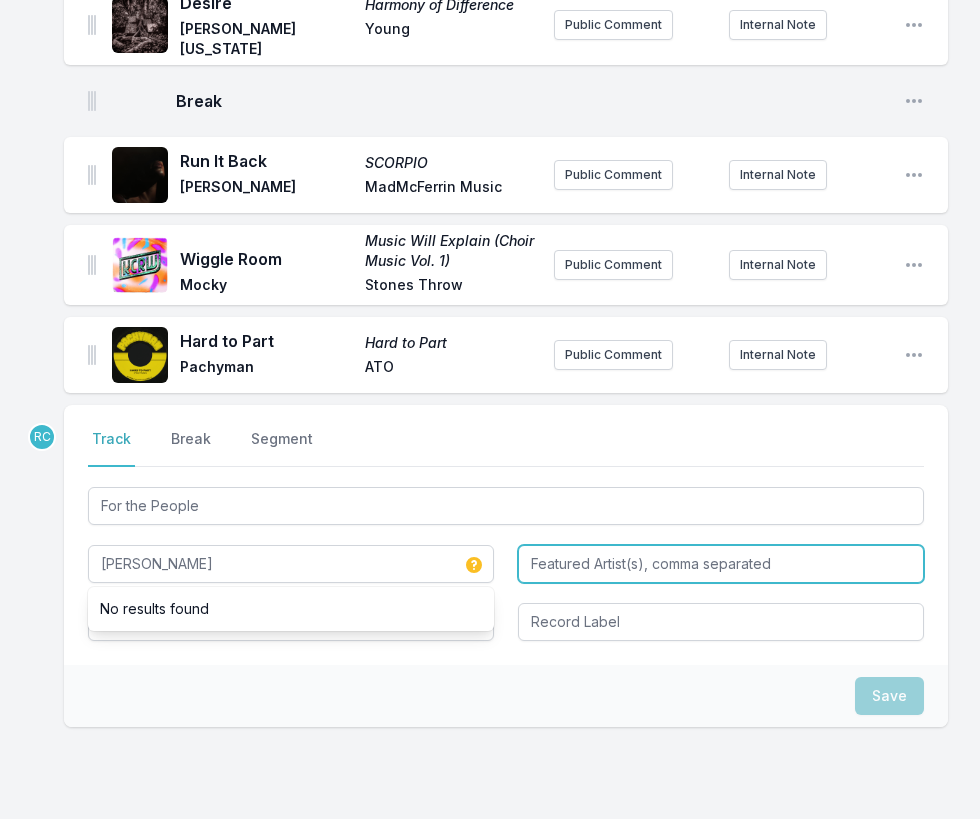 type on "[PERSON_NAME]" 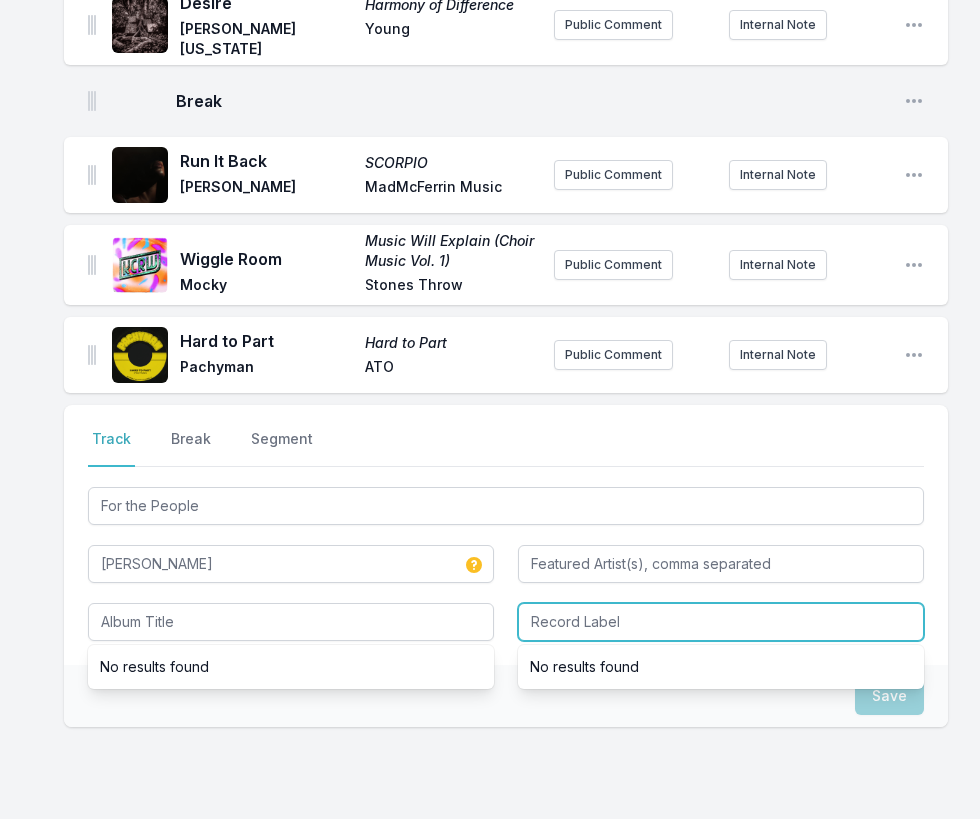 click at bounding box center [721, 622] 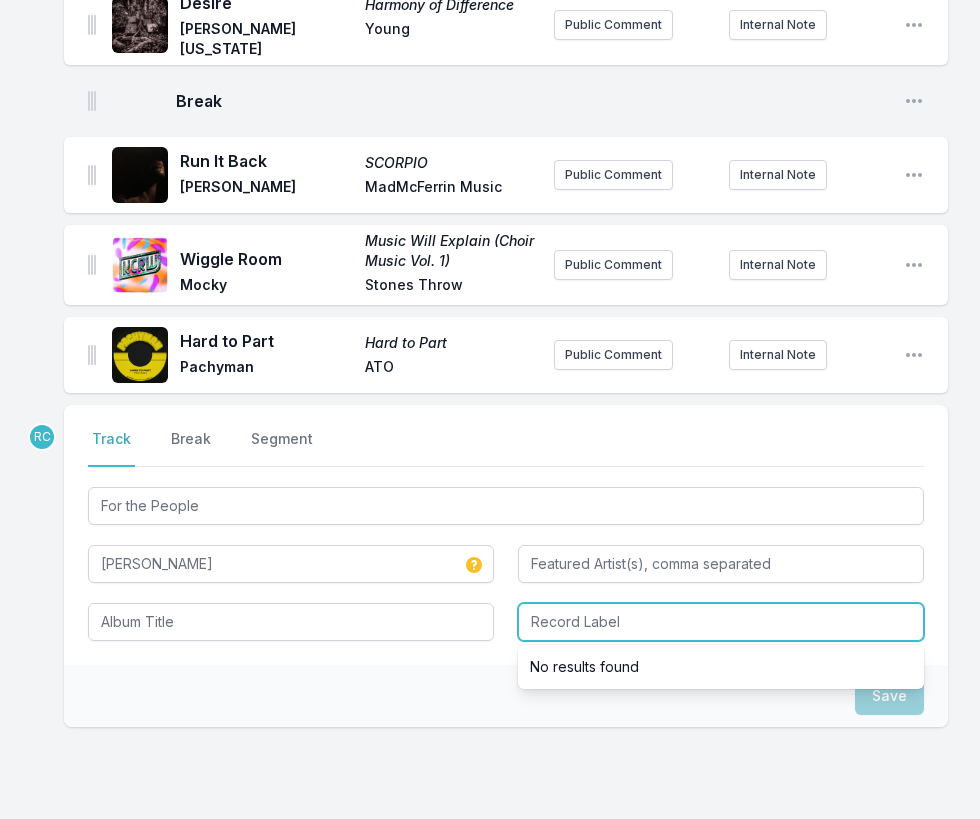 paste on "[PERSON_NAME]" 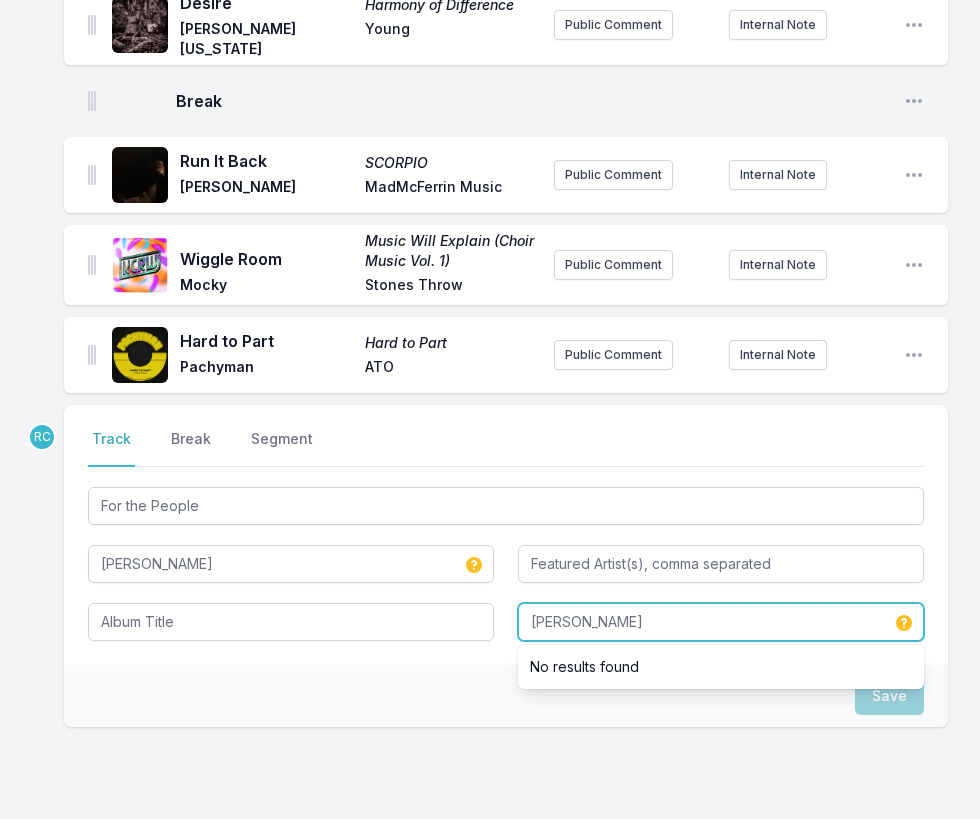 type on "[PERSON_NAME]" 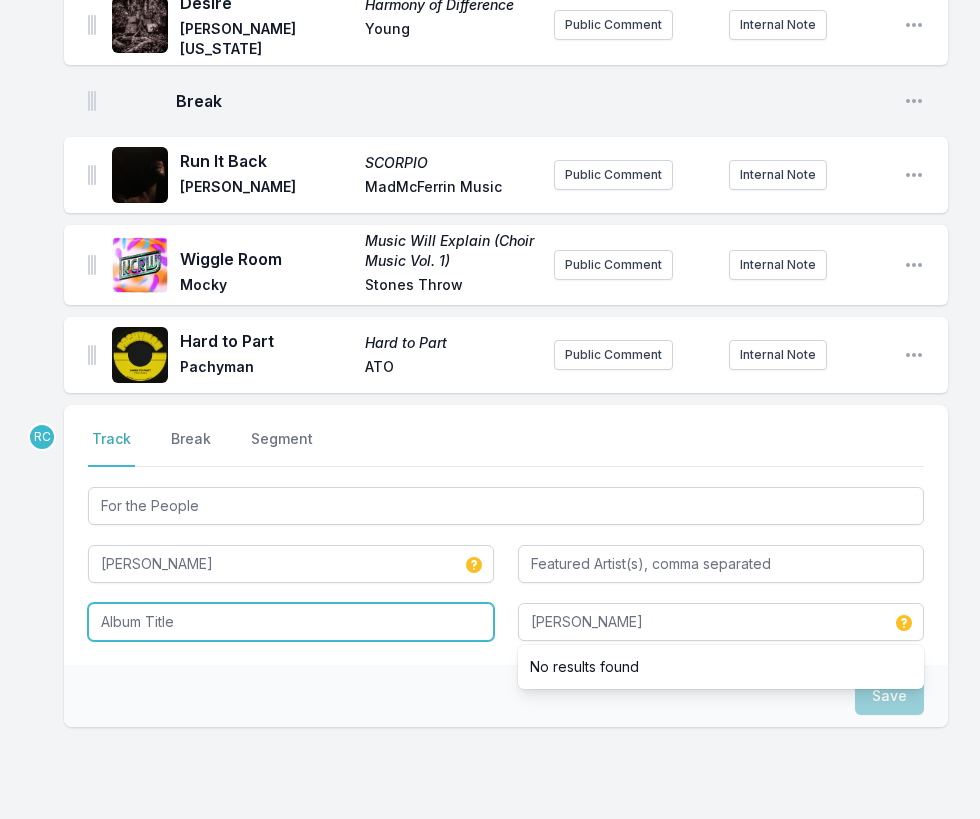 click at bounding box center (291, 622) 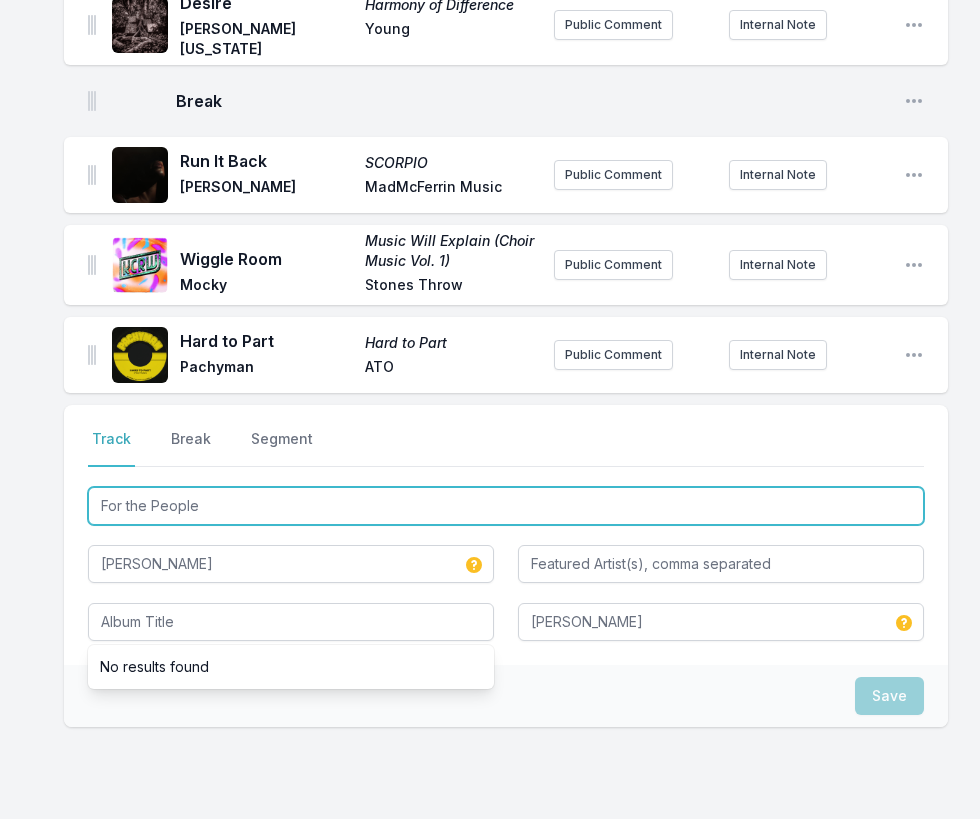 drag, startPoint x: 216, startPoint y: 405, endPoint x: 71, endPoint y: 391, distance: 145.6743 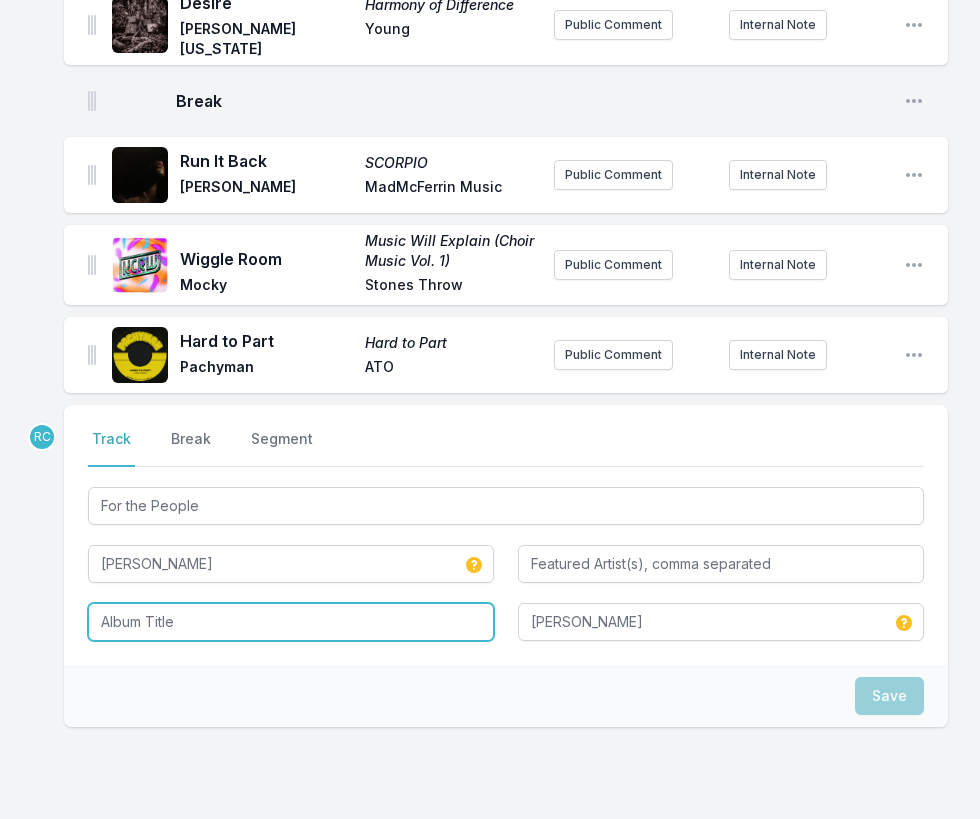 click at bounding box center [291, 622] 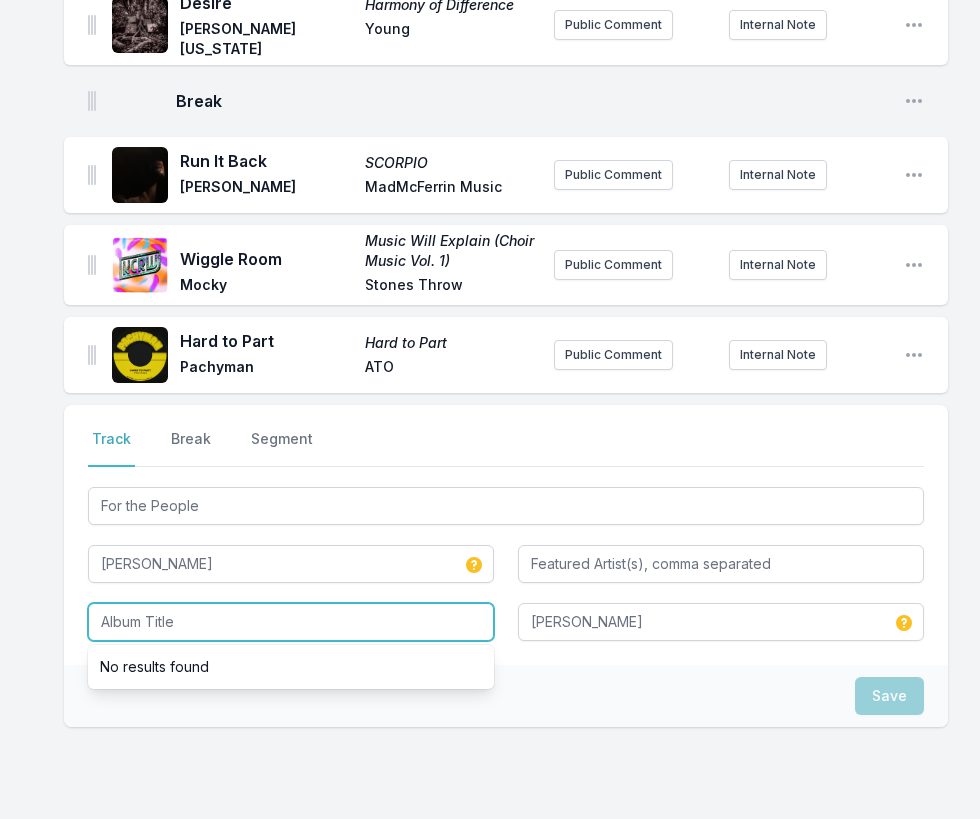 paste on "For the People" 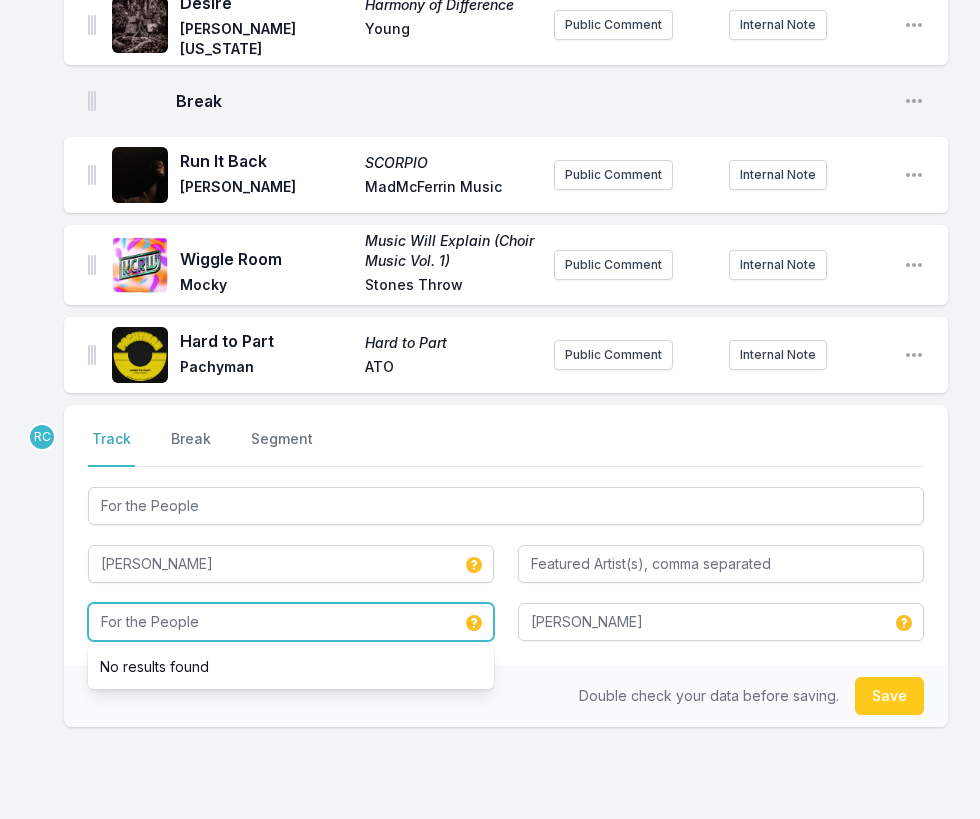 type on "For the People" 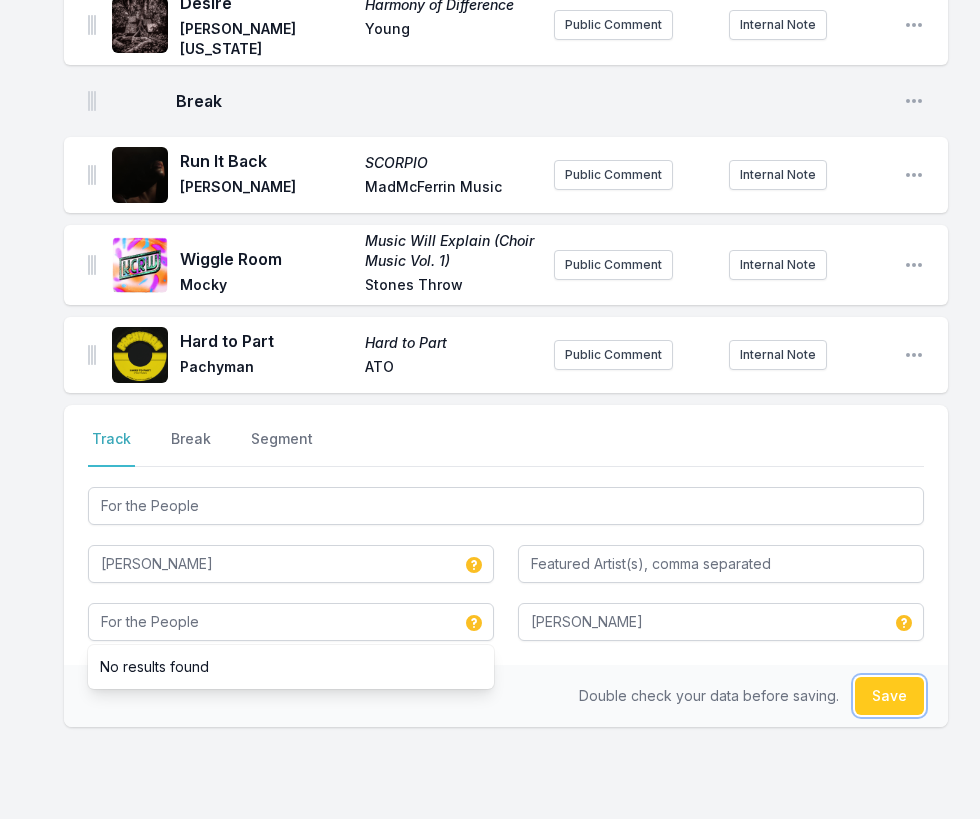 click on "Save" at bounding box center (889, 696) 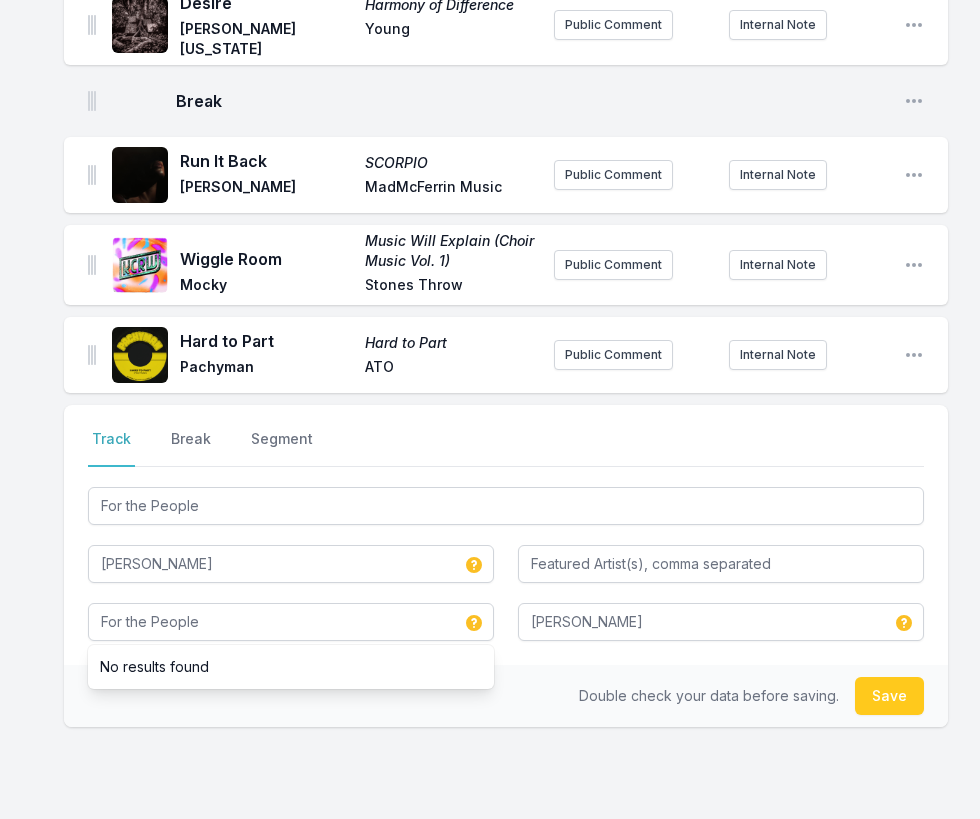 type 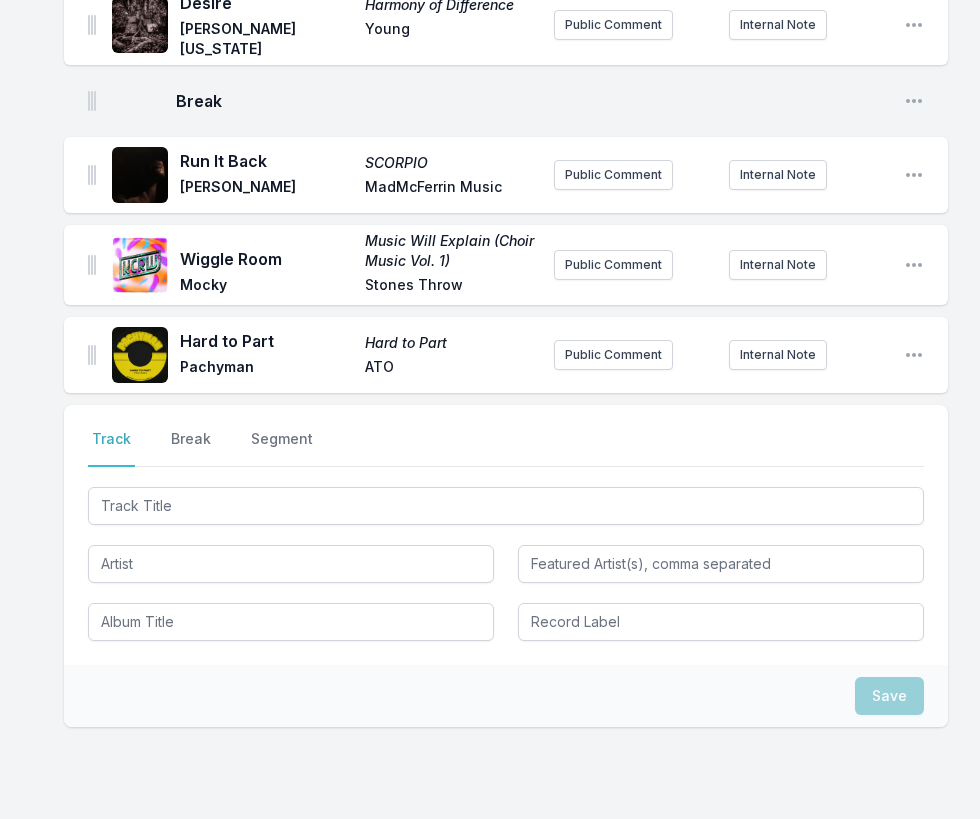 scroll, scrollTop: 2183, scrollLeft: 0, axis: vertical 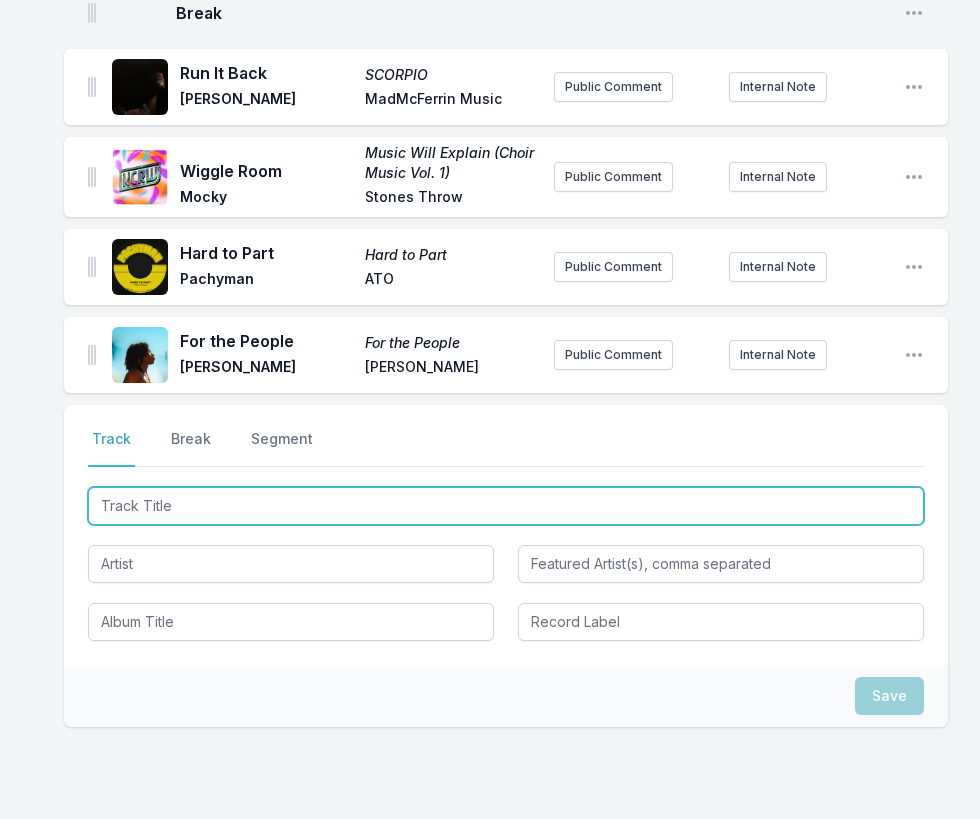 click at bounding box center [506, 506] 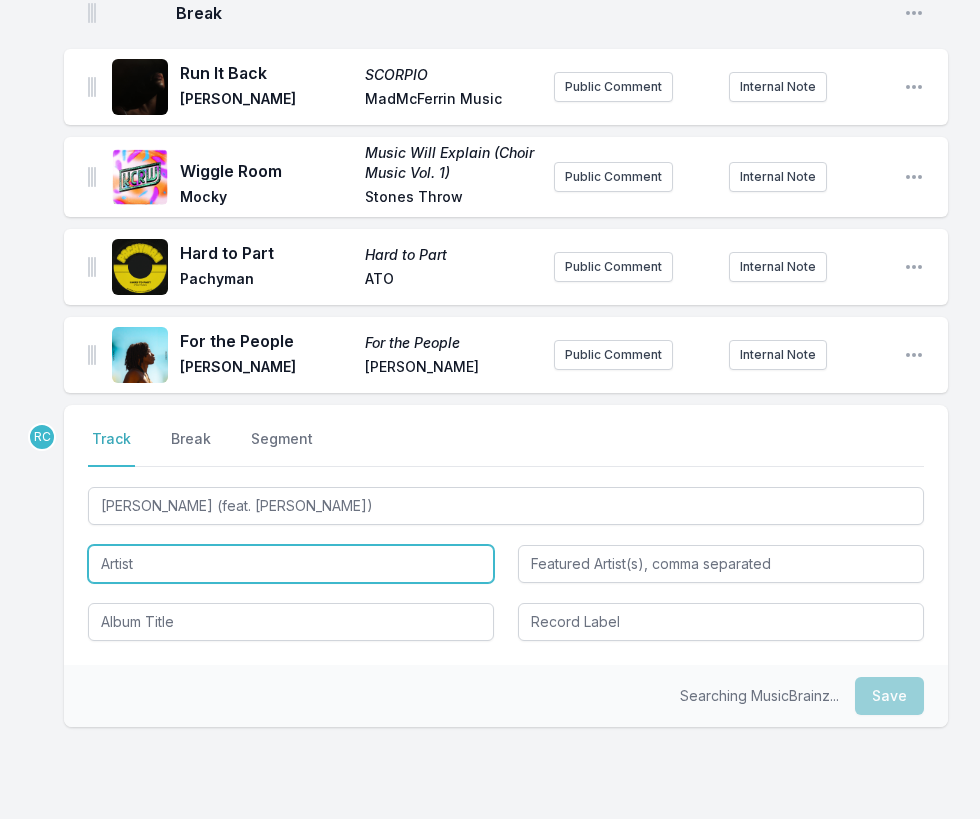 type on "[PERSON_NAME]" 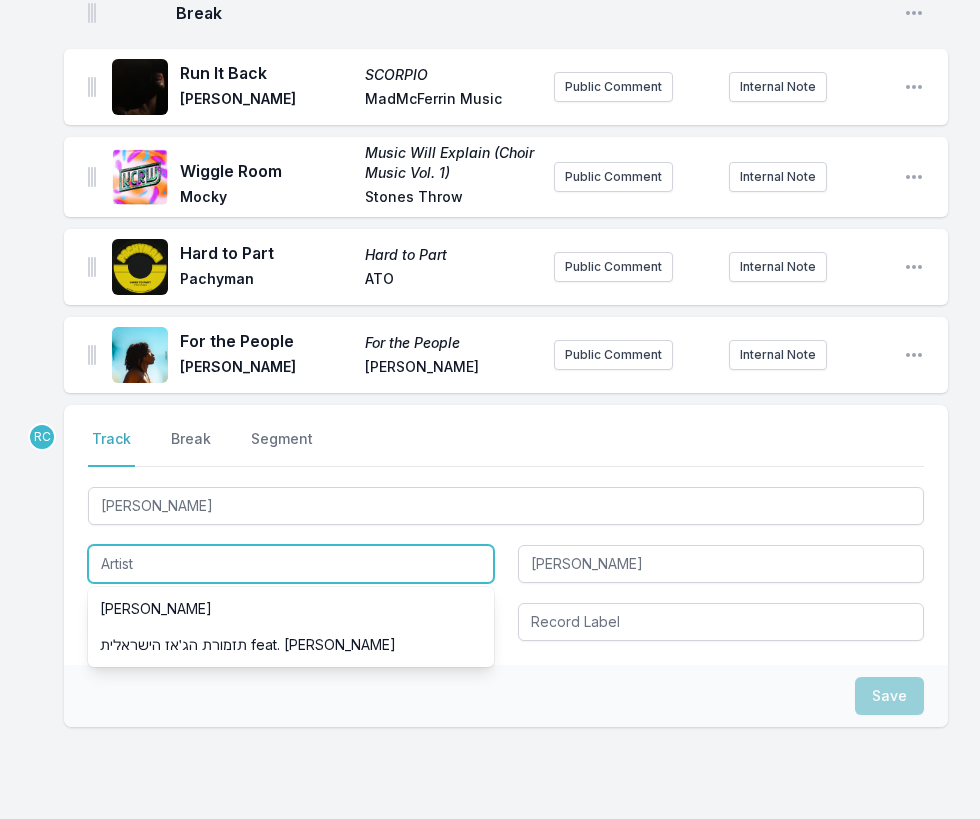 paste on "Apifera" 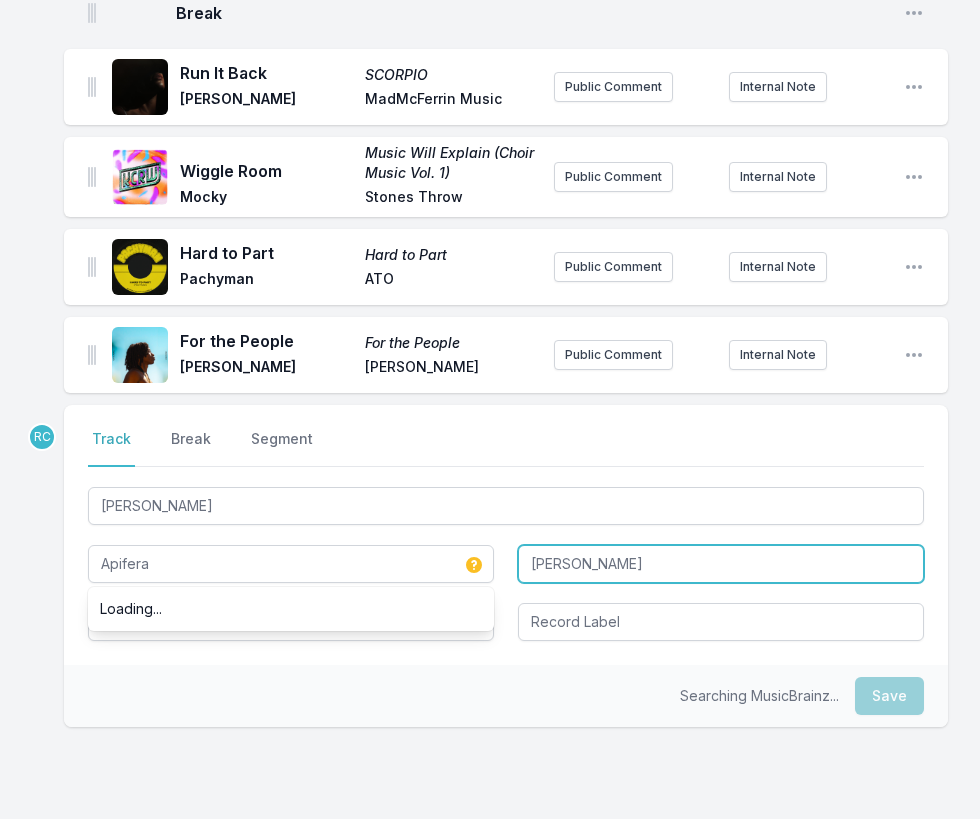 type on "Apifera" 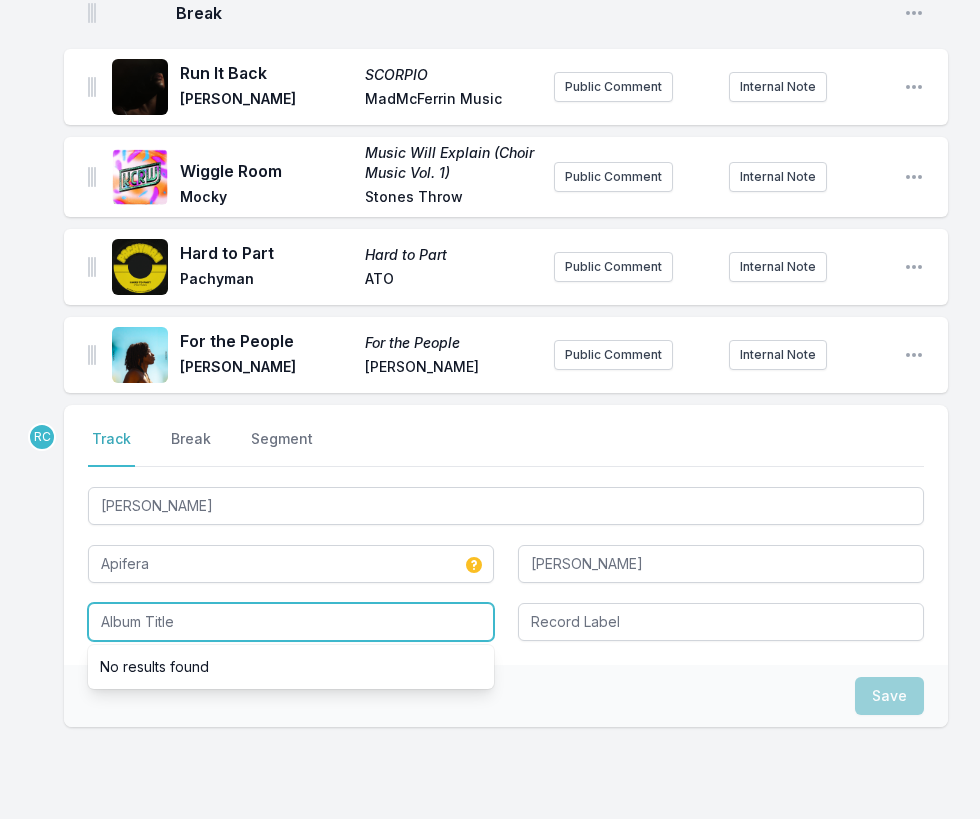 paste on "Keep the Outside Open" 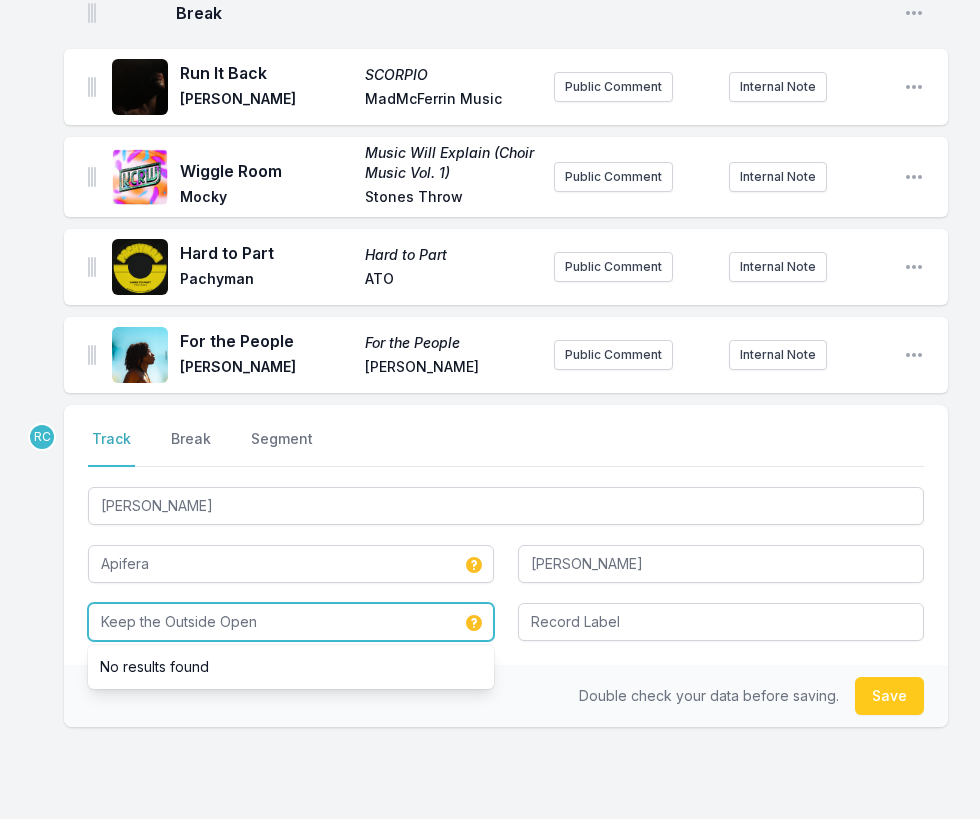 type on "Keep the Outside Open" 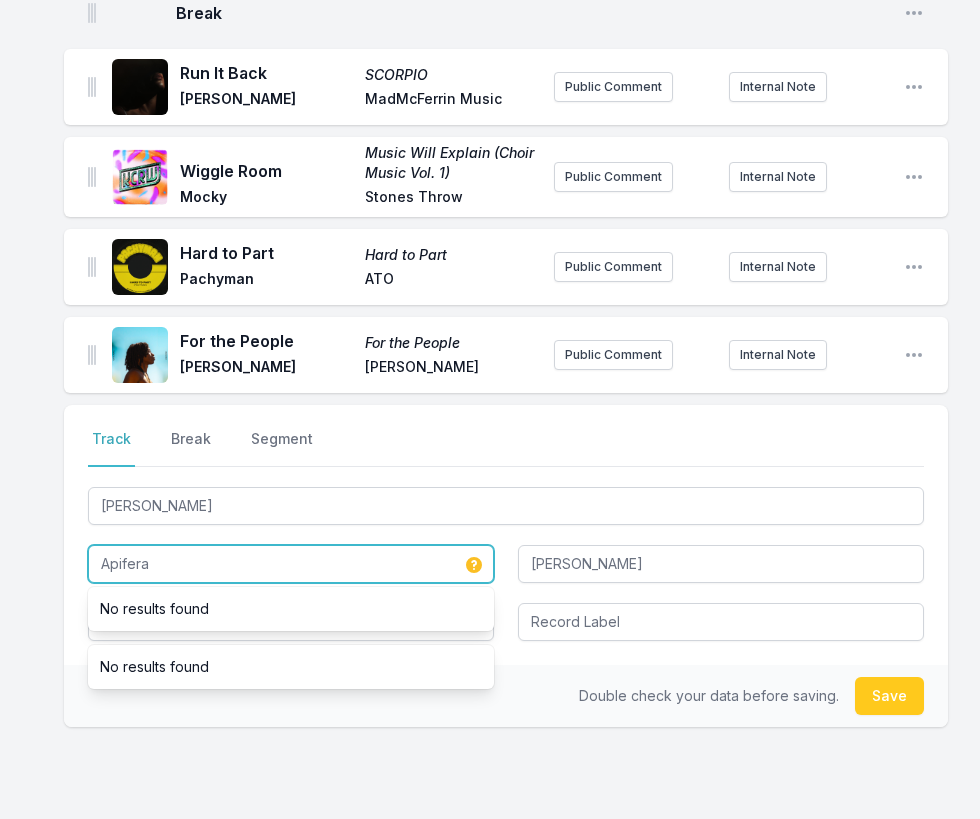 drag, startPoint x: 159, startPoint y: 458, endPoint x: 64, endPoint y: 451, distance: 95.257545 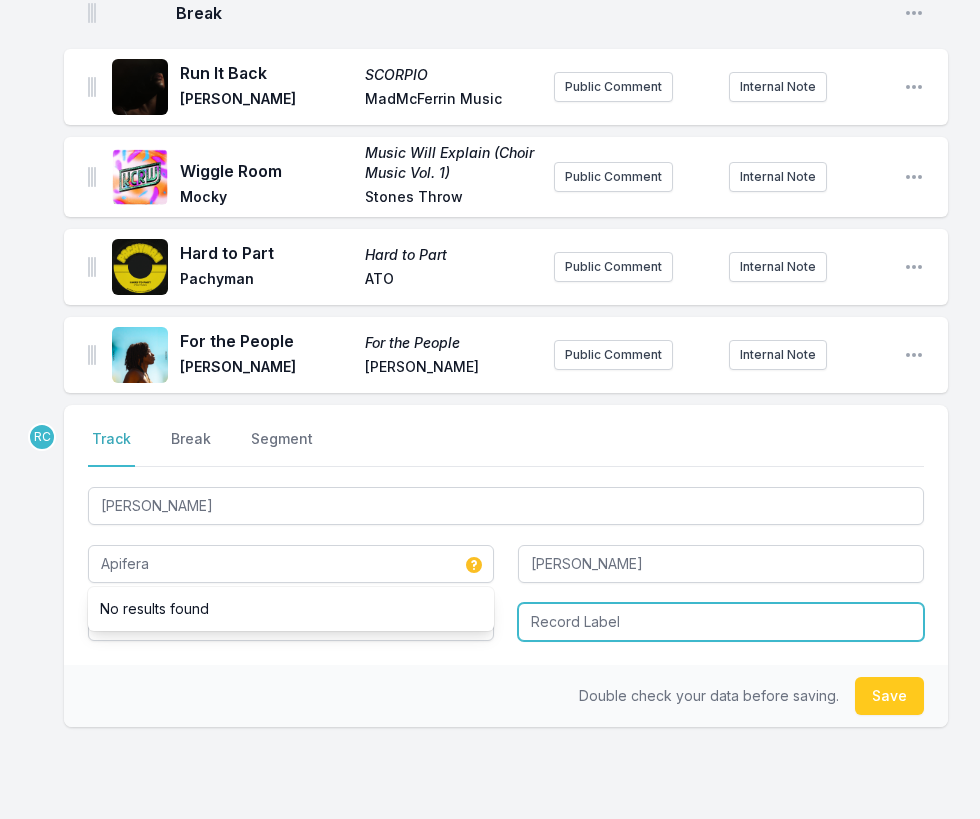 click at bounding box center [721, 622] 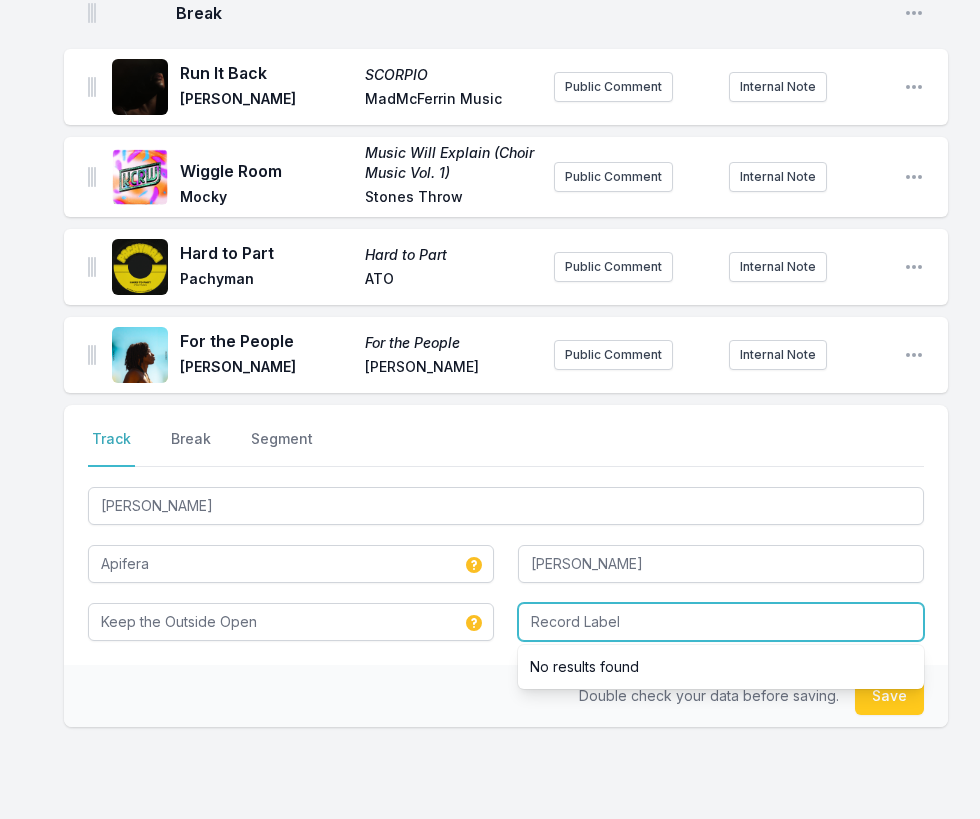 paste on "Apifera" 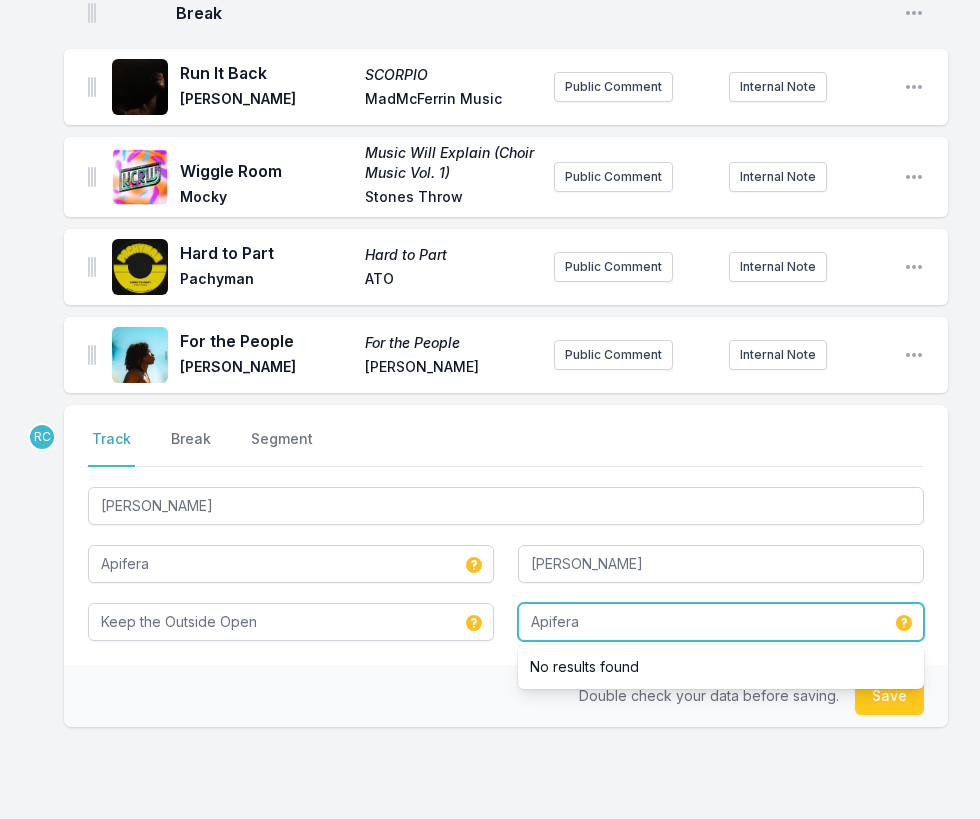 type on "Apifera" 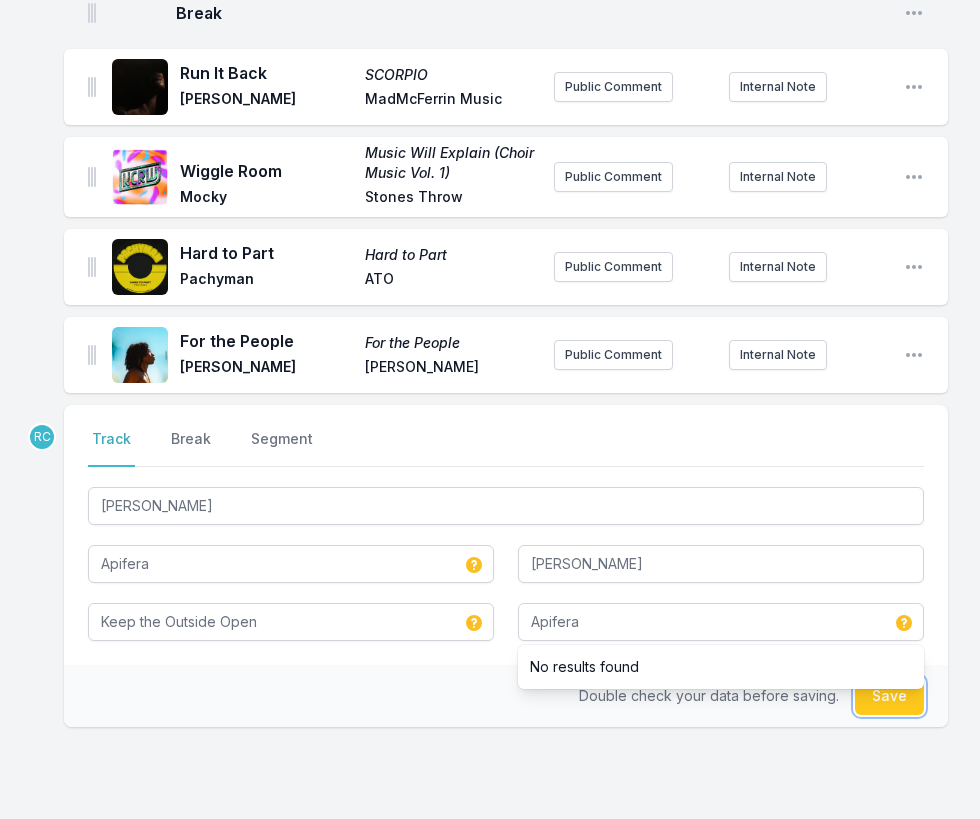 click on "Save" at bounding box center [889, 696] 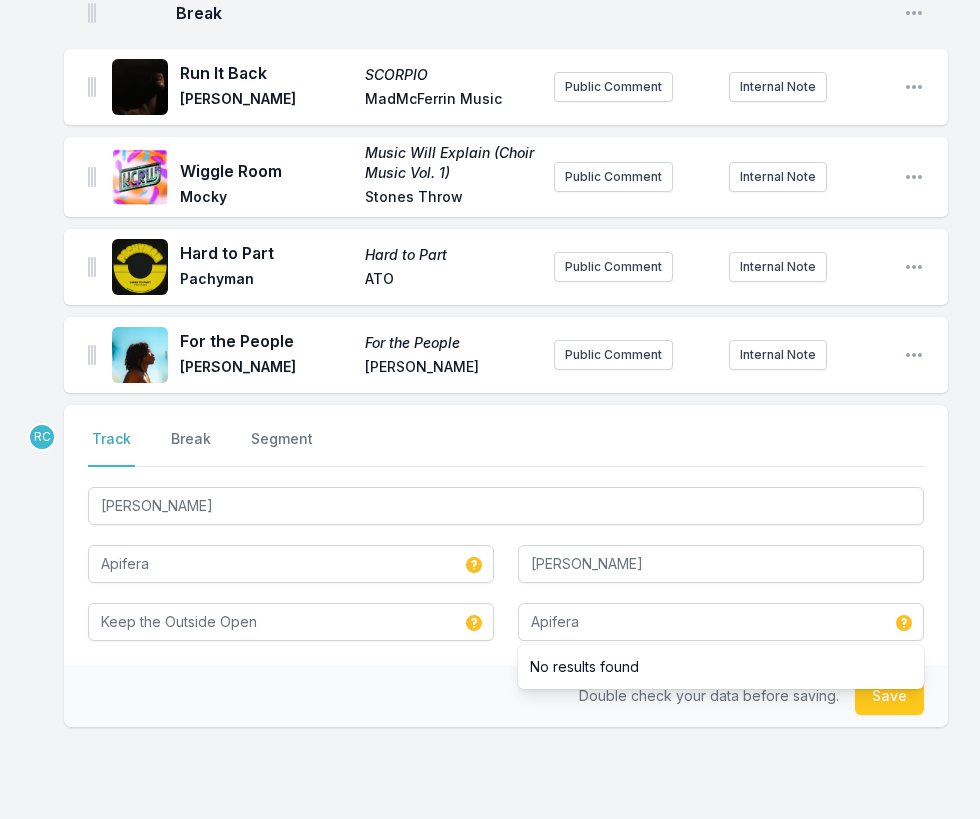 type 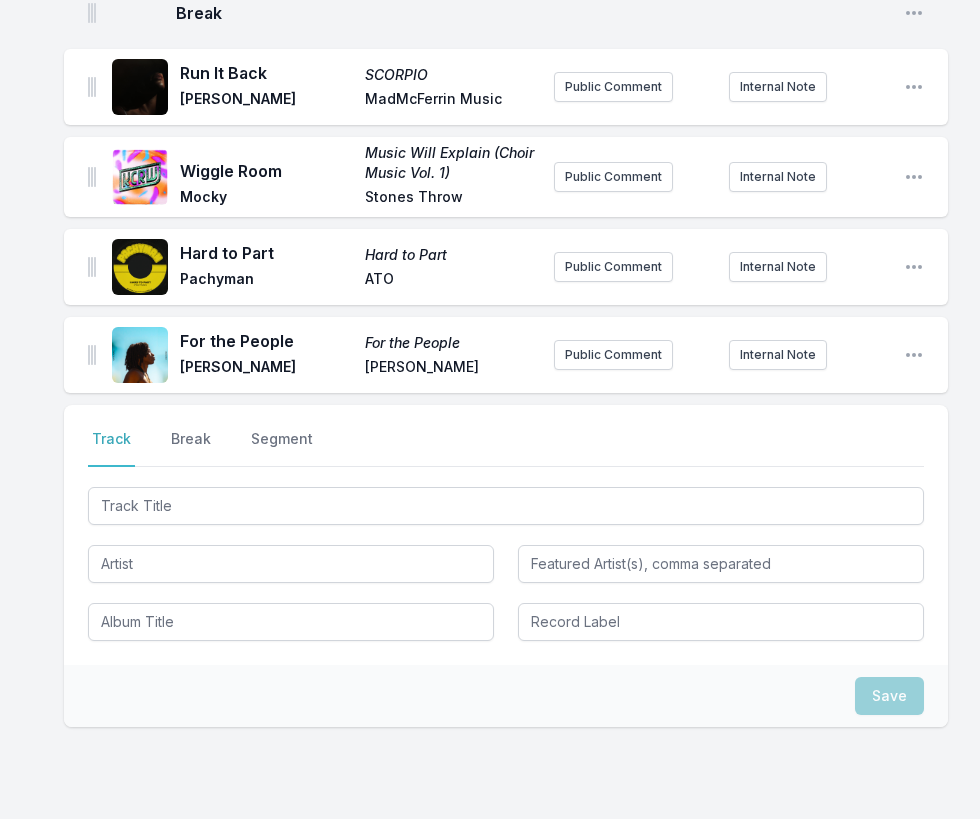 scroll, scrollTop: 2283, scrollLeft: 0, axis: vertical 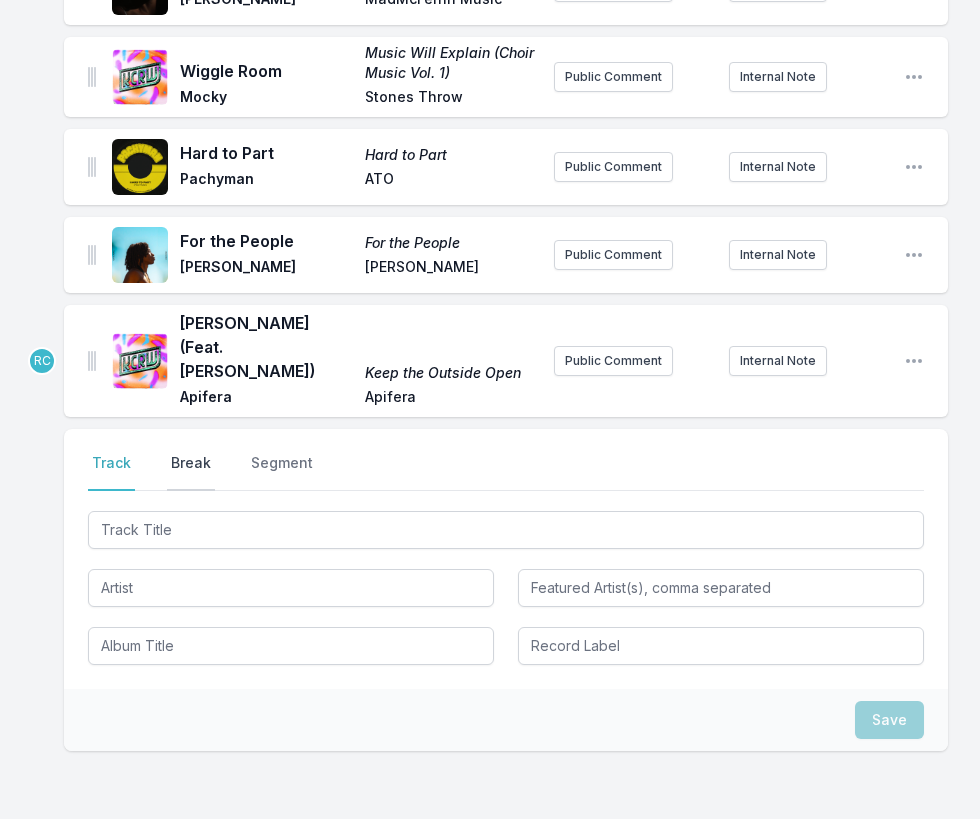 click on "Break" at bounding box center (191, 472) 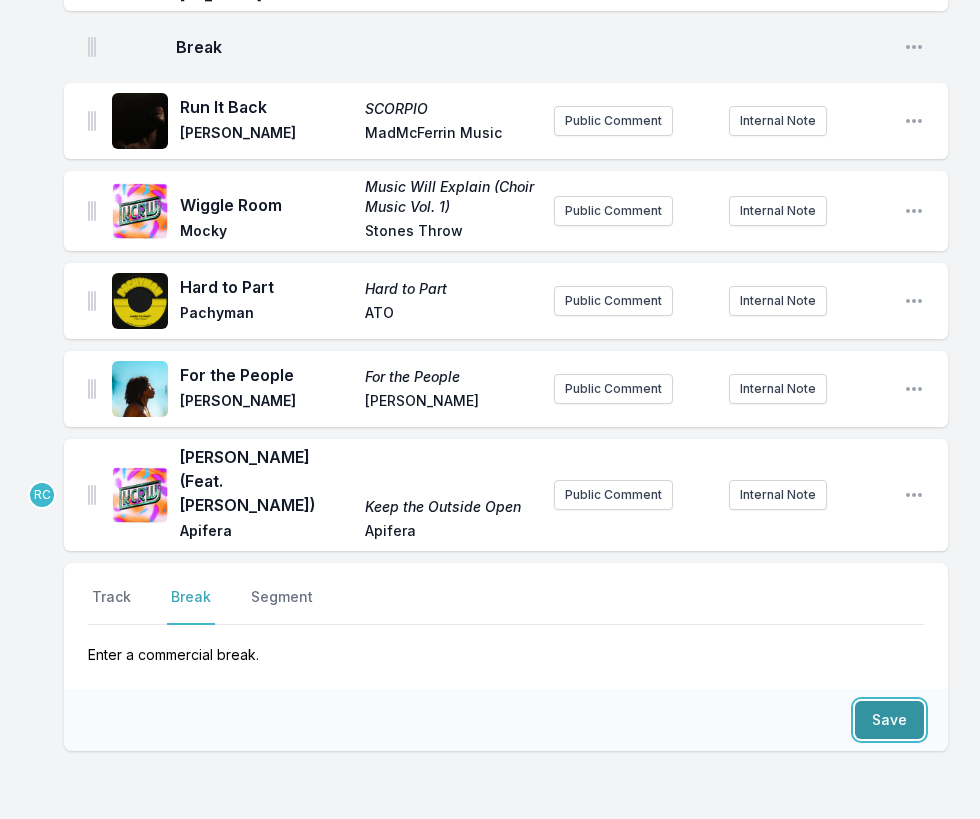 click on "Save" at bounding box center (889, 720) 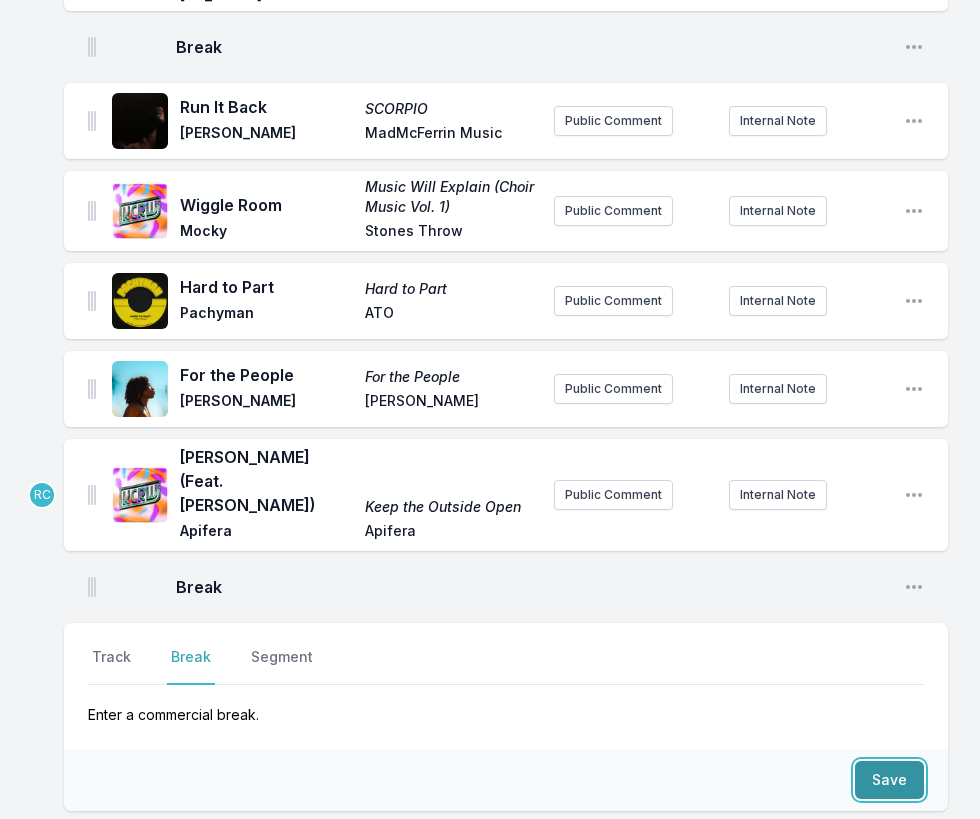 scroll, scrollTop: 2209, scrollLeft: 0, axis: vertical 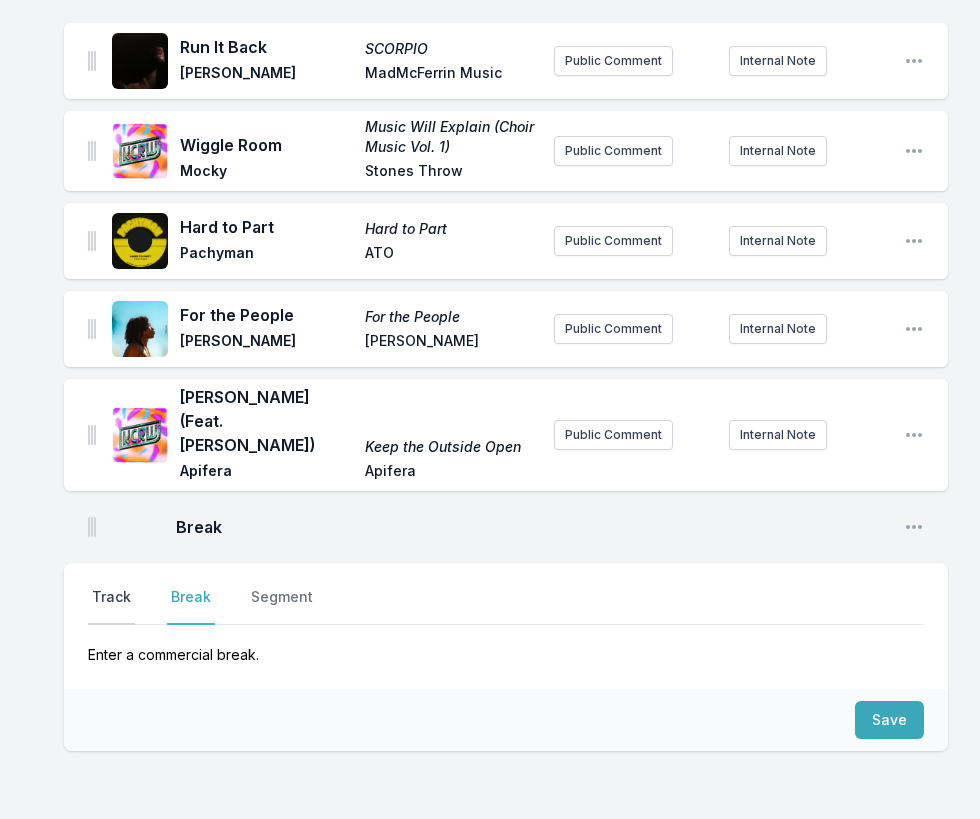 click on "Track" at bounding box center [111, 606] 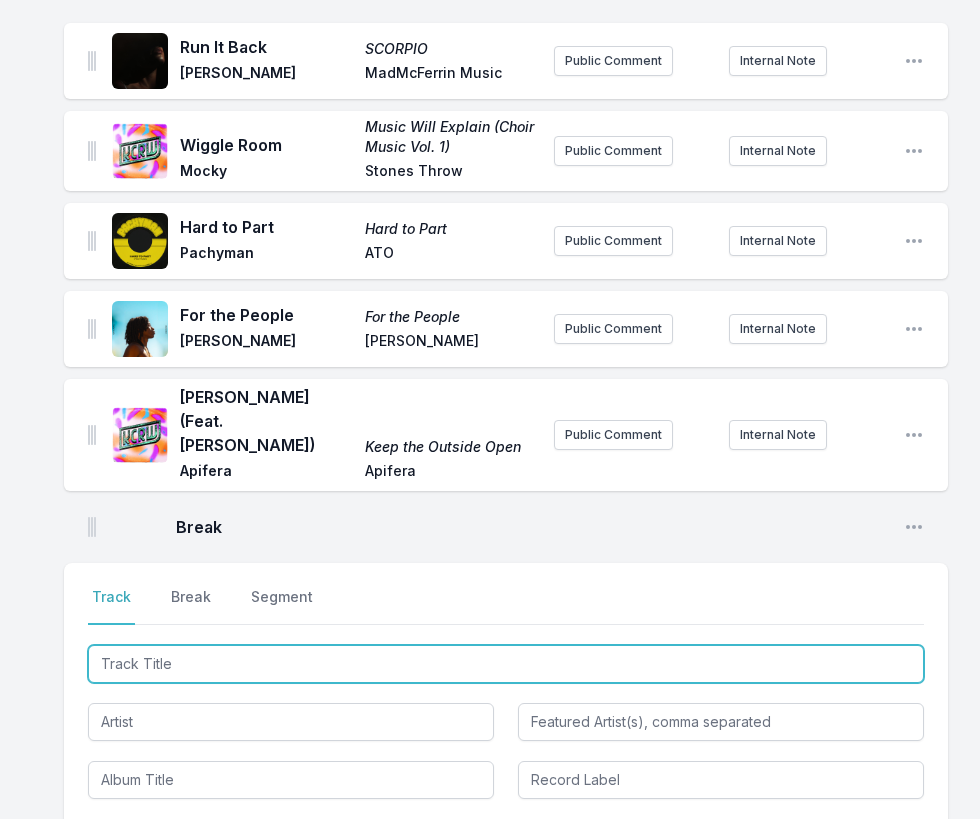 click at bounding box center (506, 664) 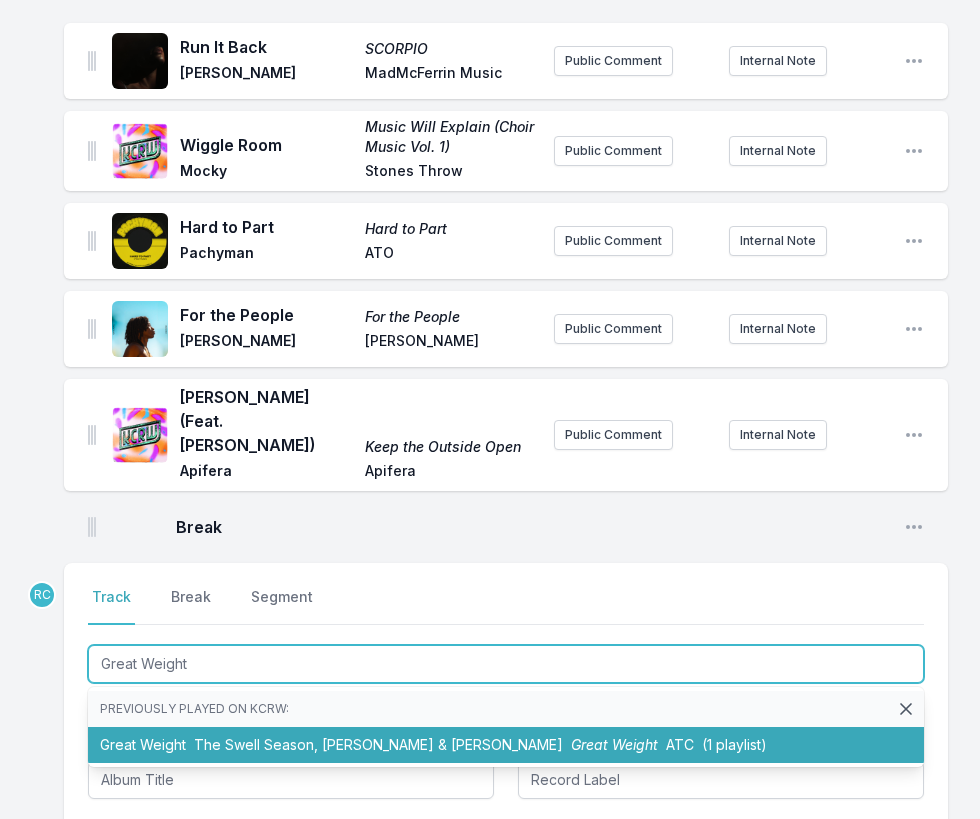 click on "The Swell Season, [PERSON_NAME] & [PERSON_NAME]" at bounding box center [378, 744] 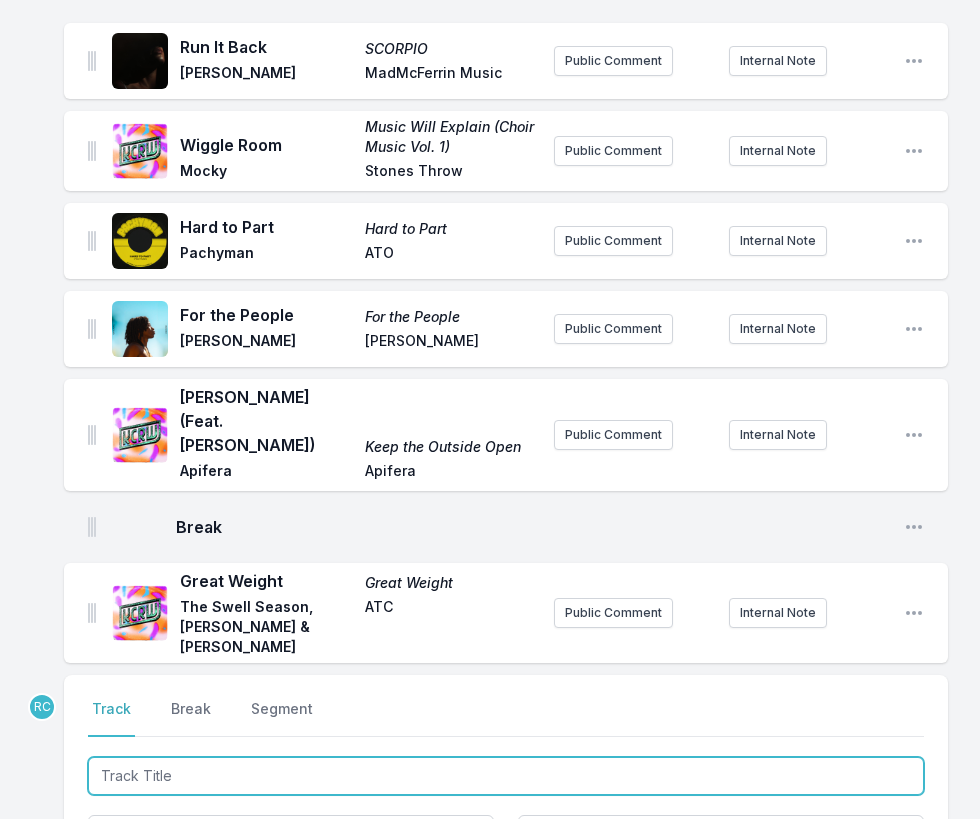 scroll, scrollTop: 2321, scrollLeft: 0, axis: vertical 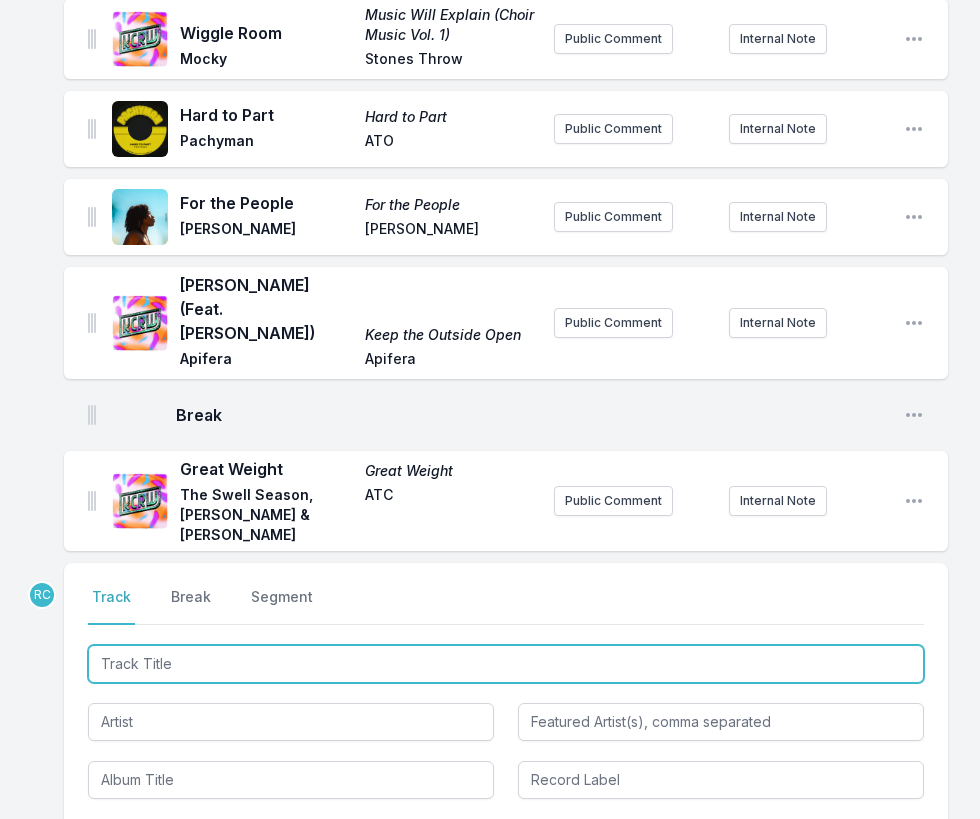 click at bounding box center (506, 664) 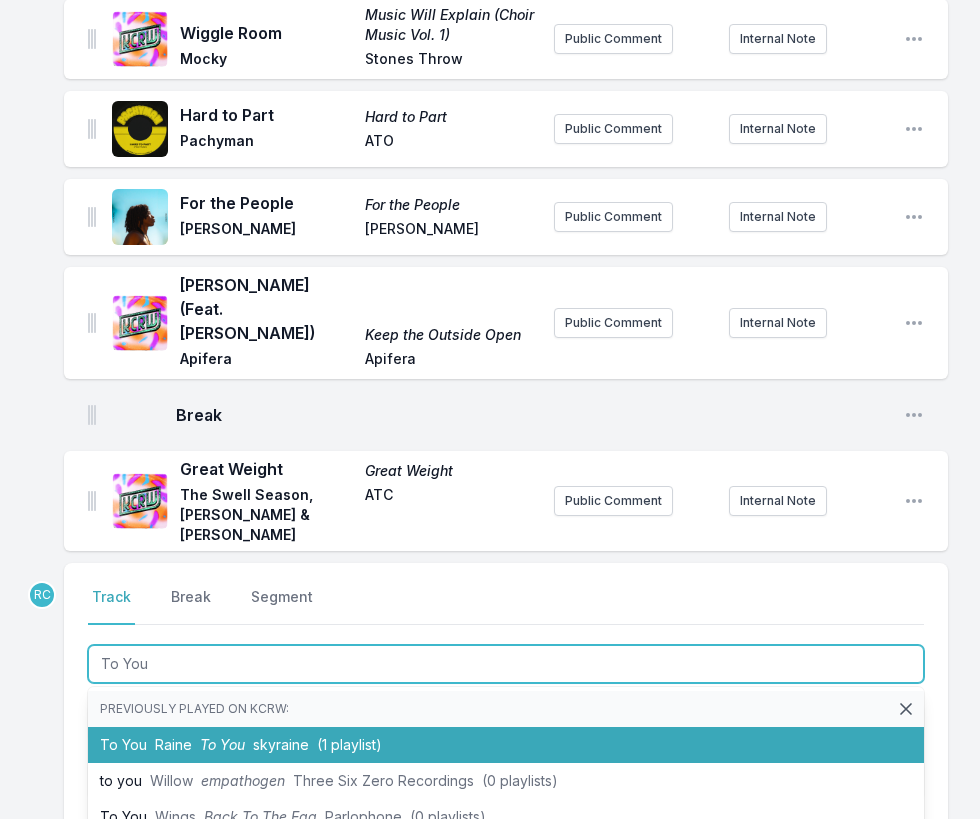 click on "To You Raine To You skyraine (1 playlist)" at bounding box center [506, 745] 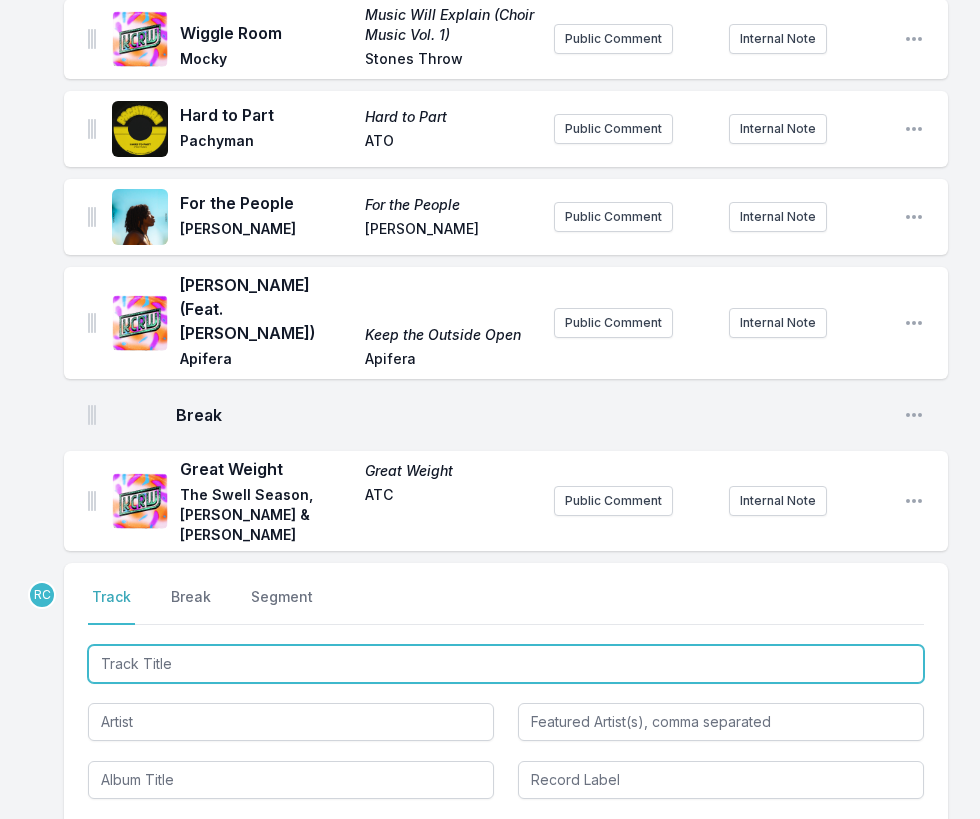 scroll, scrollTop: 2409, scrollLeft: 0, axis: vertical 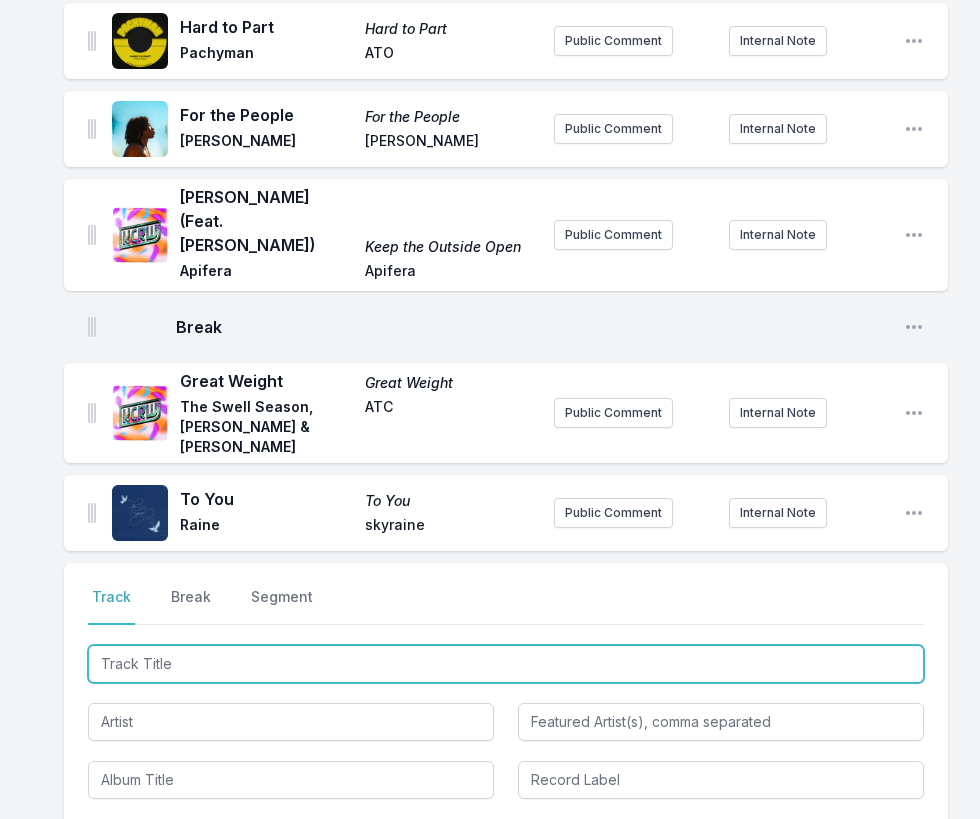 click at bounding box center (506, 664) 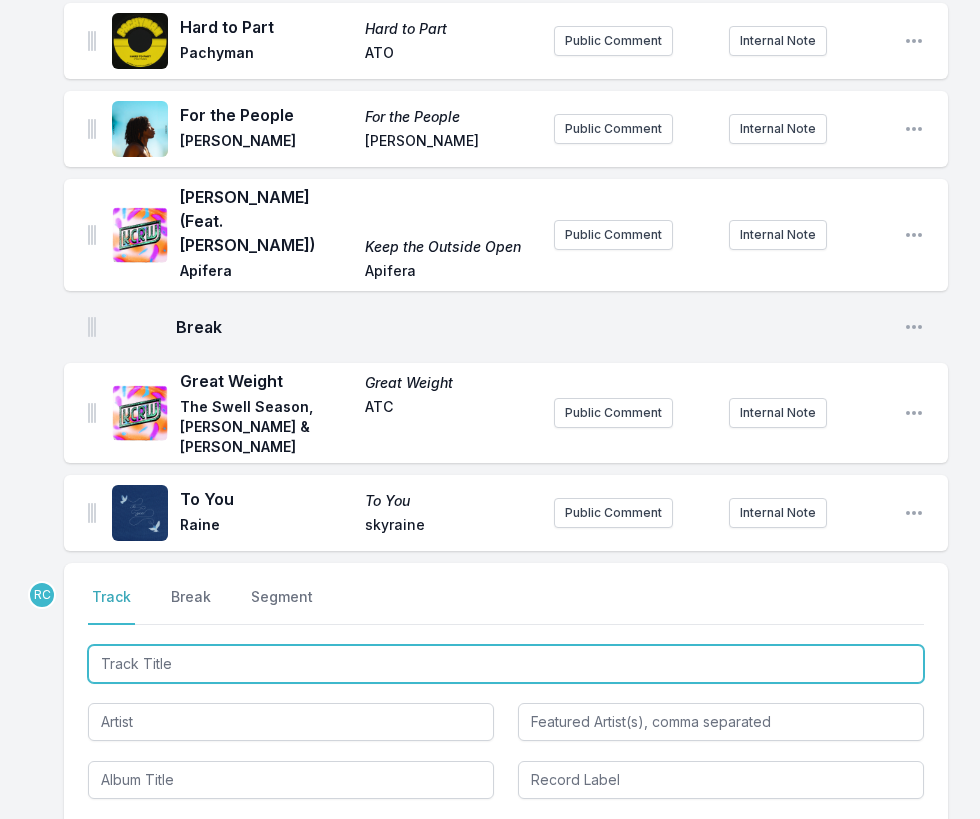 paste on "Que [PERSON_NAME] Bandero" 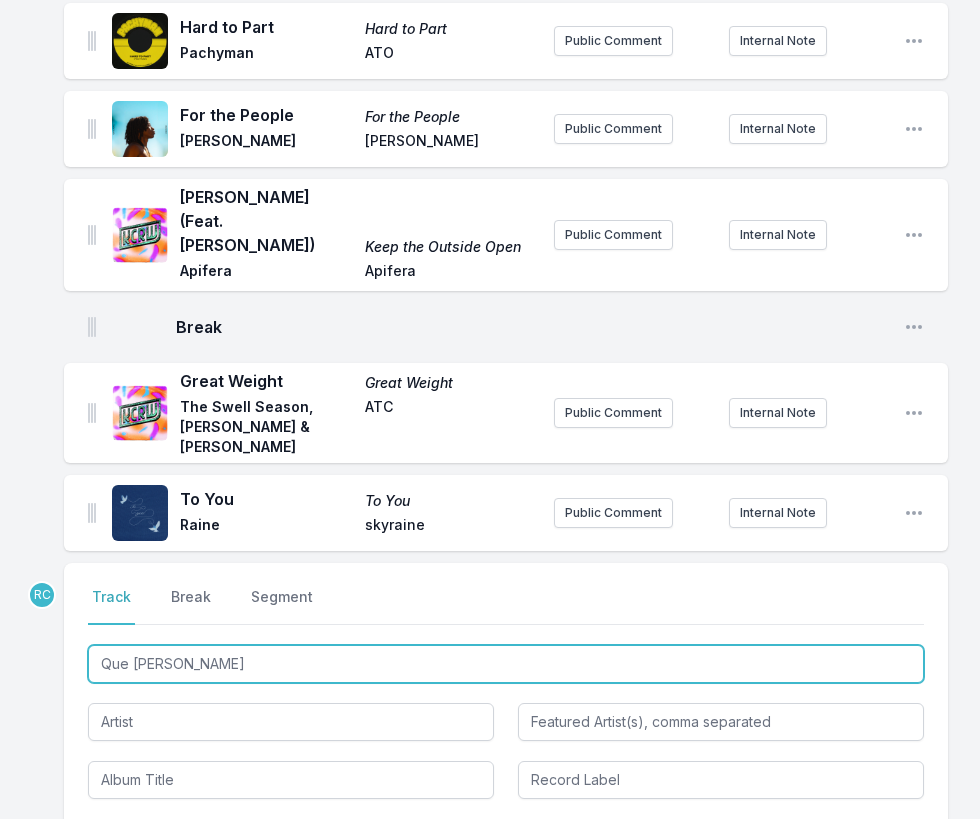 type on "Que [PERSON_NAME]" 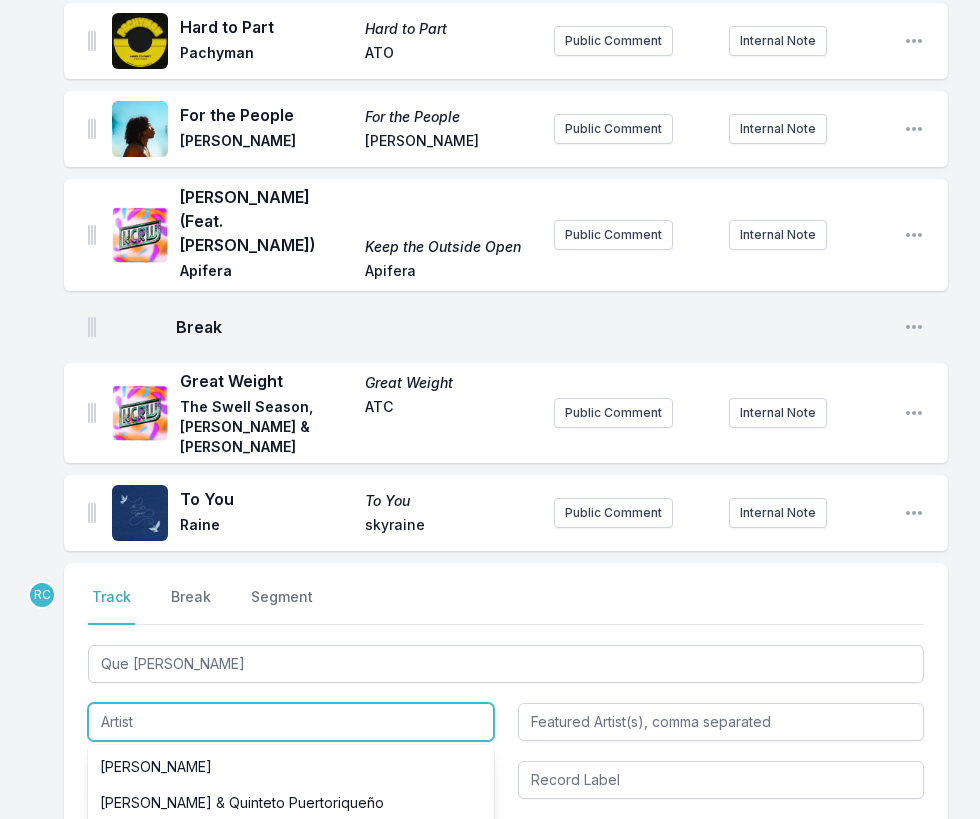 paste on "Stretch and Bobbito + the M19s Band" 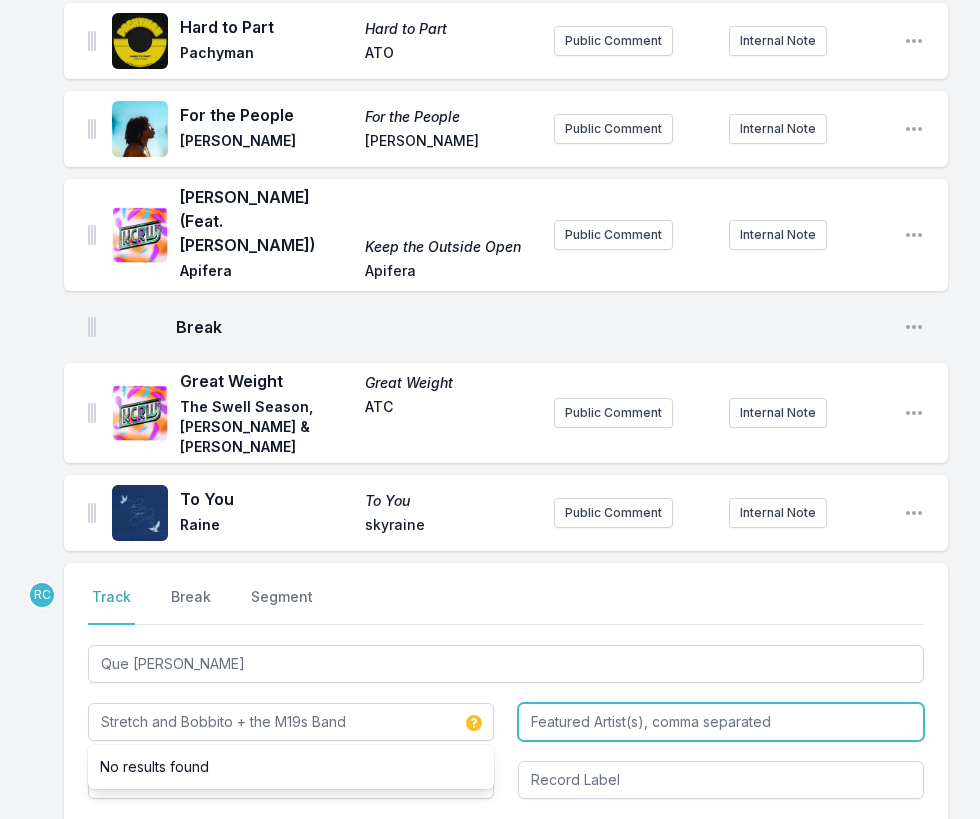 type on "Stretch and Bobbito + the M19s Band" 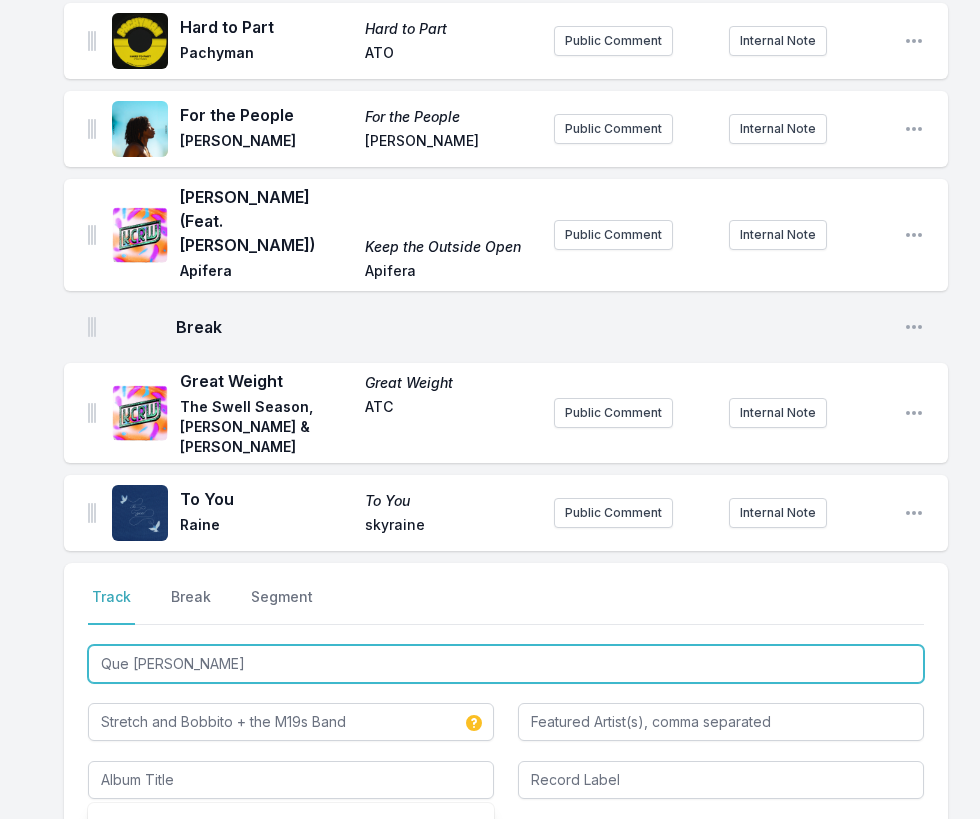 drag, startPoint x: 249, startPoint y: 534, endPoint x: 87, endPoint y: 525, distance: 162.2498 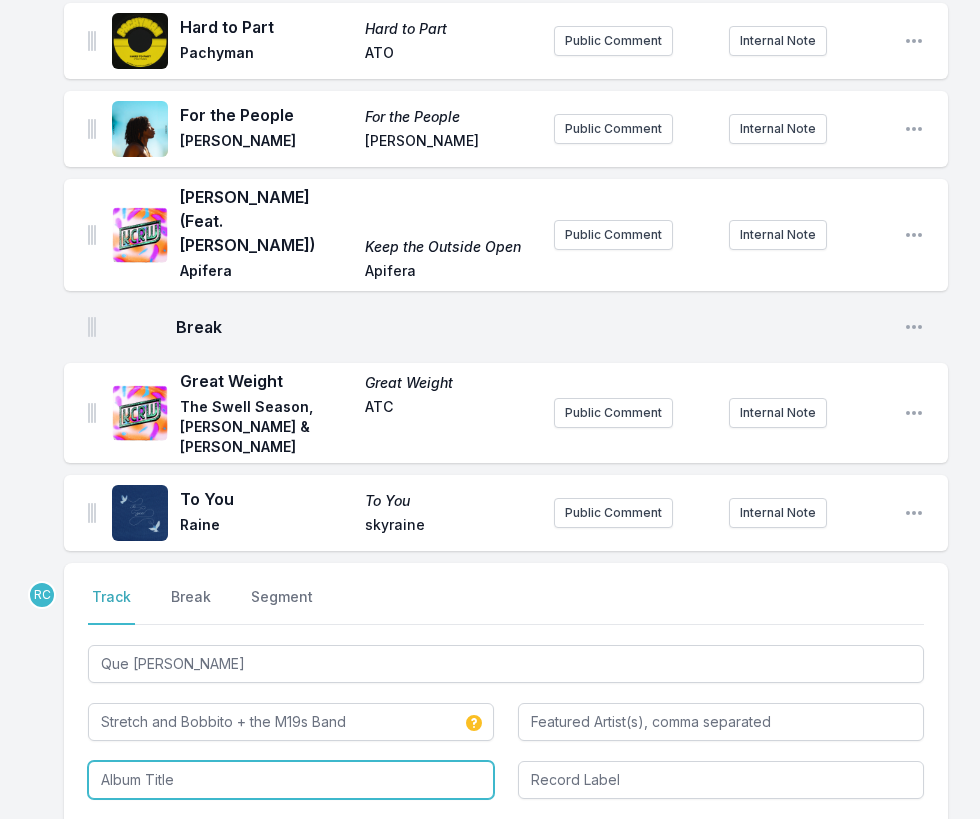 click at bounding box center (291, 780) 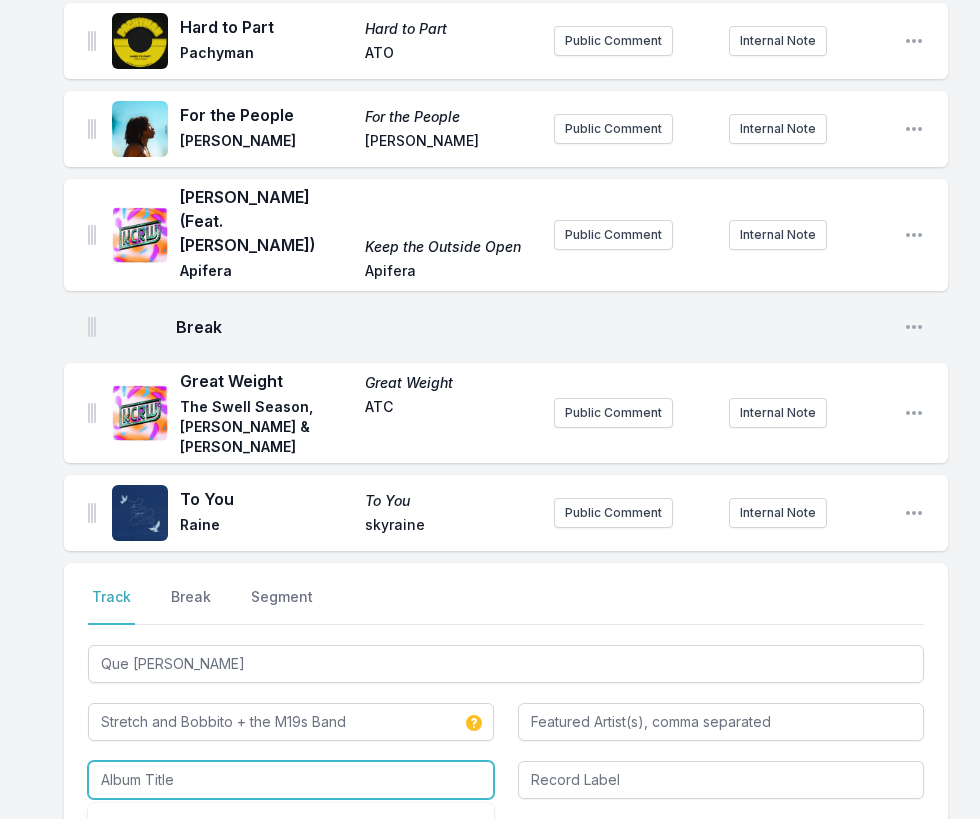 paste on "Que [PERSON_NAME]" 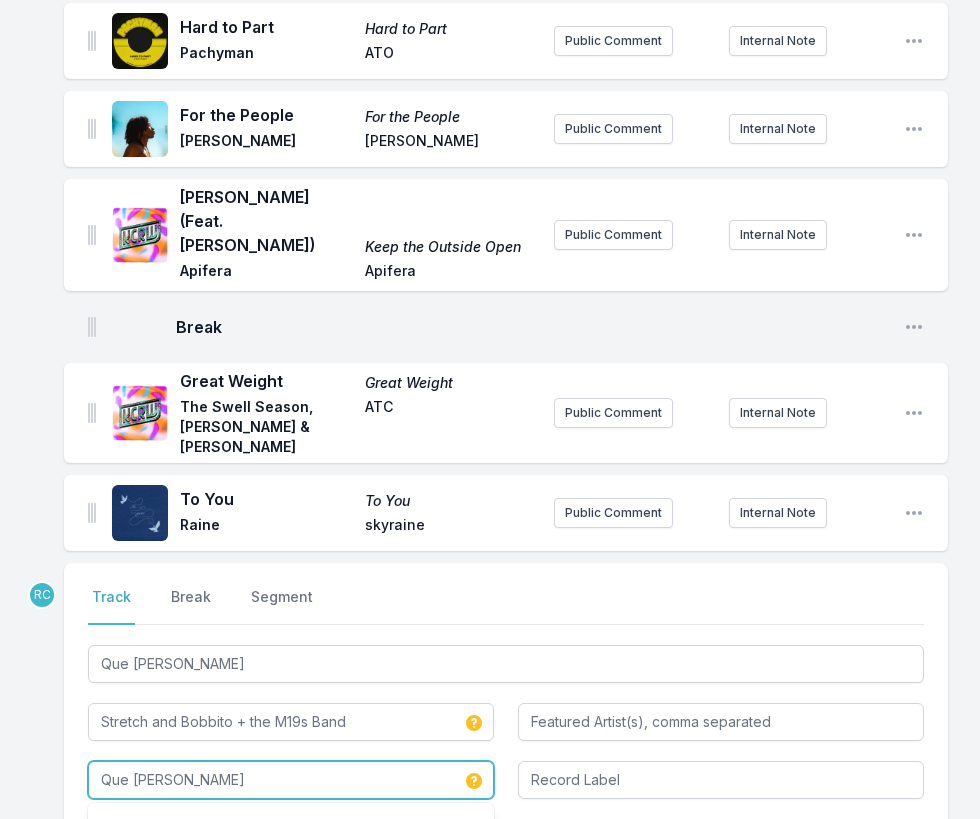 type on "Que [PERSON_NAME]" 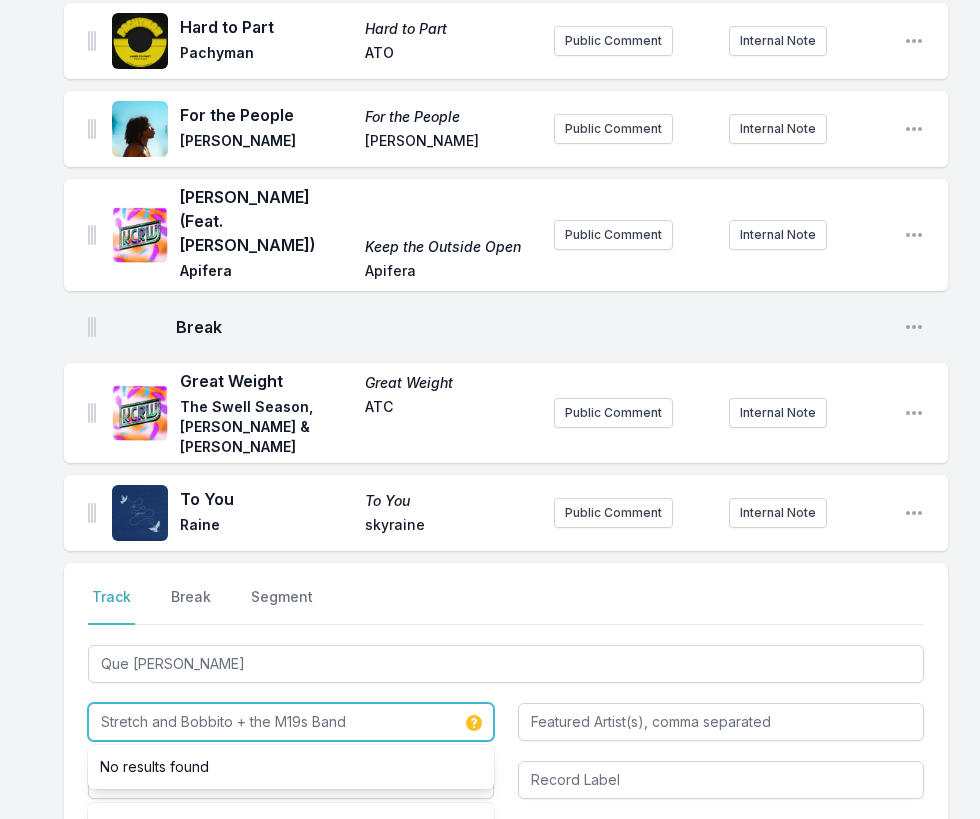 drag, startPoint x: 230, startPoint y: 601, endPoint x: 38, endPoint y: 580, distance: 193.14502 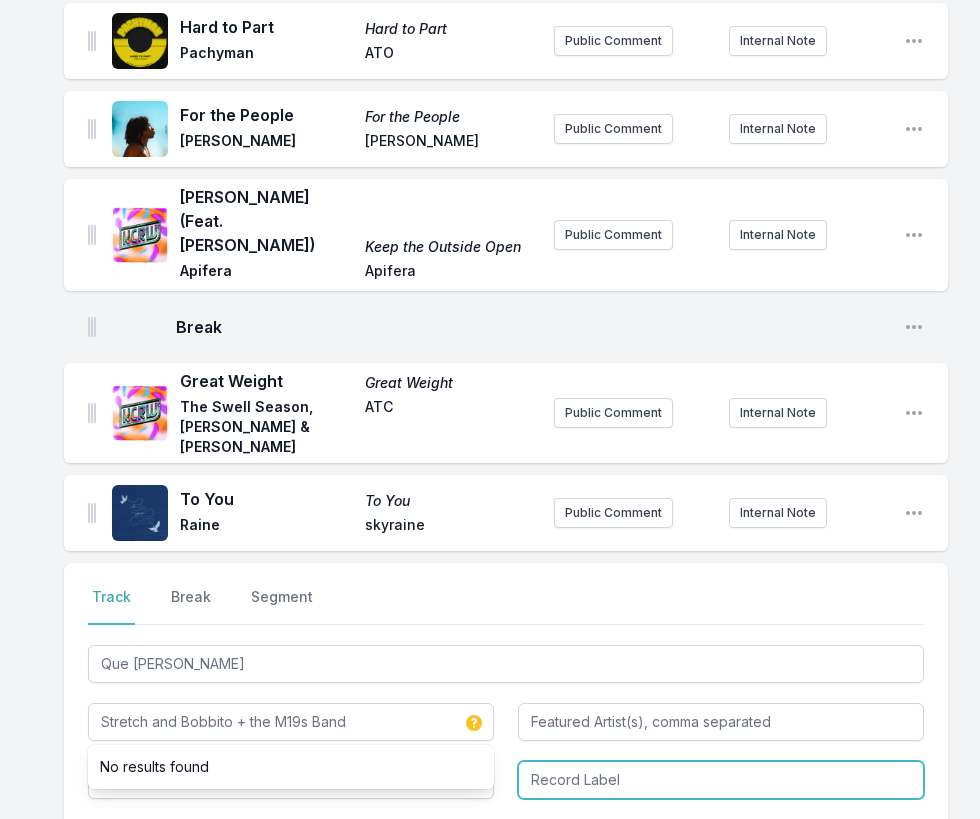 click at bounding box center (721, 780) 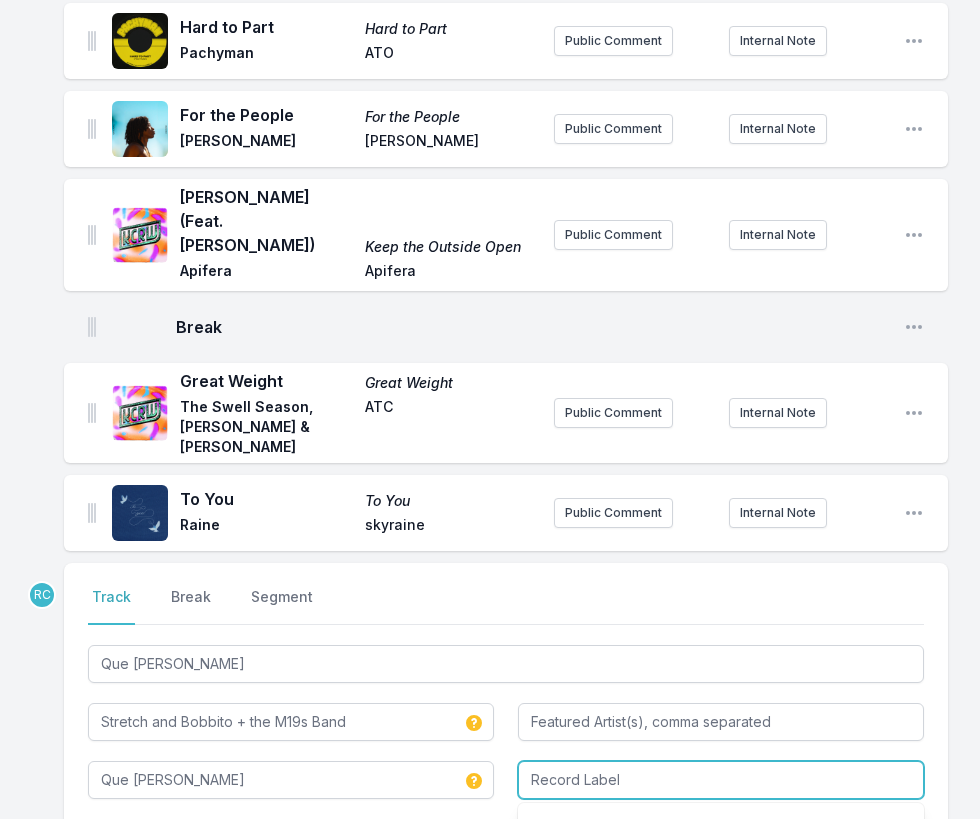 paste on "Stretch and Bobbito" 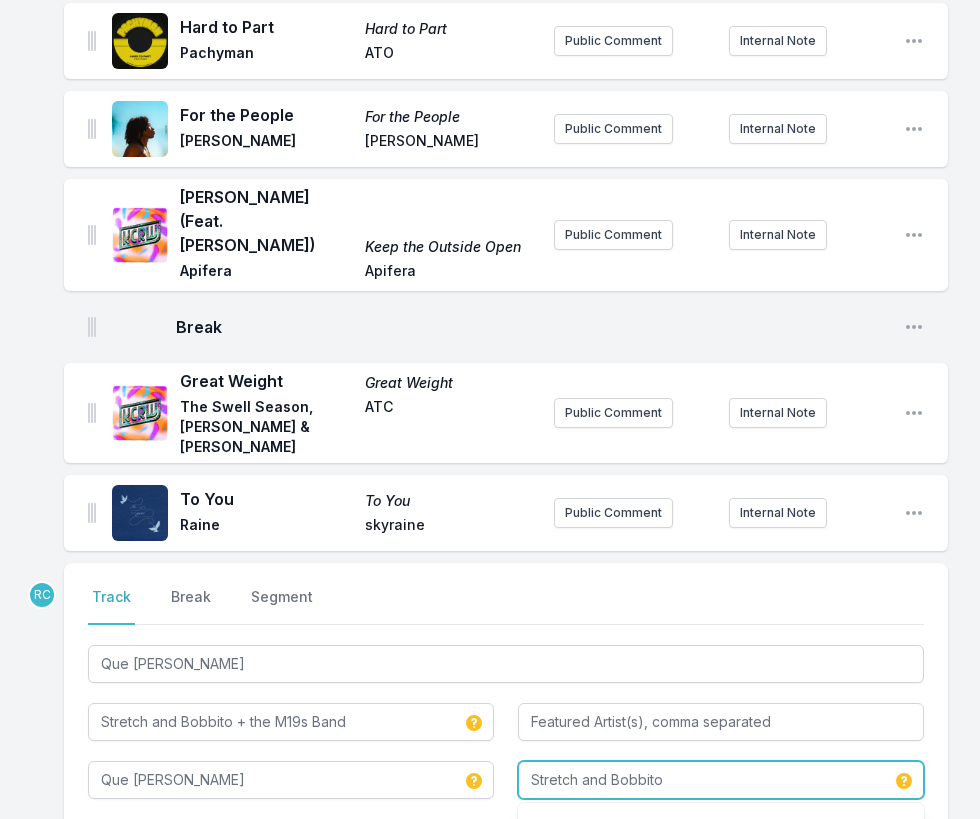 type on "Stretch and Bobbito" 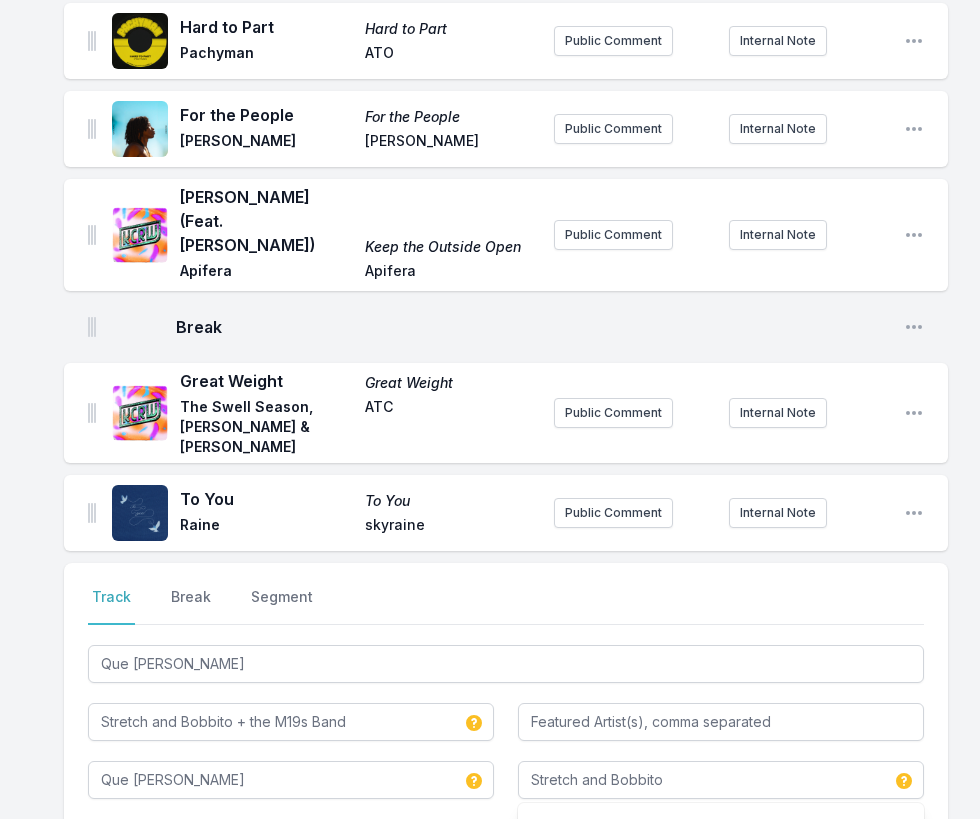 click on "Save" at bounding box center [889, 854] 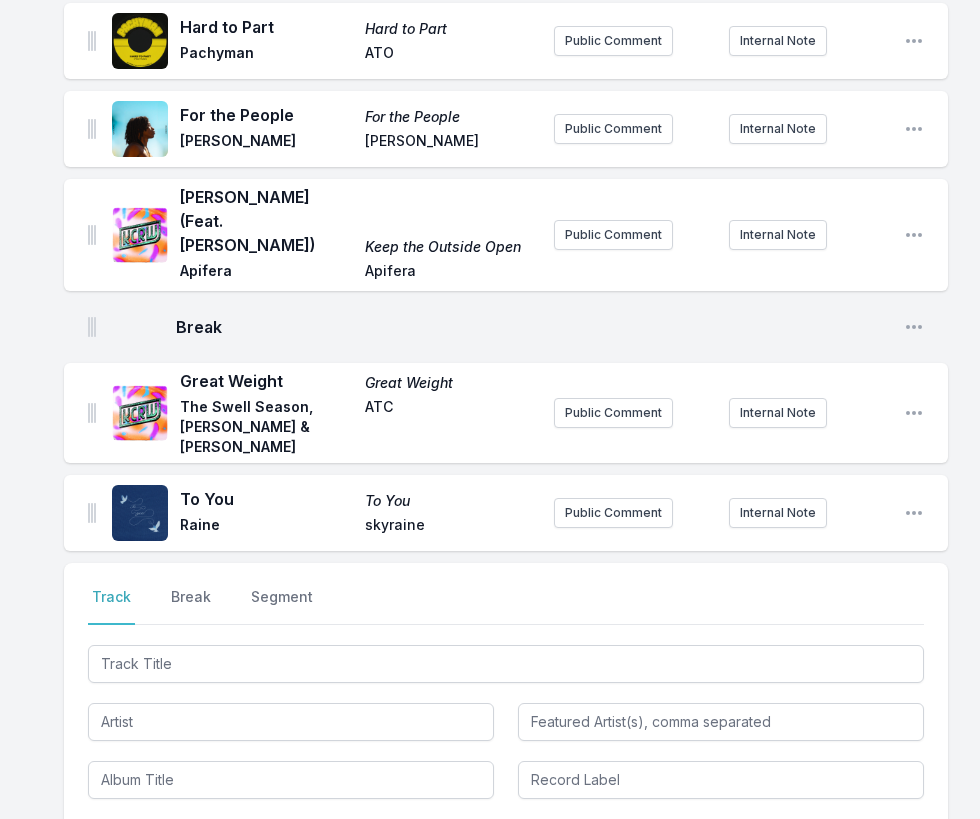 scroll, scrollTop: 2501, scrollLeft: 0, axis: vertical 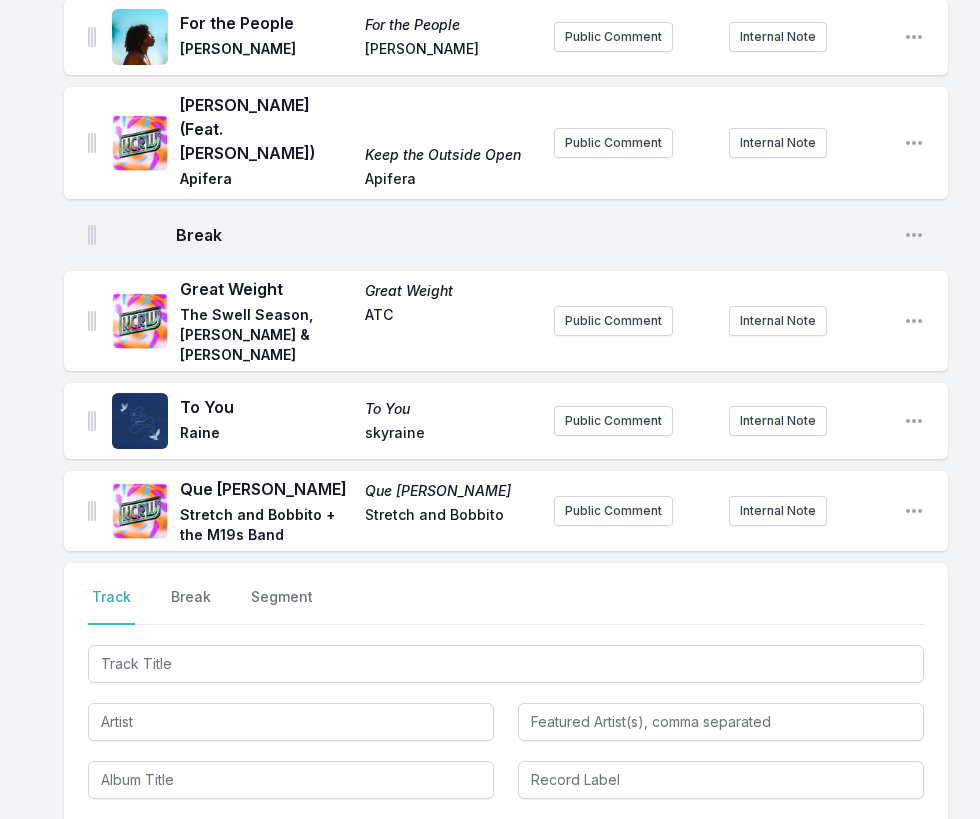 click on "Que [PERSON_NAME] Que [PERSON_NAME] Stretch and Bobbito + the M19s Band Stretch and Bobbito Public Comment Internal Note Open playlist item options" at bounding box center (506, 511) 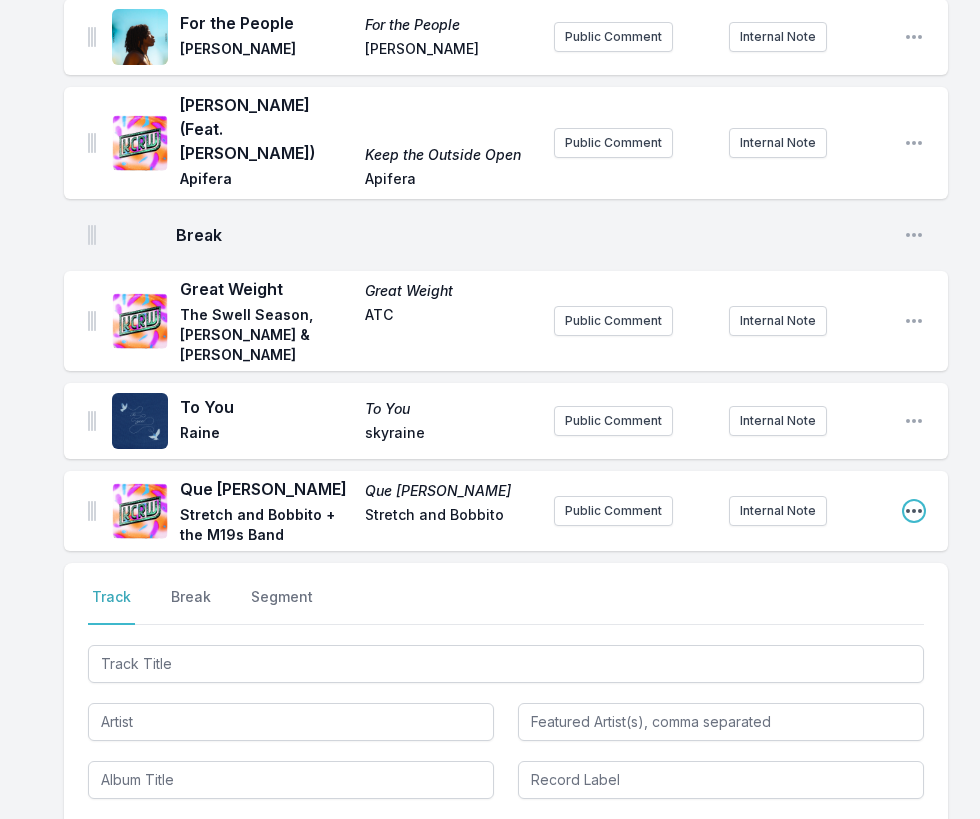 click 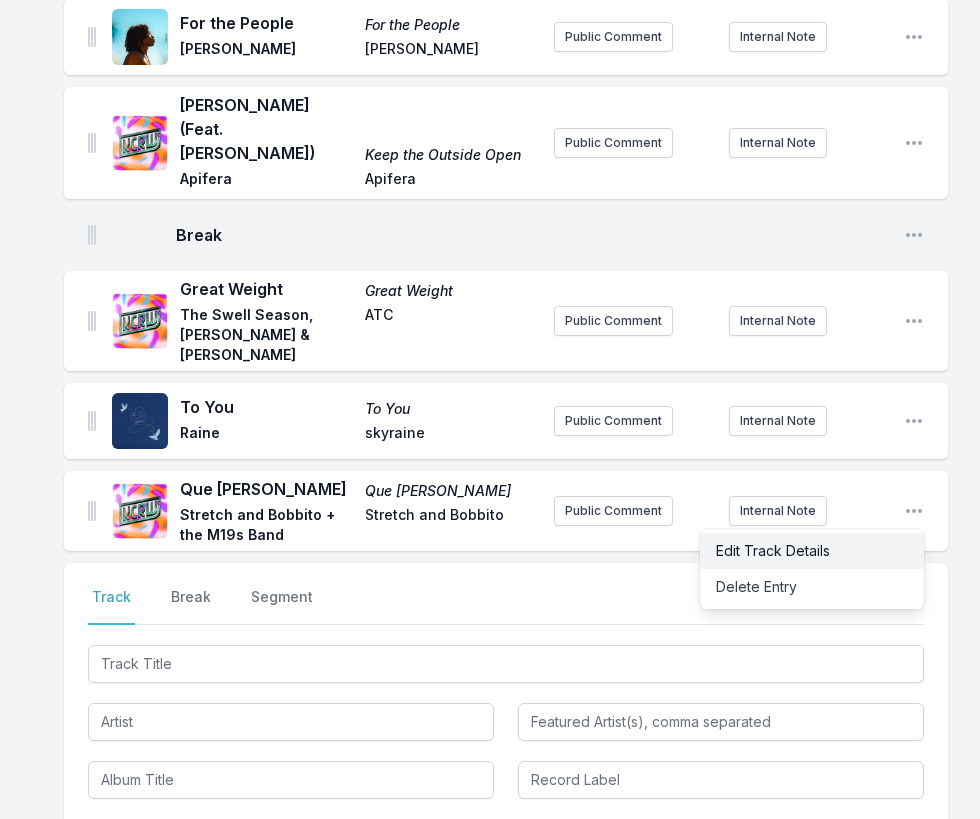 click on "Edit Track Details" at bounding box center [812, 551] 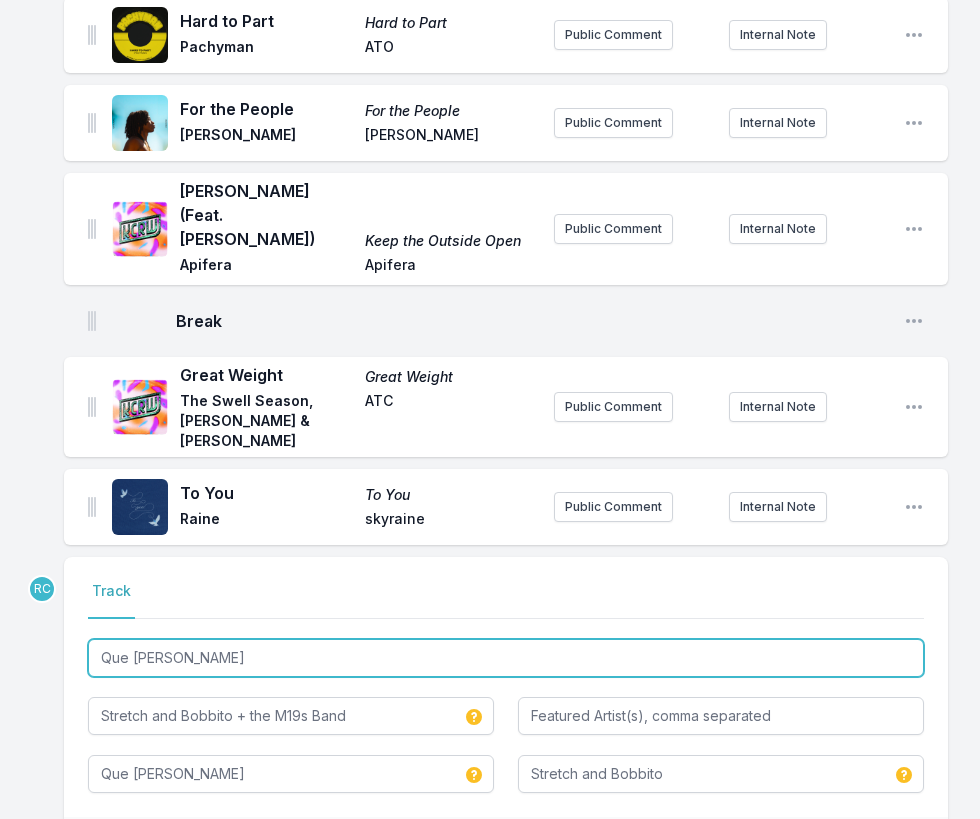 drag, startPoint x: 286, startPoint y: 535, endPoint x: 282, endPoint y: 477, distance: 58.137768 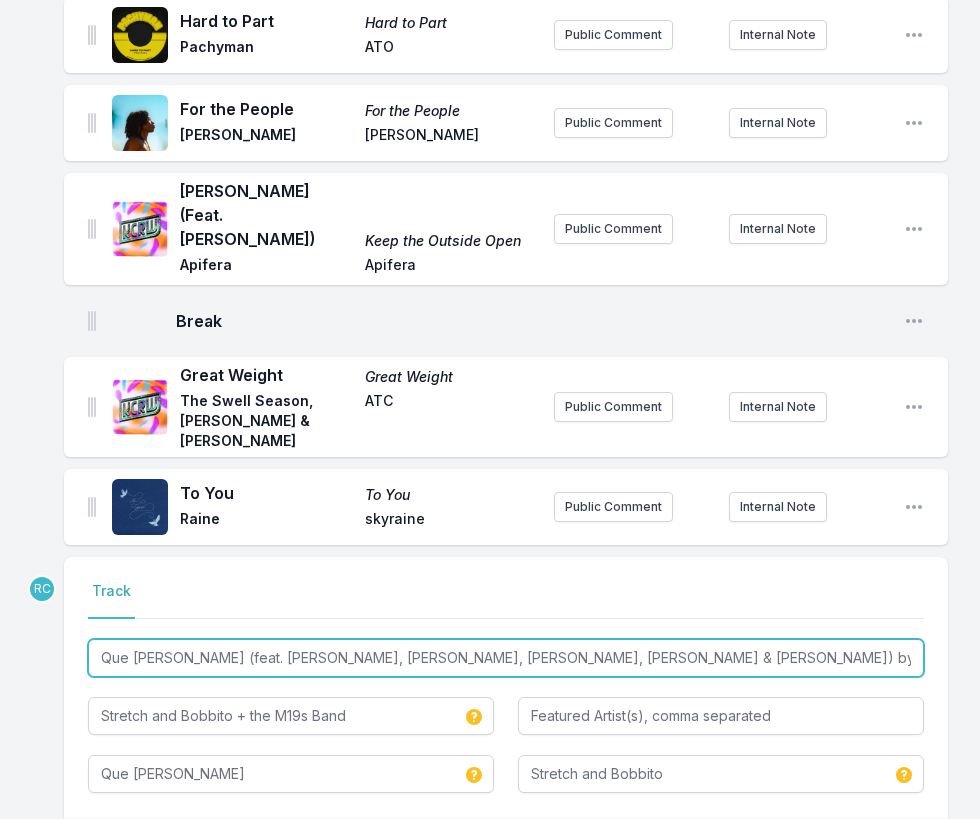 scroll, scrollTop: 0, scrollLeft: 131, axis: horizontal 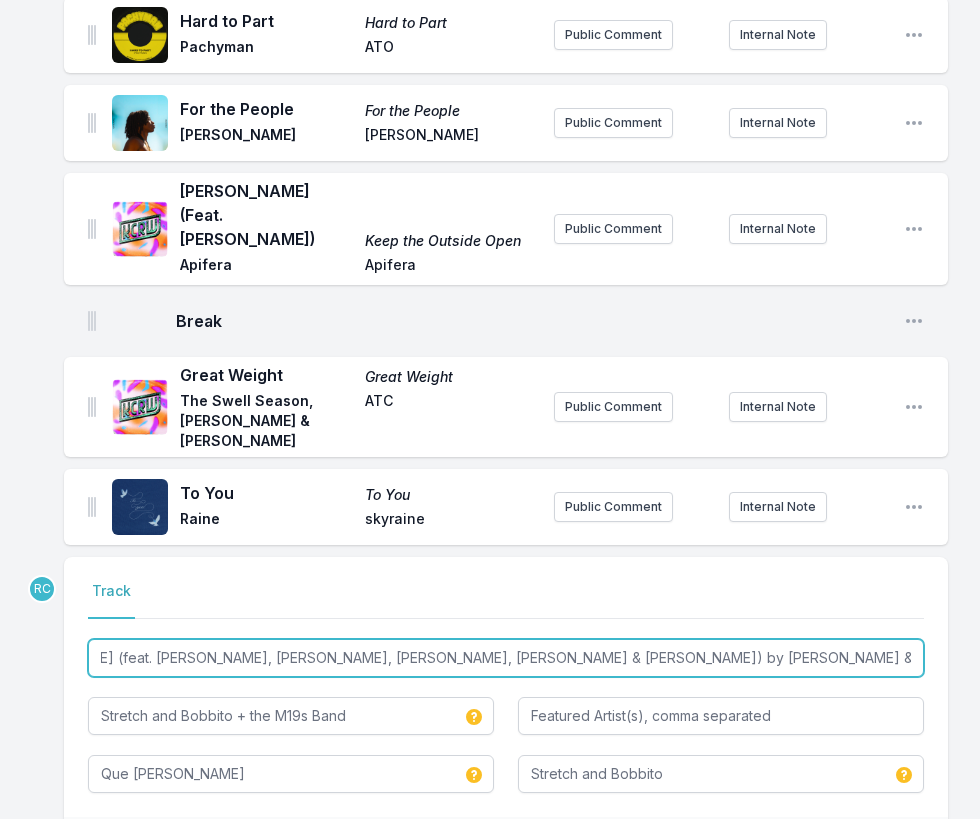 drag, startPoint x: 677, startPoint y: 534, endPoint x: 934, endPoint y: 544, distance: 257.1945 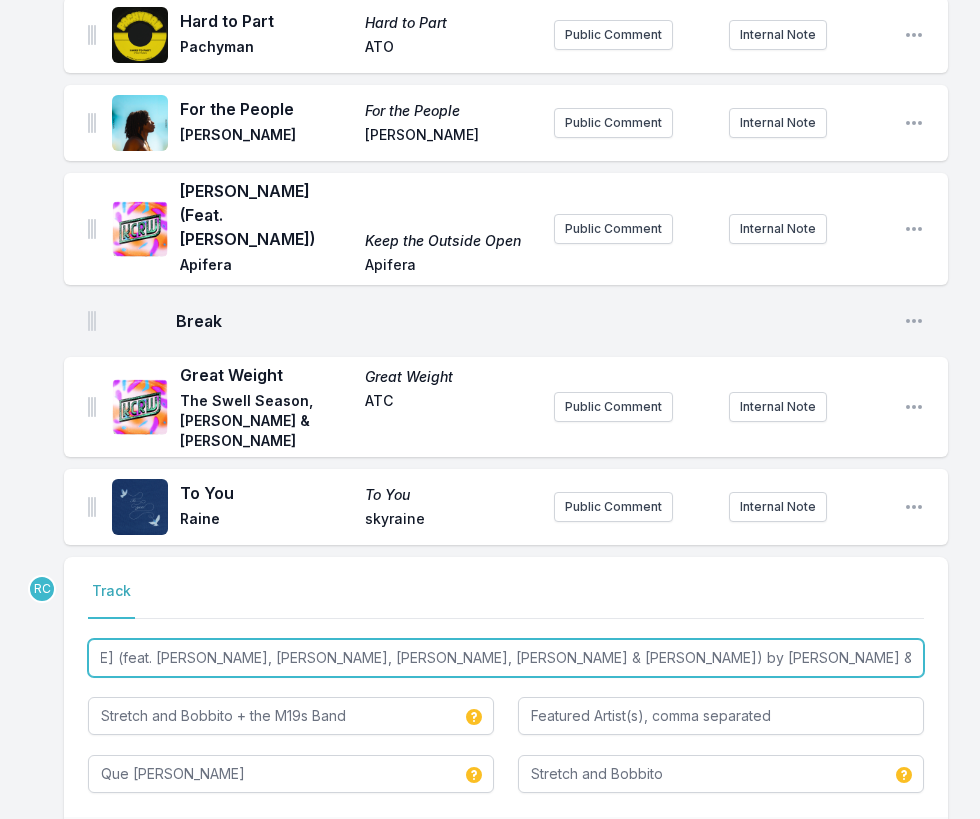 click on "Select a tab Track Track Que [PERSON_NAME] (feat. [PERSON_NAME], [PERSON_NAME], [PERSON_NAME], [PERSON_NAME] & [PERSON_NAME]) by [PERSON_NAME] & Bobbito & The M19s Band Stretch and Bobbito + the M19s Band Que [PERSON_NAME] Stretch and Bobbito" at bounding box center [506, 687] 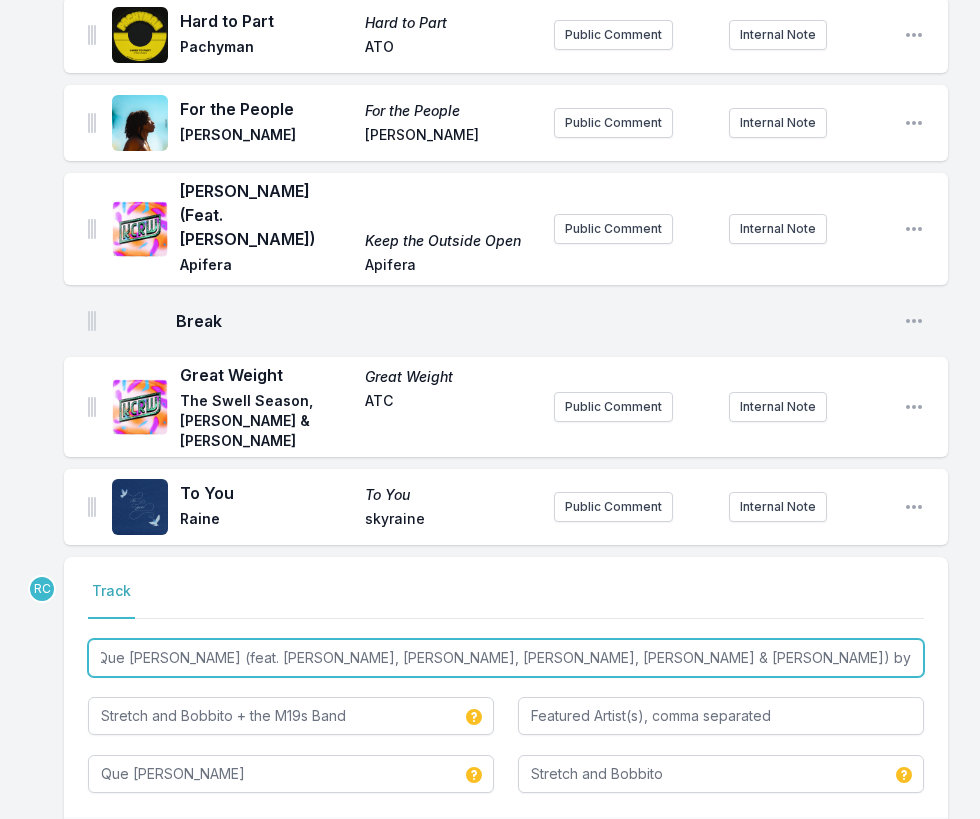 scroll, scrollTop: 0, scrollLeft: 0, axis: both 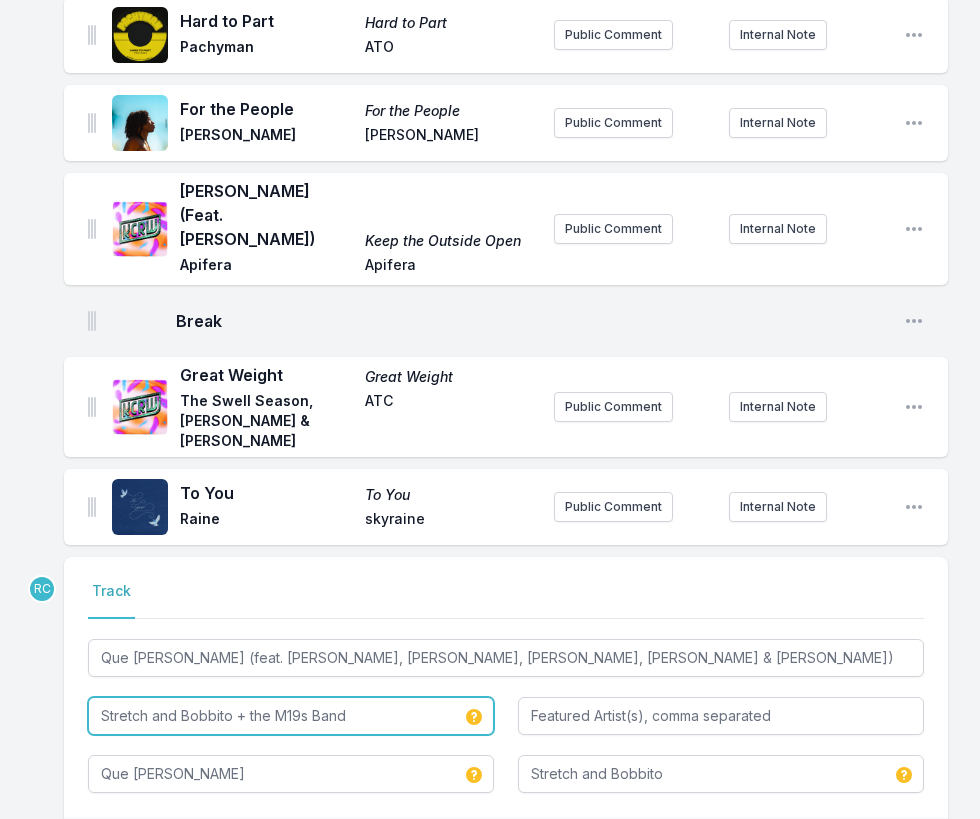 type on "Que [PERSON_NAME]" 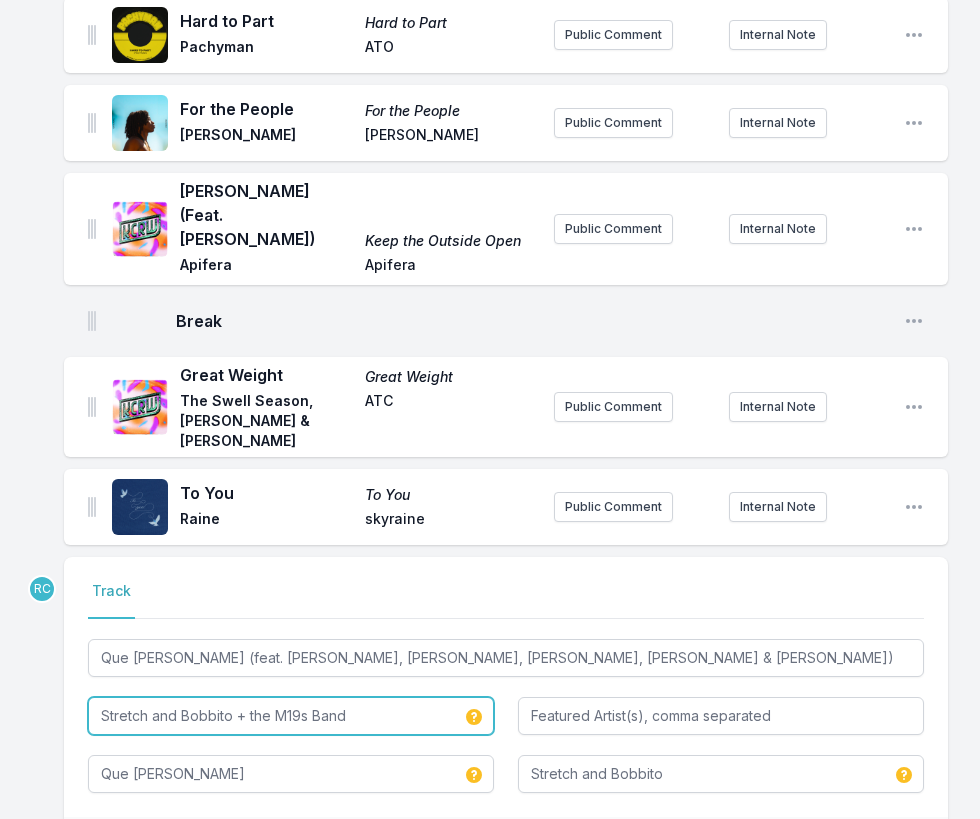 type on "[PERSON_NAME], [PERSON_NAME], [PERSON_NAME], [PERSON_NAME] & [PERSON_NAME]" 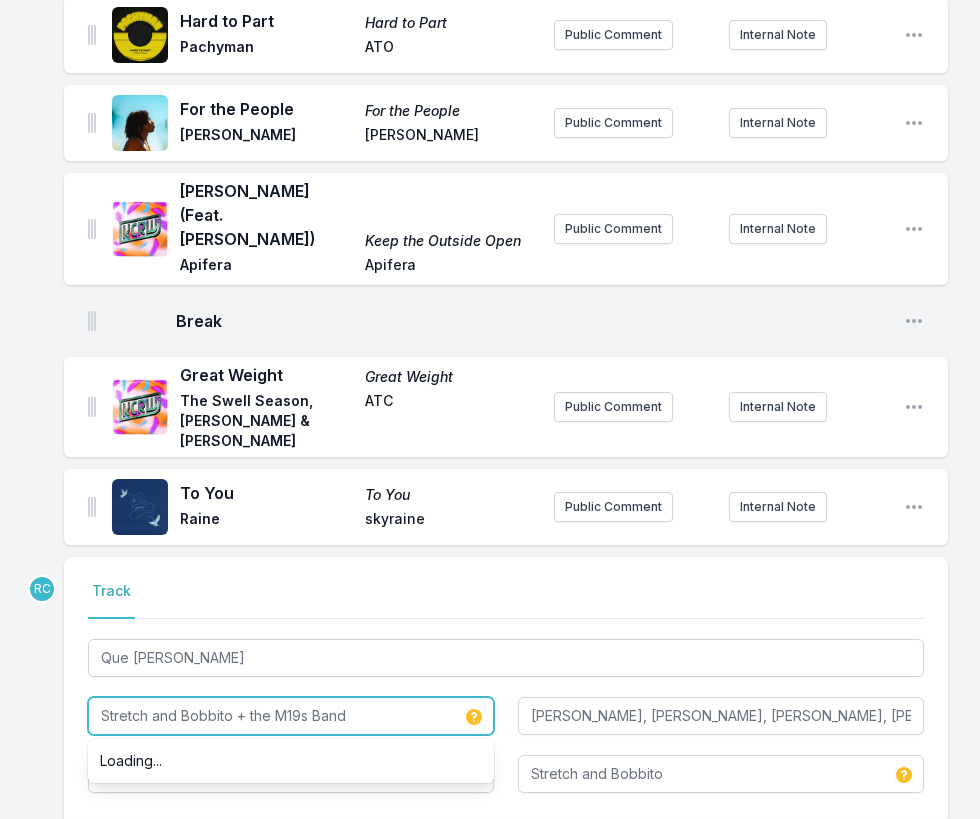 paste on "& Bobbito & T" 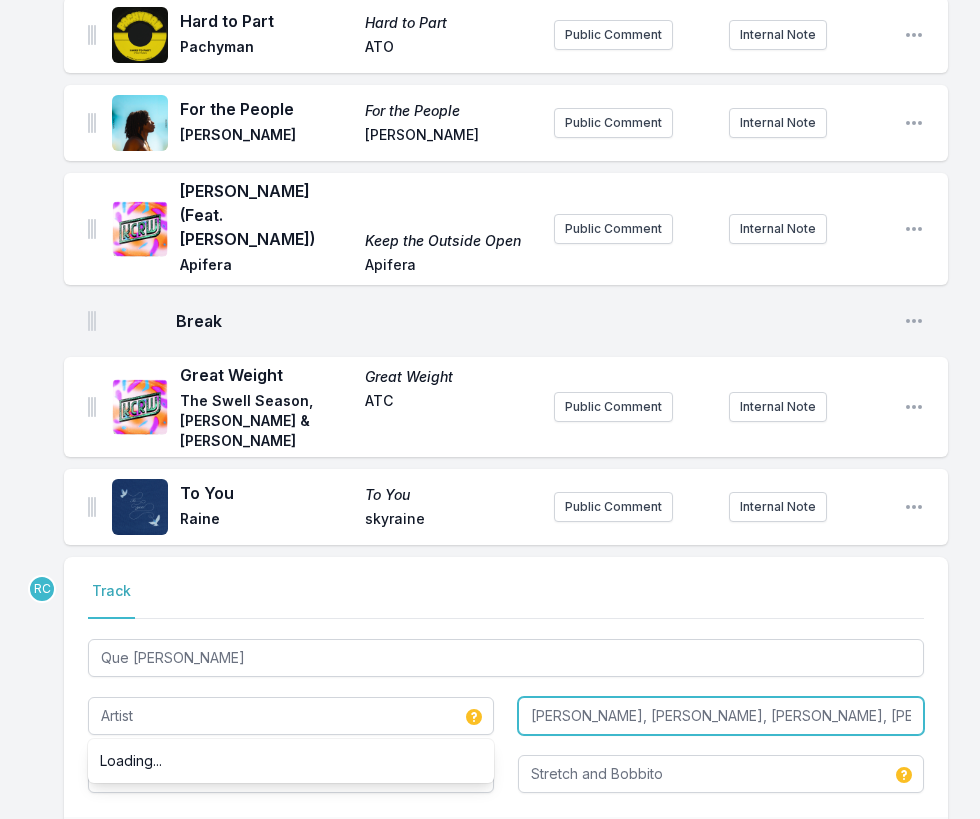 type on "Stretch & Bobbito & The M19s Band" 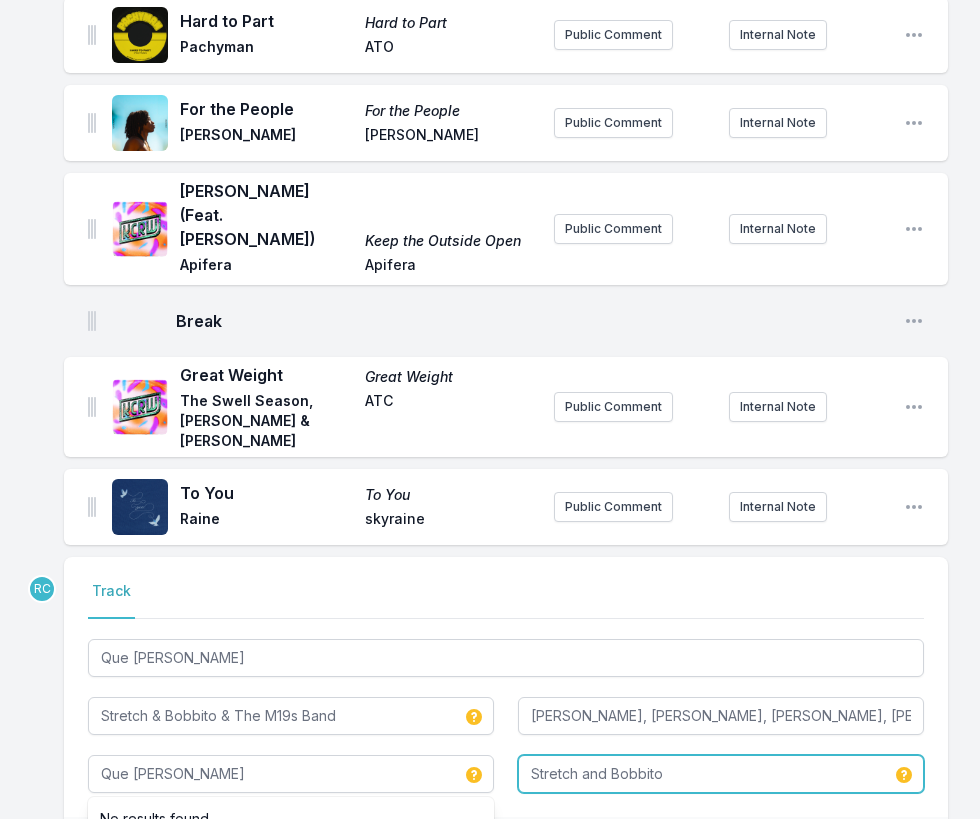 click on "Stretch and Bobbito" at bounding box center [721, 774] 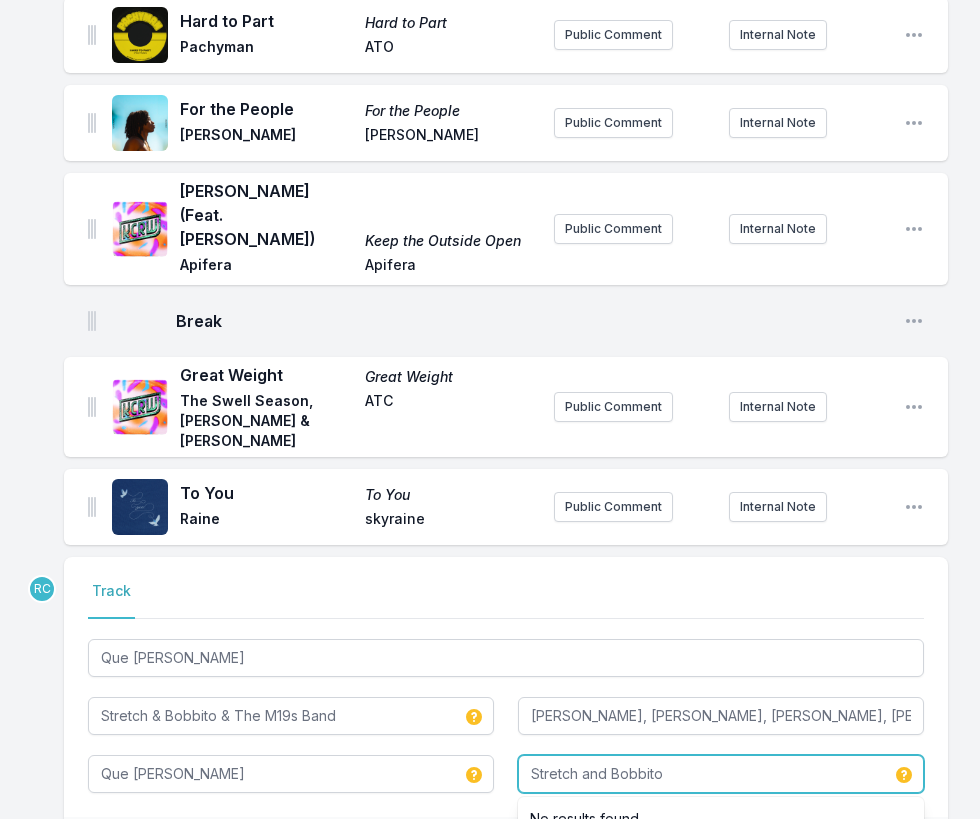 drag, startPoint x: 707, startPoint y: 648, endPoint x: 485, endPoint y: 628, distance: 222.89908 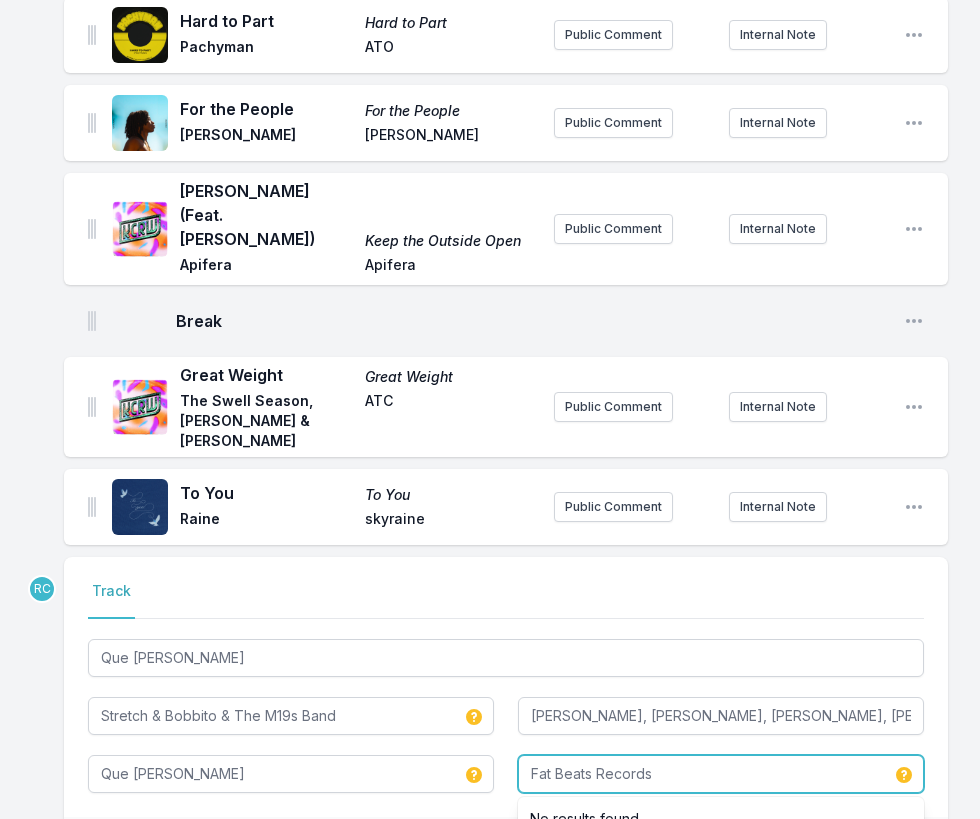 type on "Fat Beats Records" 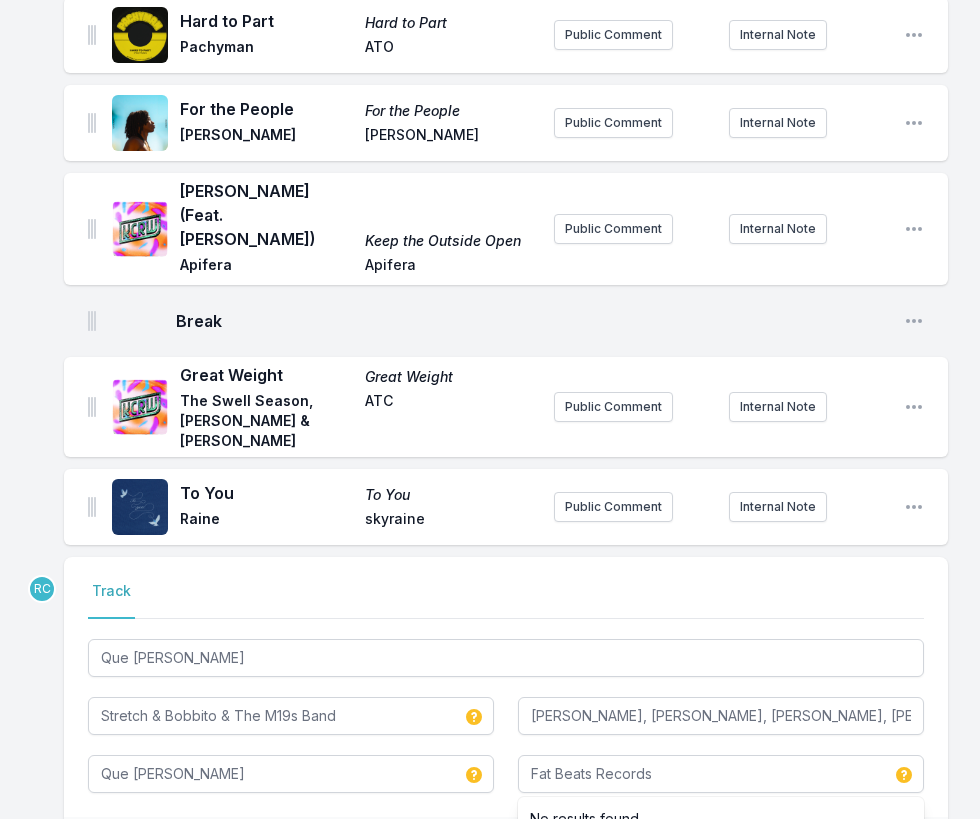 click on "Save" at bounding box center (889, 848) 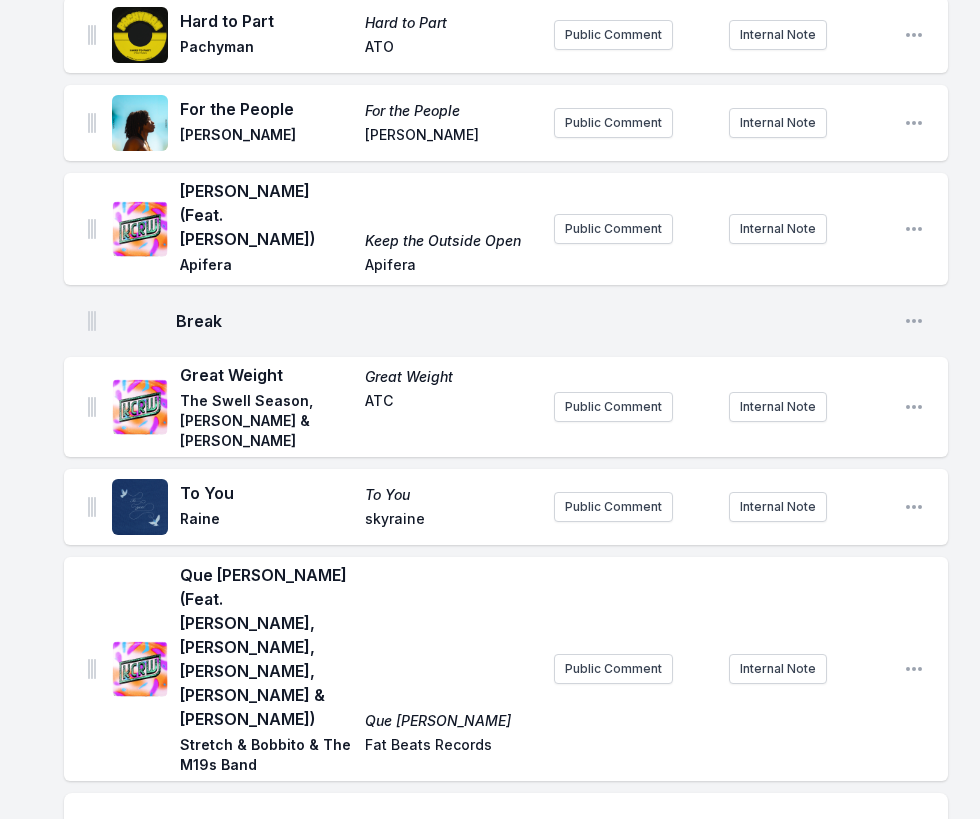 click at bounding box center [506, 894] 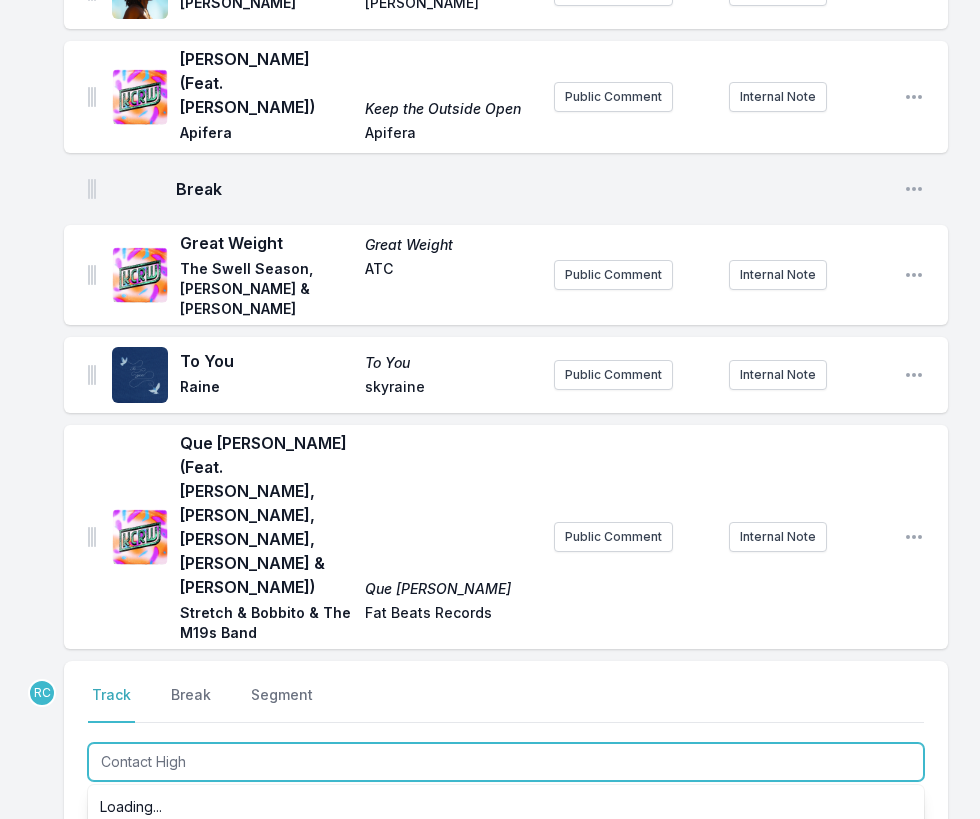 scroll, scrollTop: 2578, scrollLeft: 0, axis: vertical 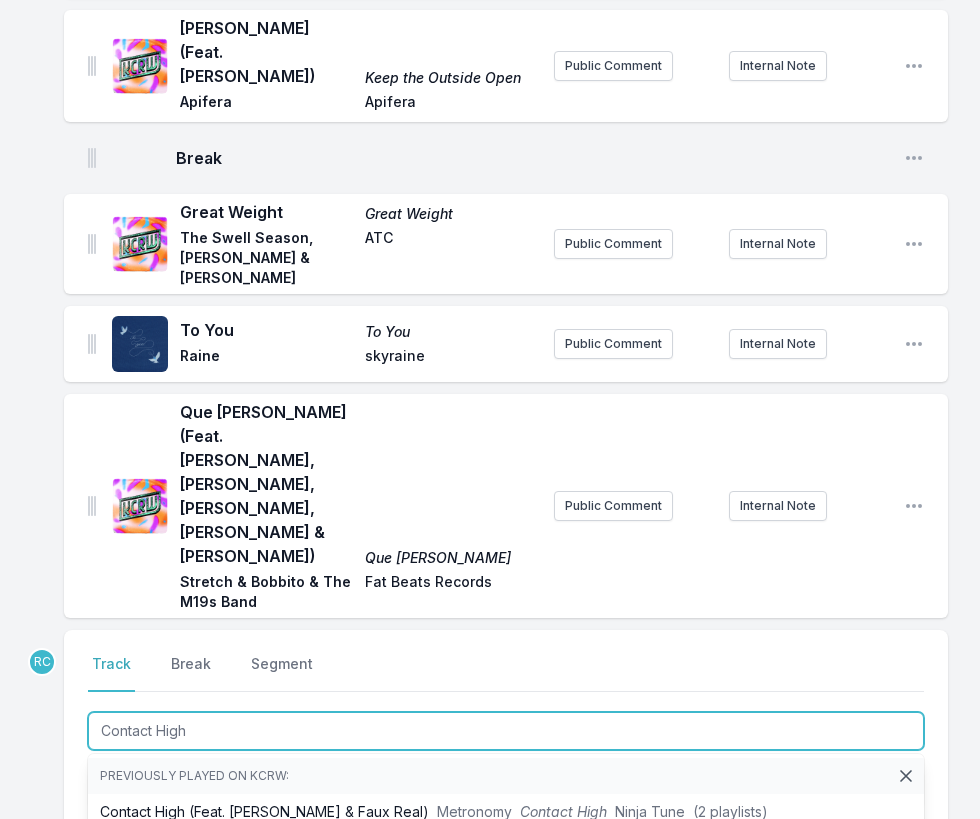 type on "Contact High" 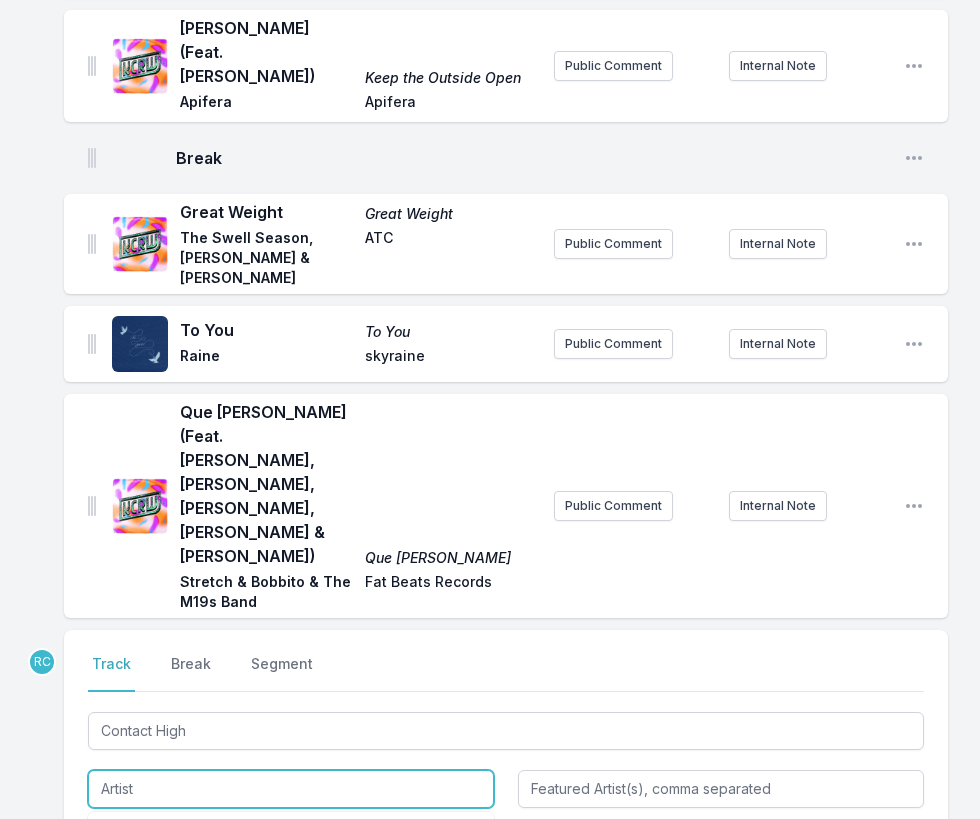 click at bounding box center [291, 789] 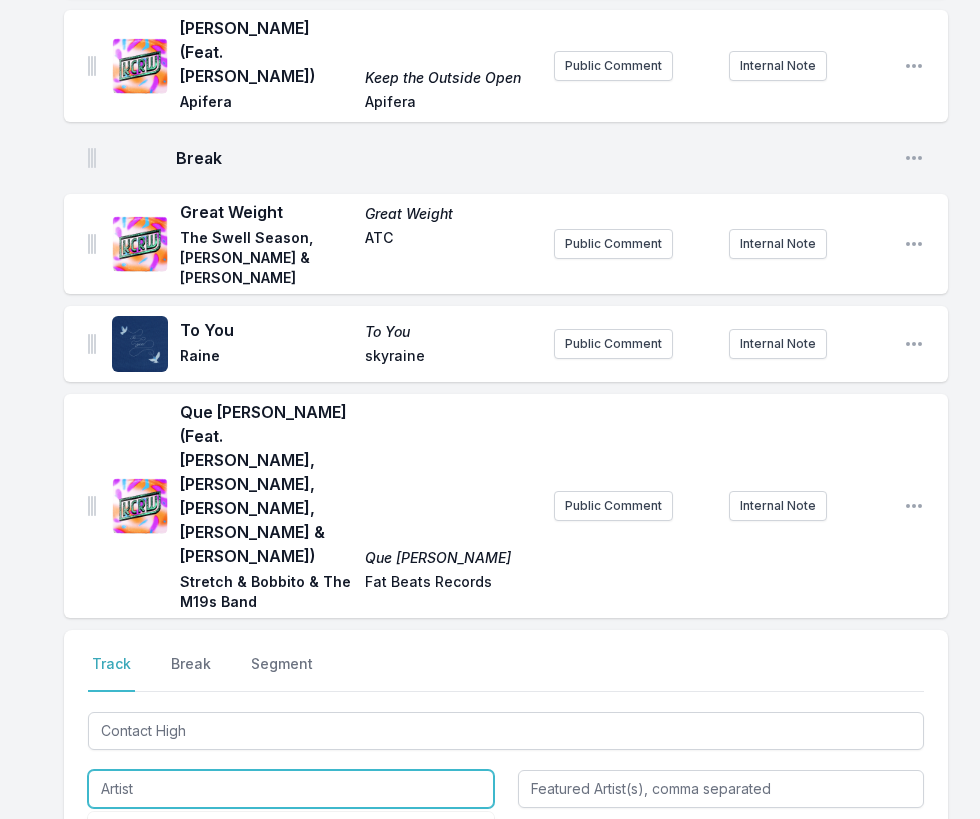 paste on "[PERSON_NAME]" 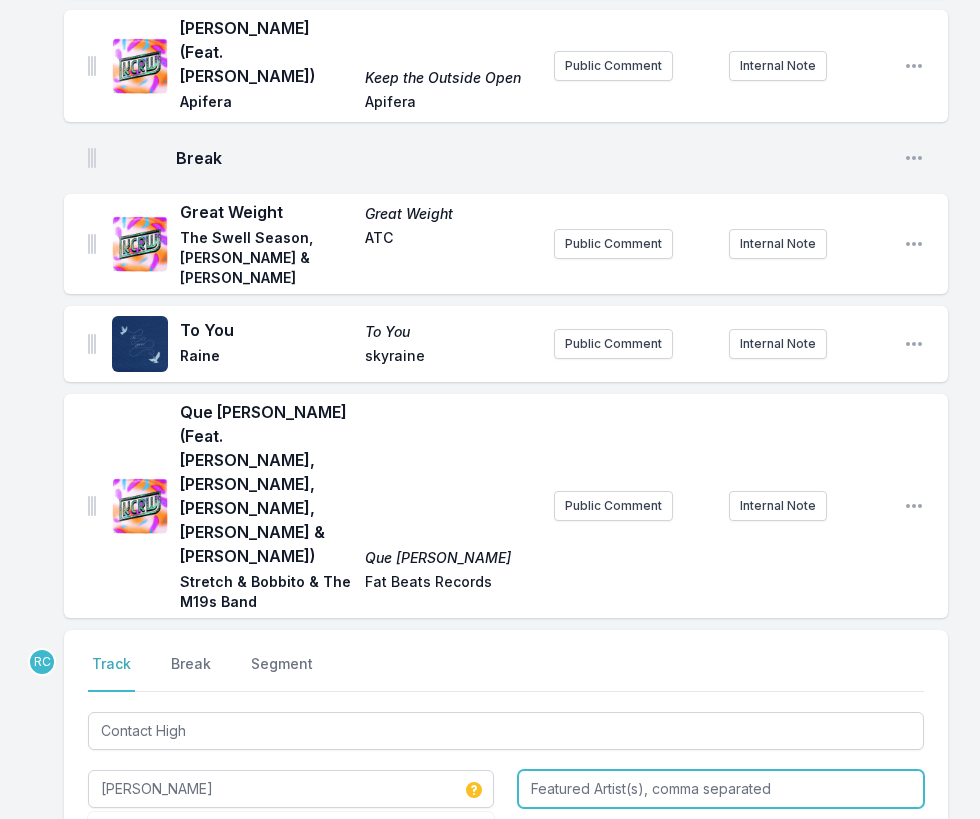 type on "[PERSON_NAME]" 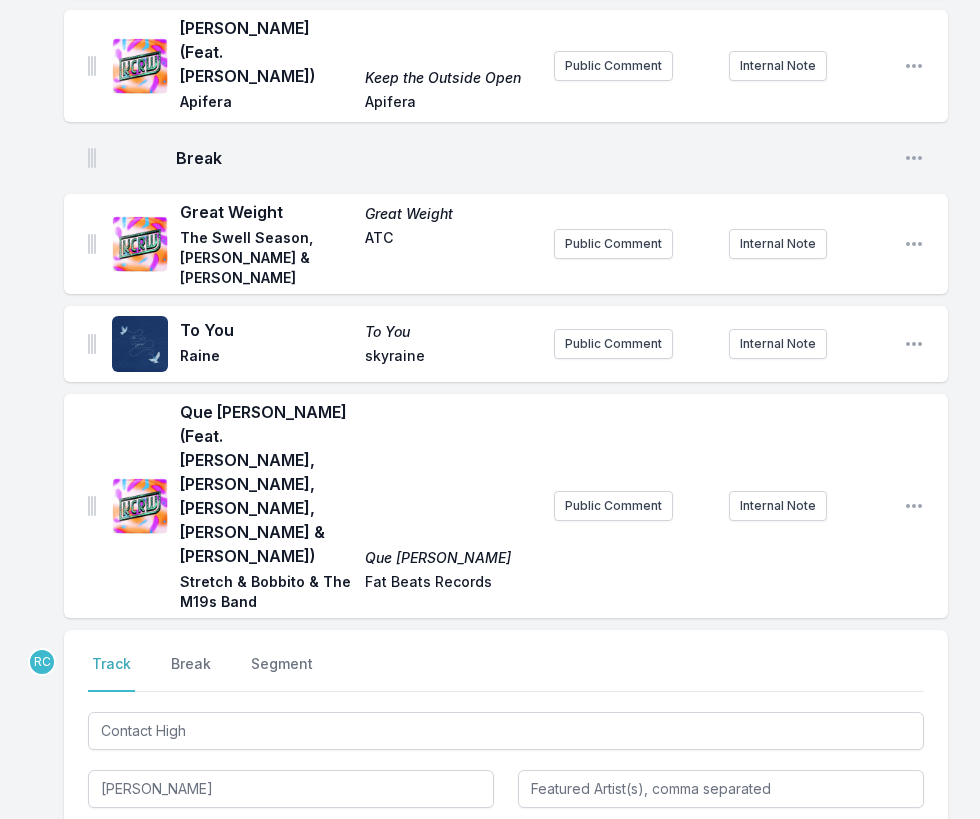 click on "Making Room for the Light" at bounding box center (291, 892) 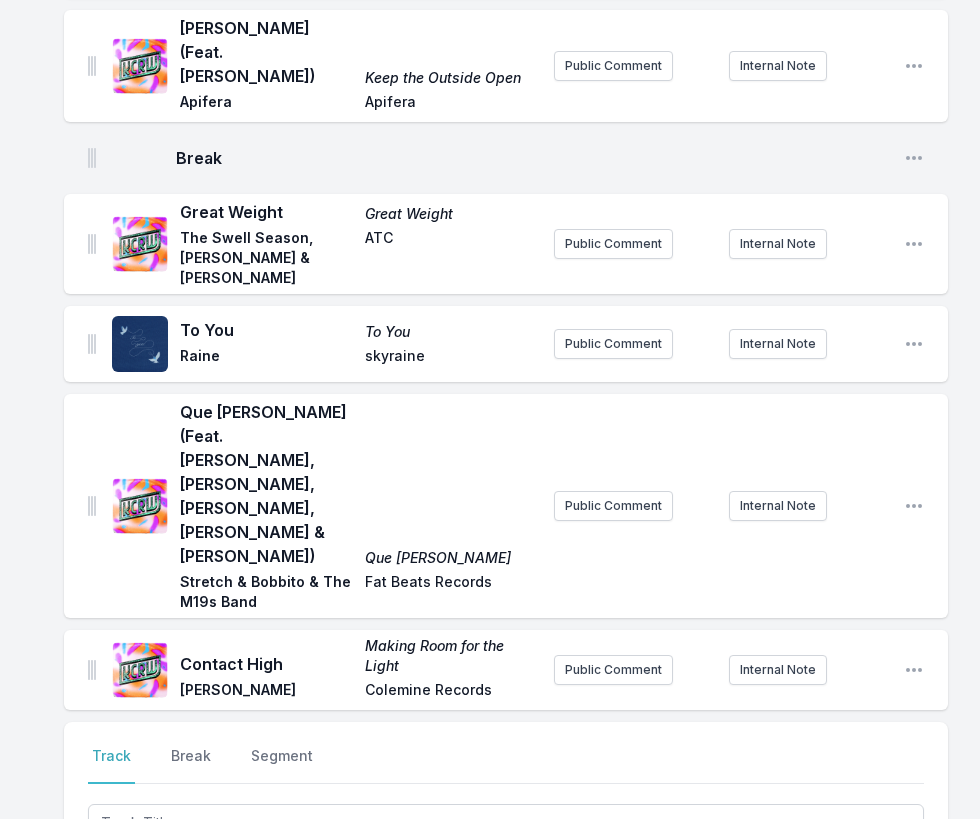 scroll, scrollTop: 2670, scrollLeft: 0, axis: vertical 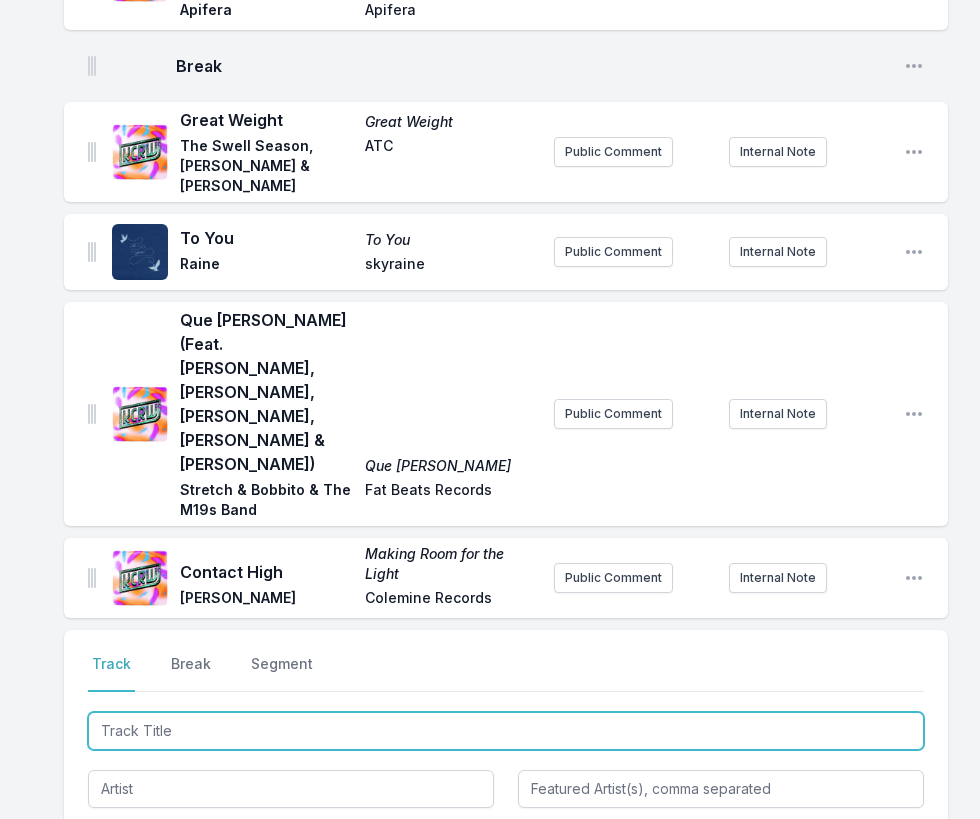 click at bounding box center [506, 731] 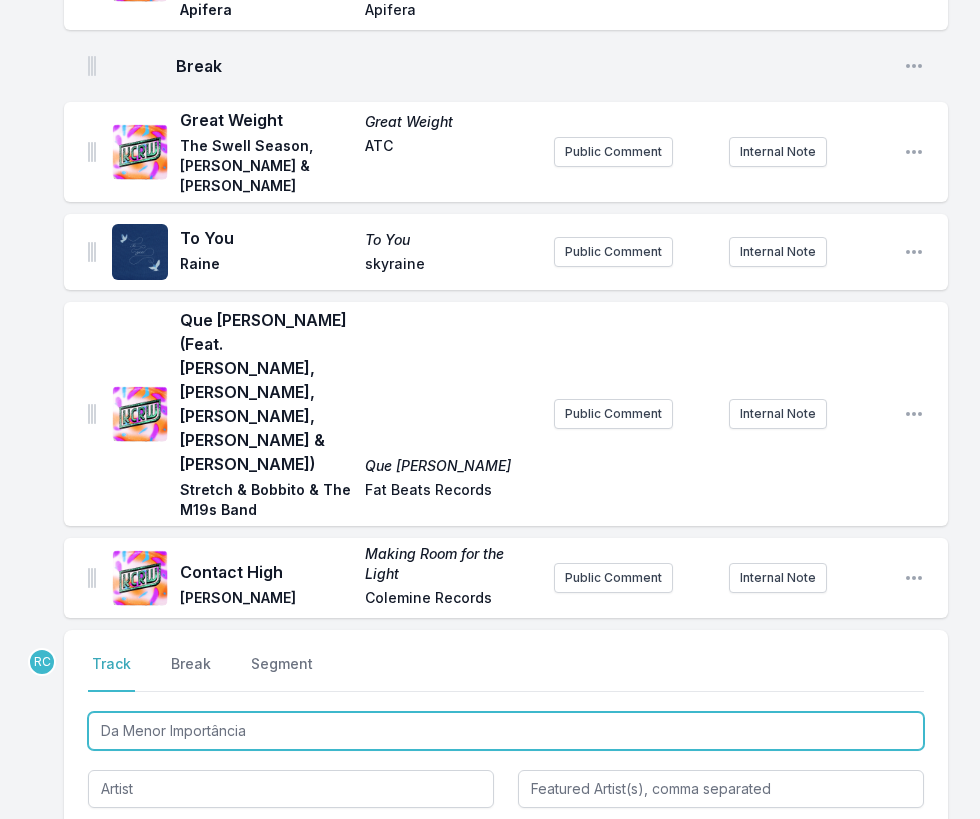 type on "Da Menor Importância" 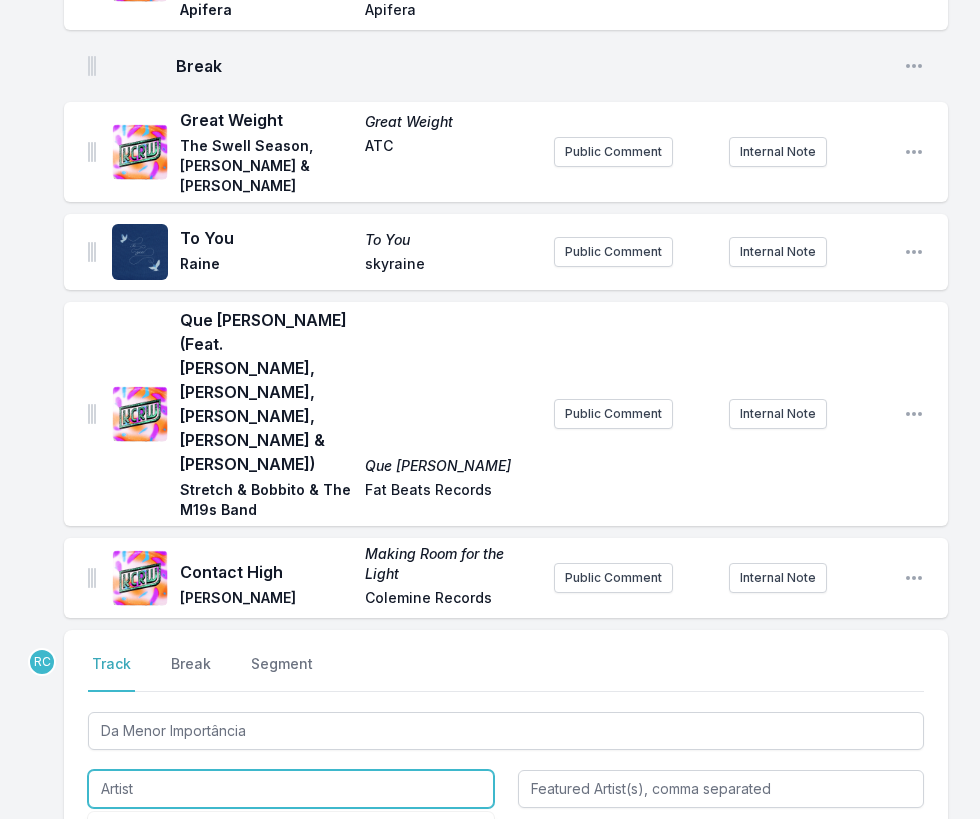 paste on "[PERSON_NAME]" 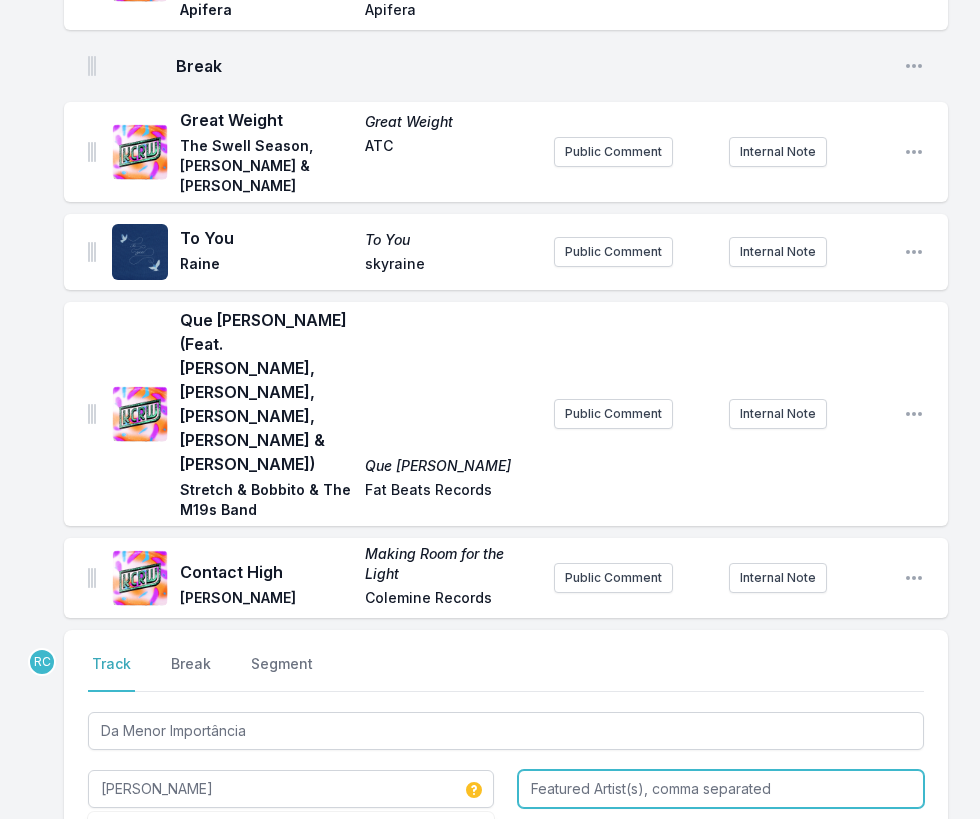 type on "[PERSON_NAME]" 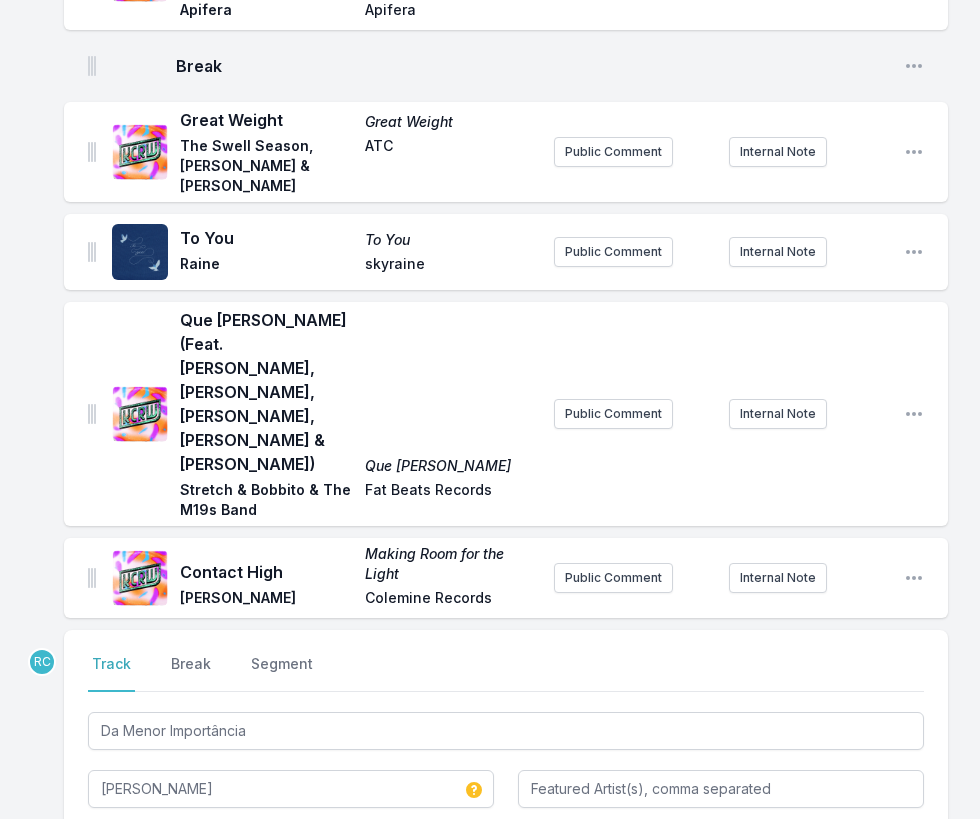 click at bounding box center [721, 847] 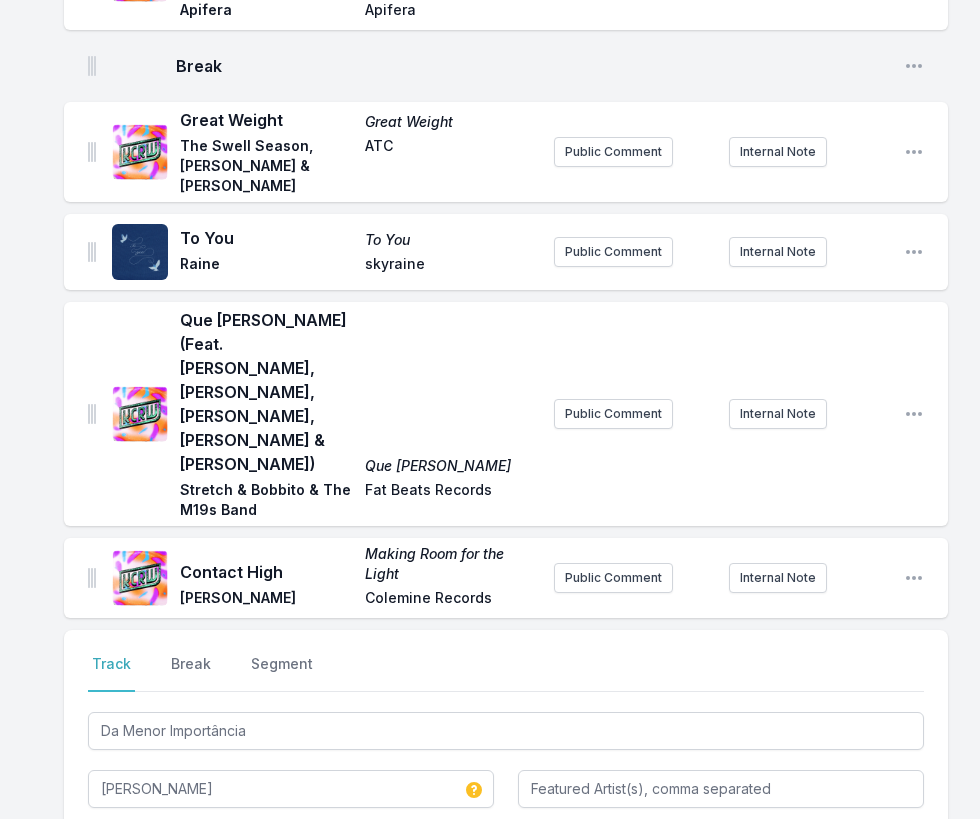 click on "Save" at bounding box center [889, 921] 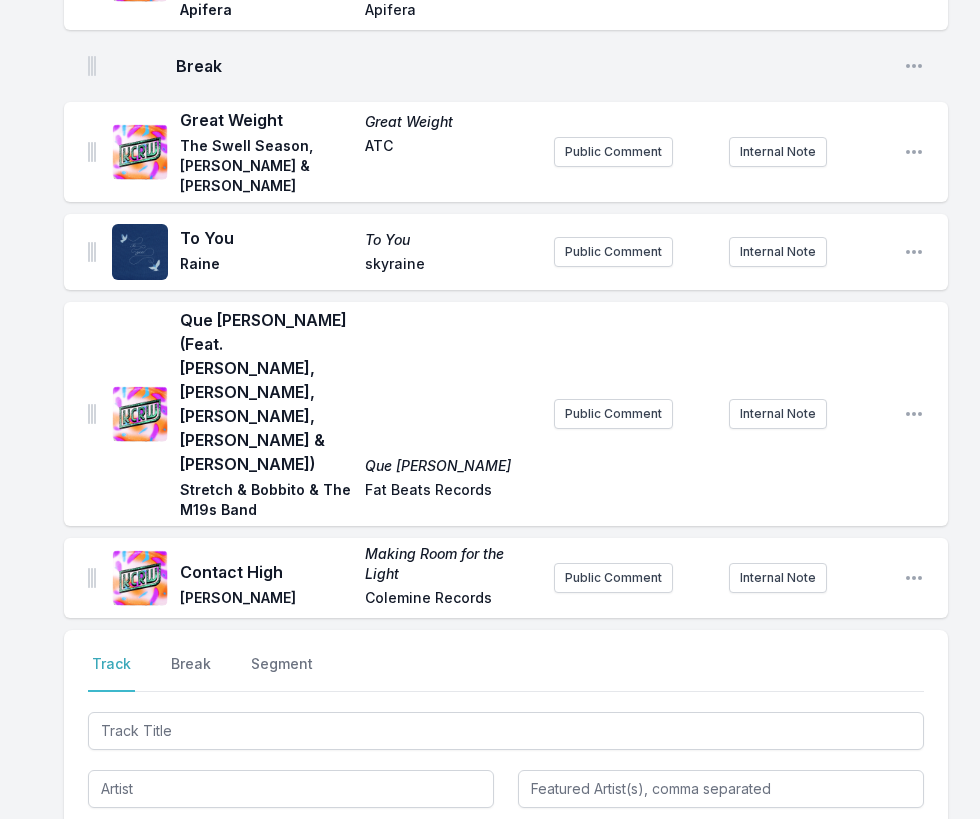 scroll, scrollTop: 2758, scrollLeft: 0, axis: vertical 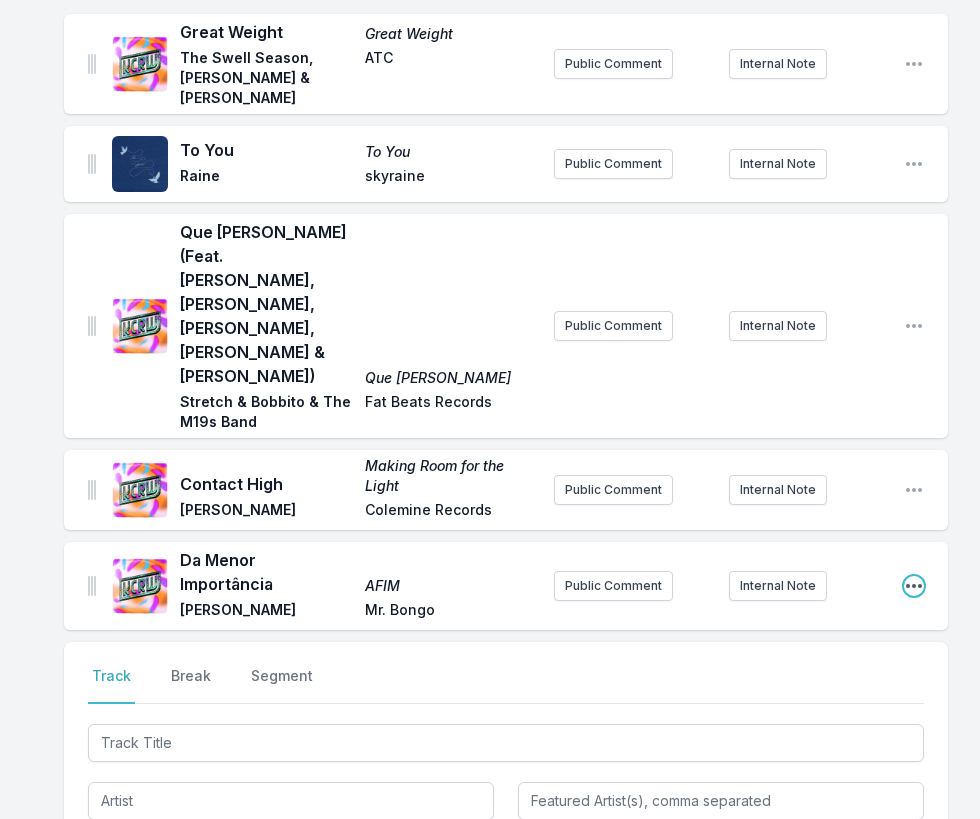 click 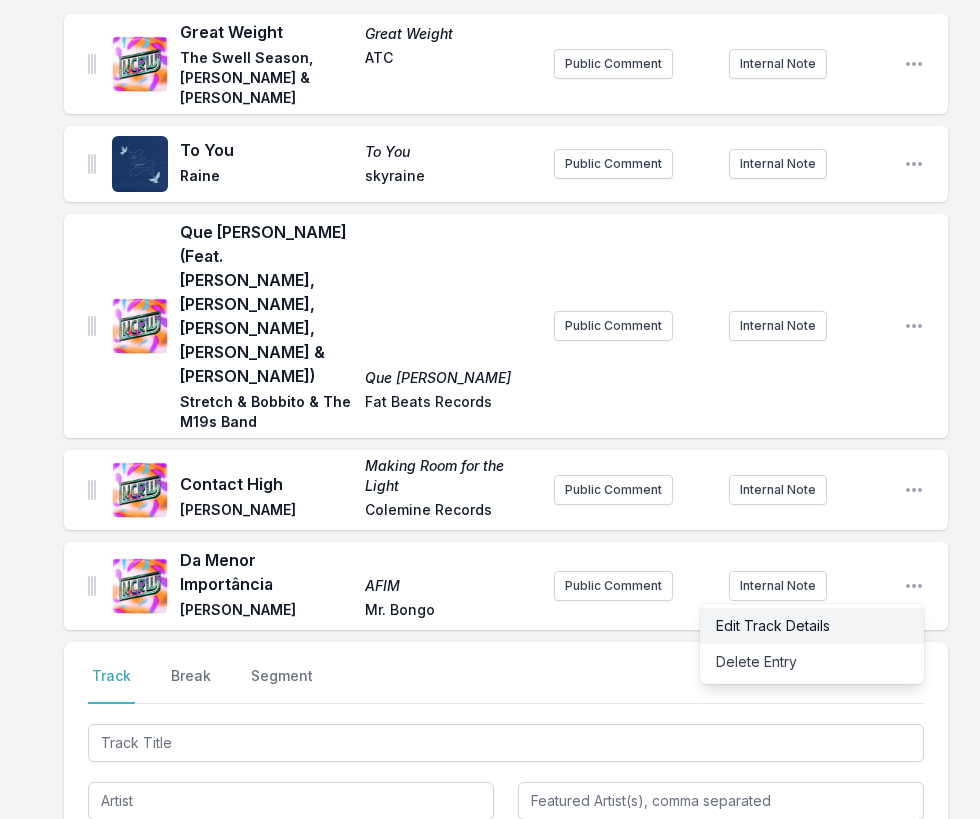 click on "Edit Track Details" at bounding box center (812, 626) 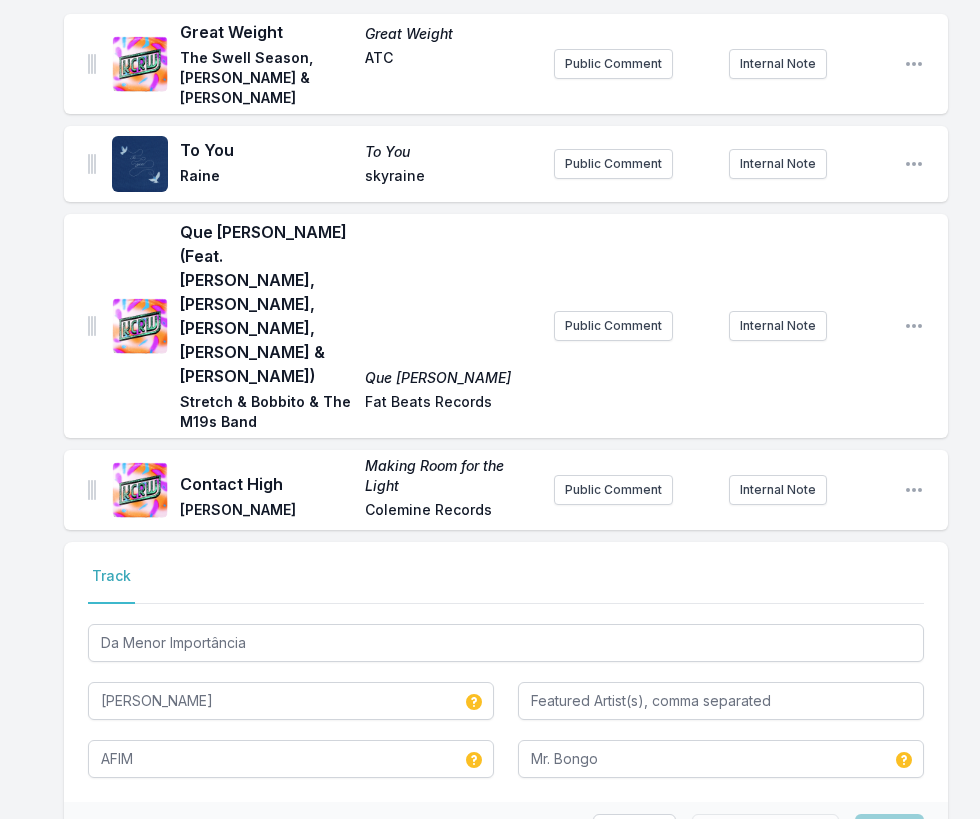 scroll, scrollTop: 2695, scrollLeft: 0, axis: vertical 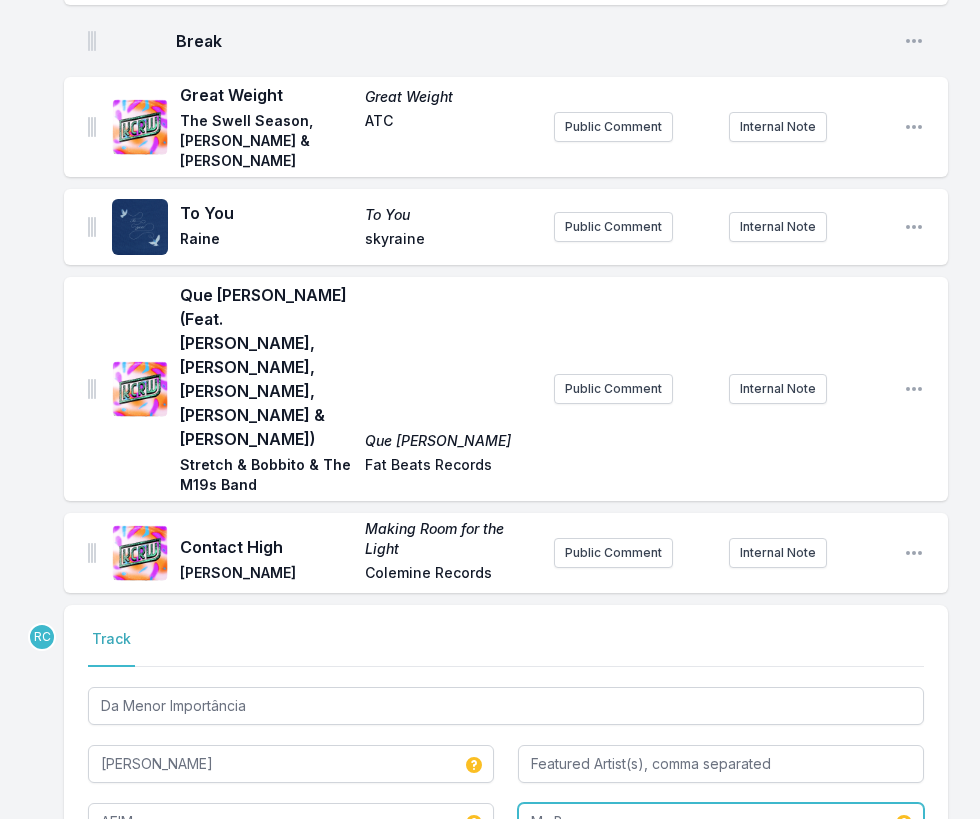 click on "Mr. Bongo" at bounding box center [721, 822] 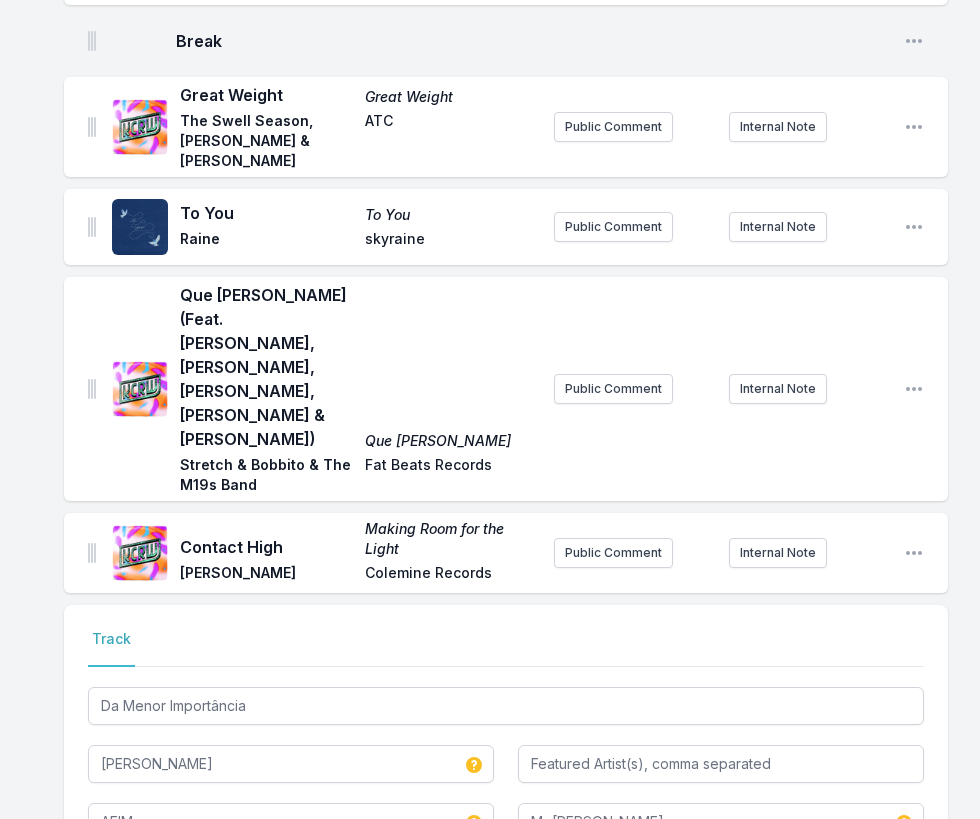 click on "Save" at bounding box center [889, 896] 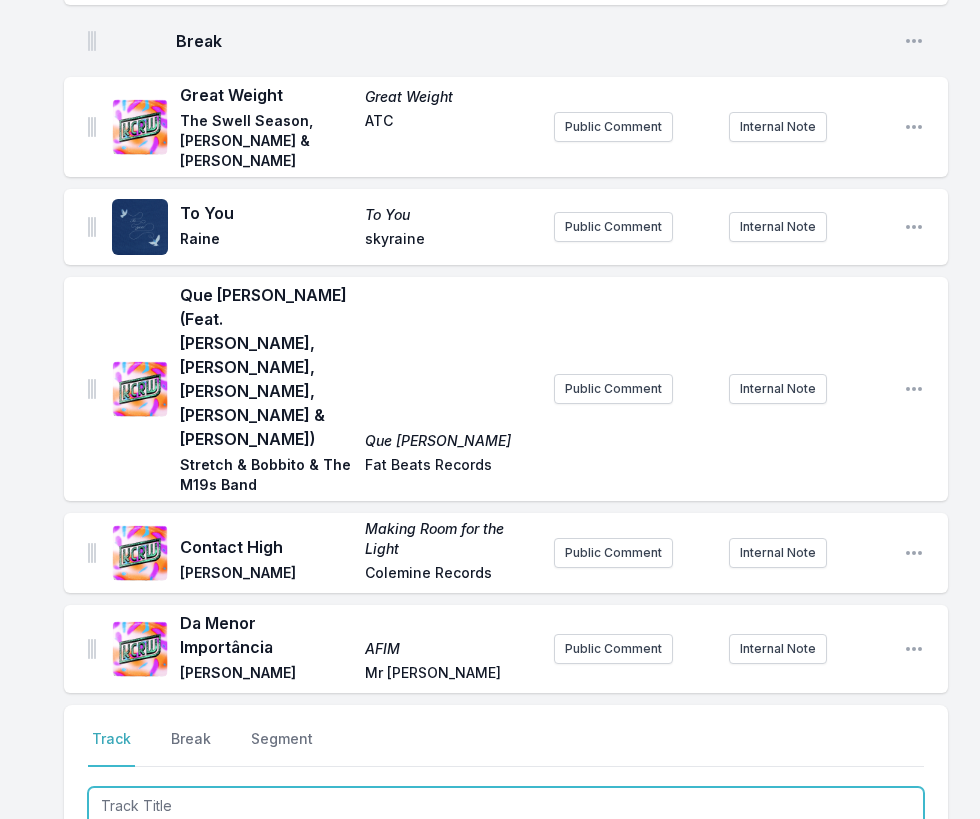 click at bounding box center [506, 806] 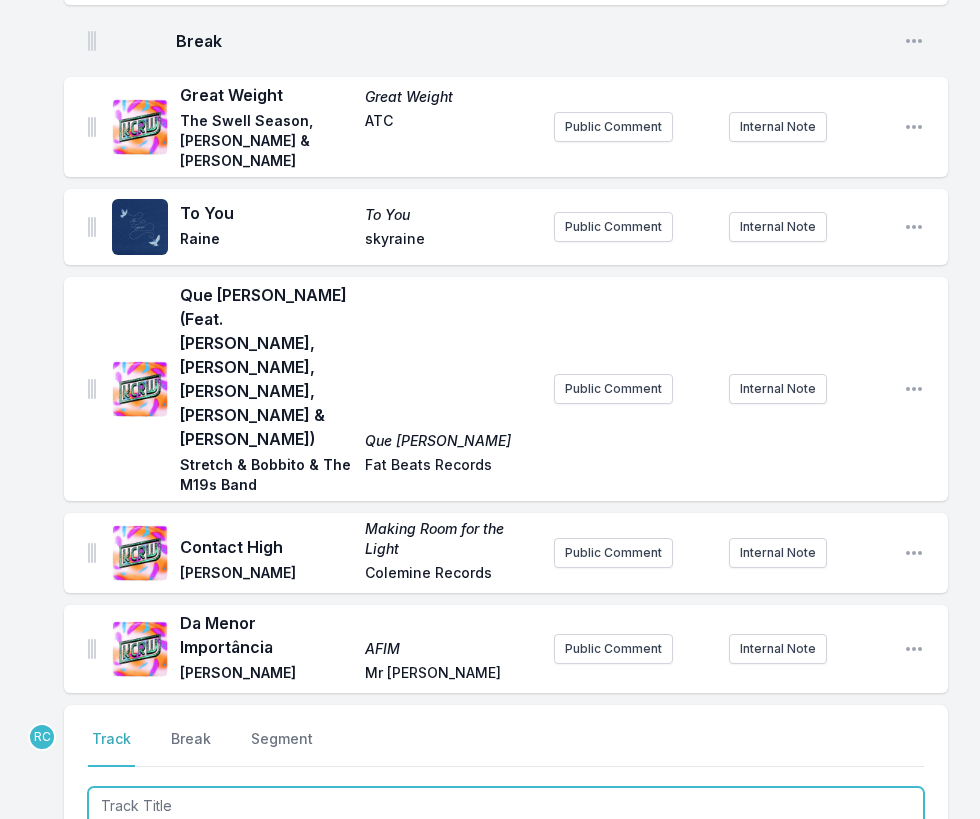 paste on "Kimpton" 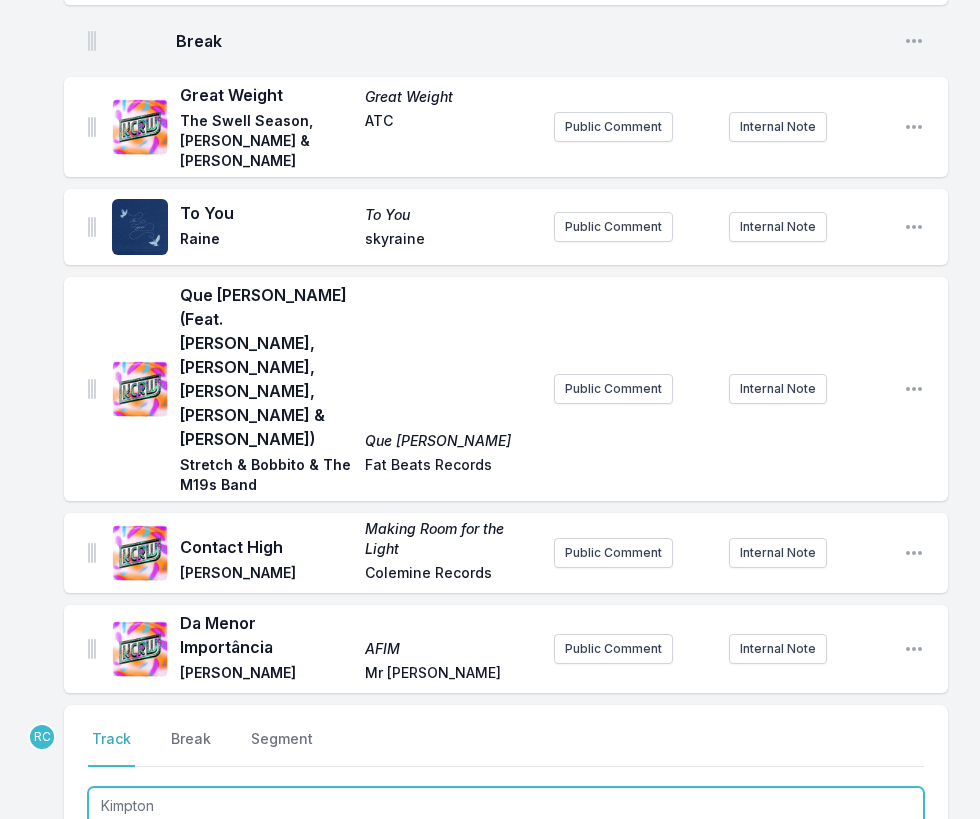 type on "Kimpton" 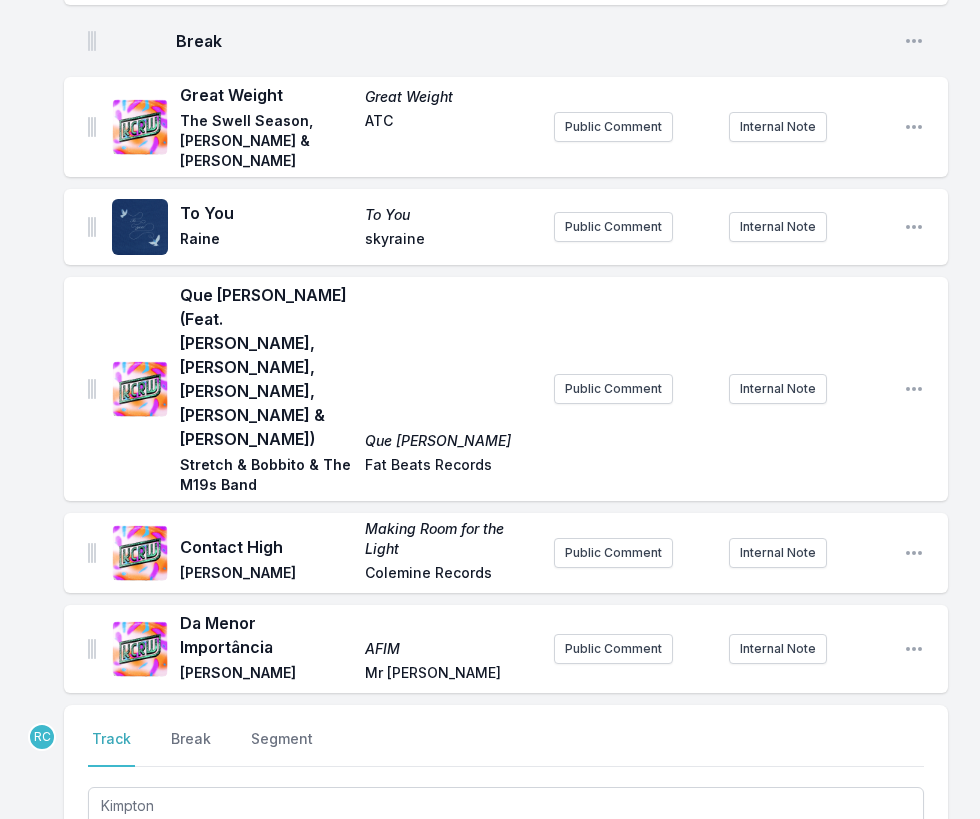 click at bounding box center (291, 864) 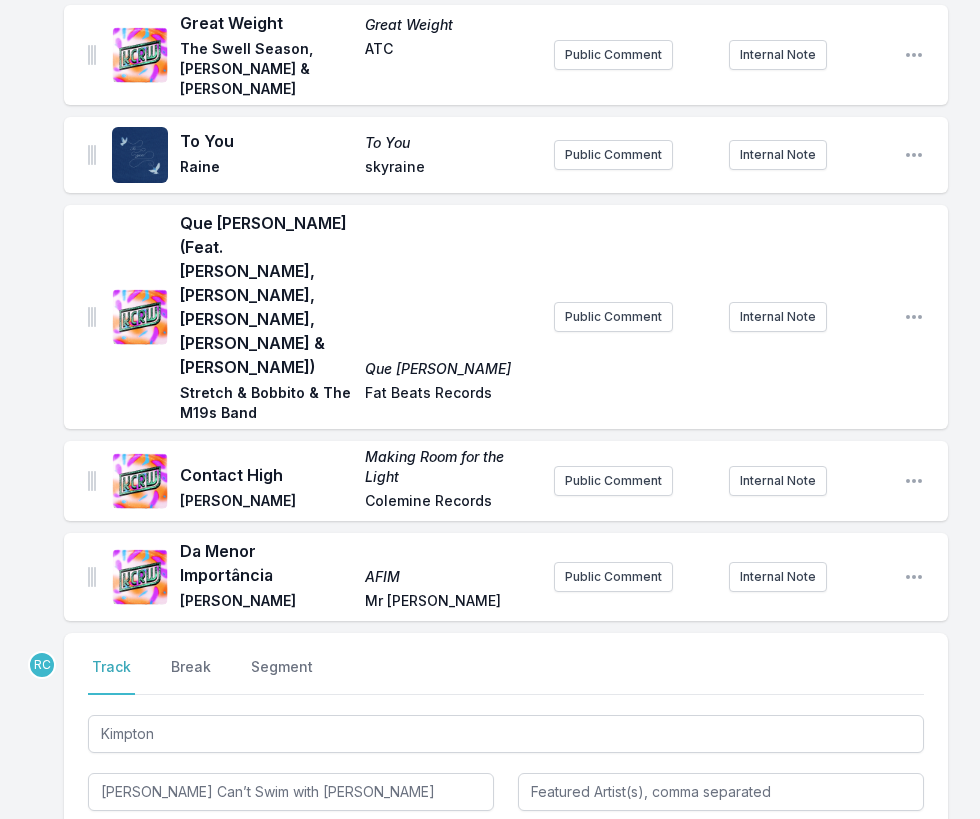 scroll, scrollTop: 2770, scrollLeft: 0, axis: vertical 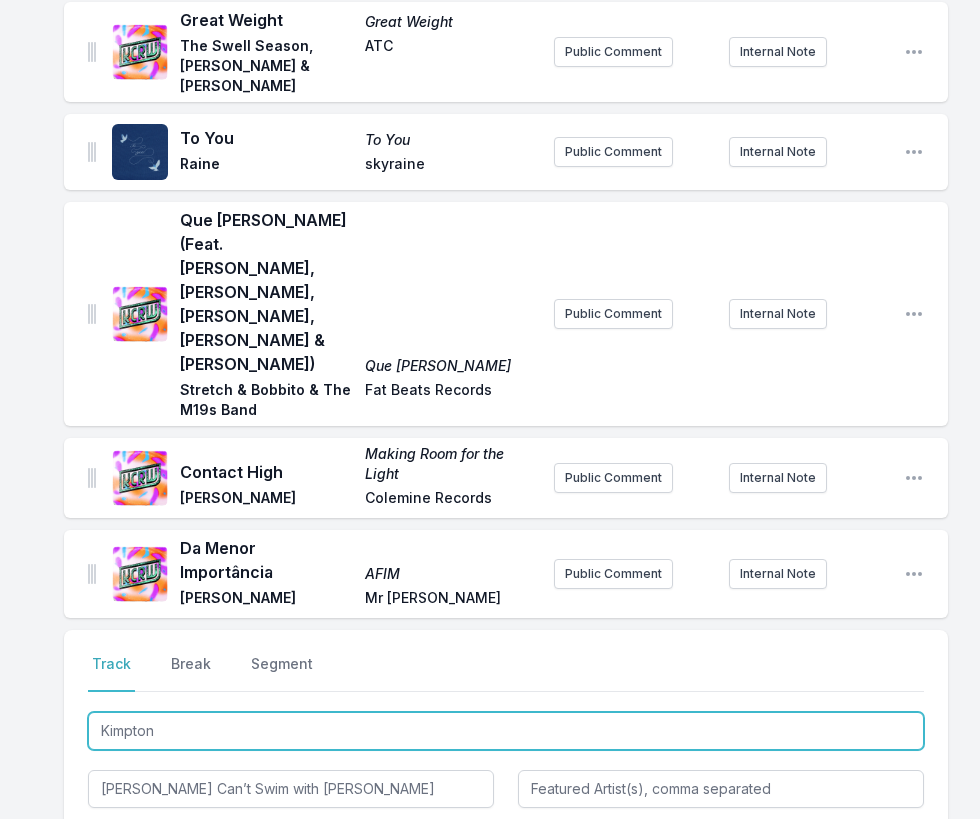 drag, startPoint x: 163, startPoint y: 546, endPoint x: 82, endPoint y: 532, distance: 82.20097 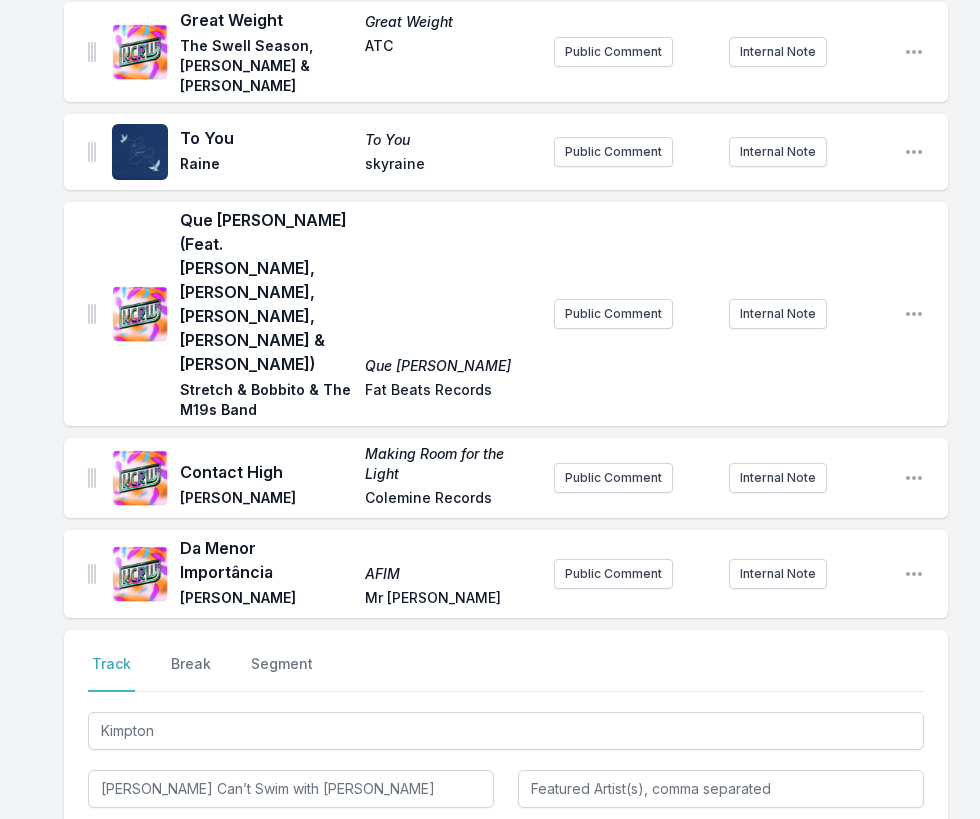 click at bounding box center [291, 847] 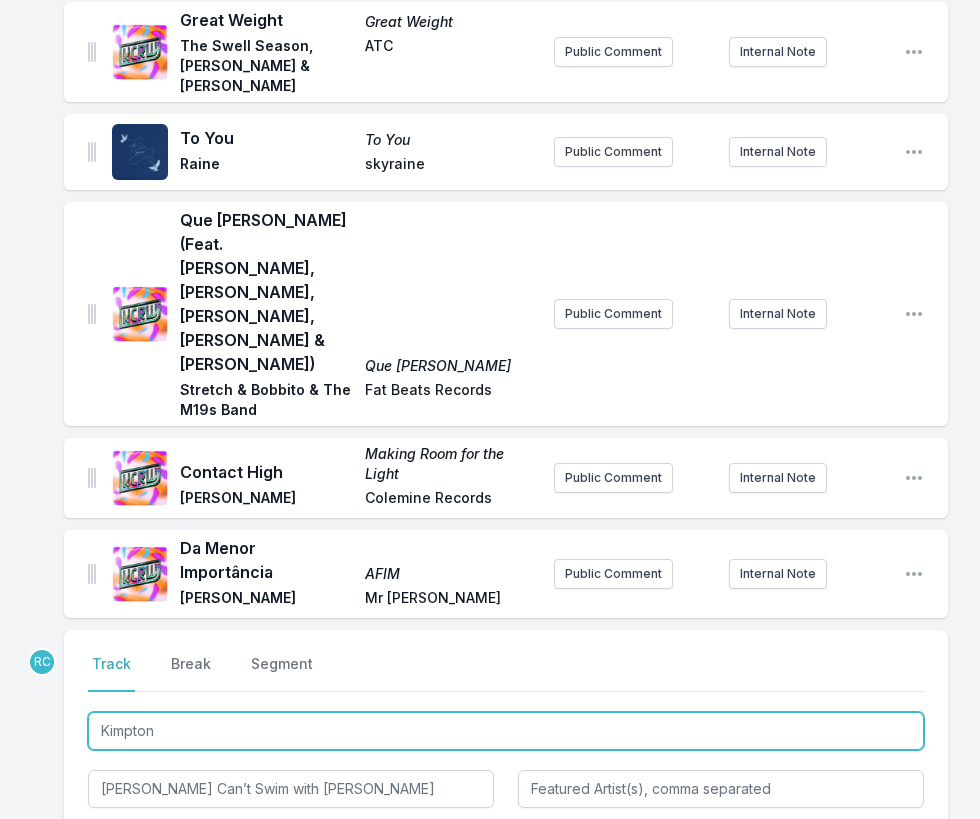 click on "Kimpton" at bounding box center [506, 731] 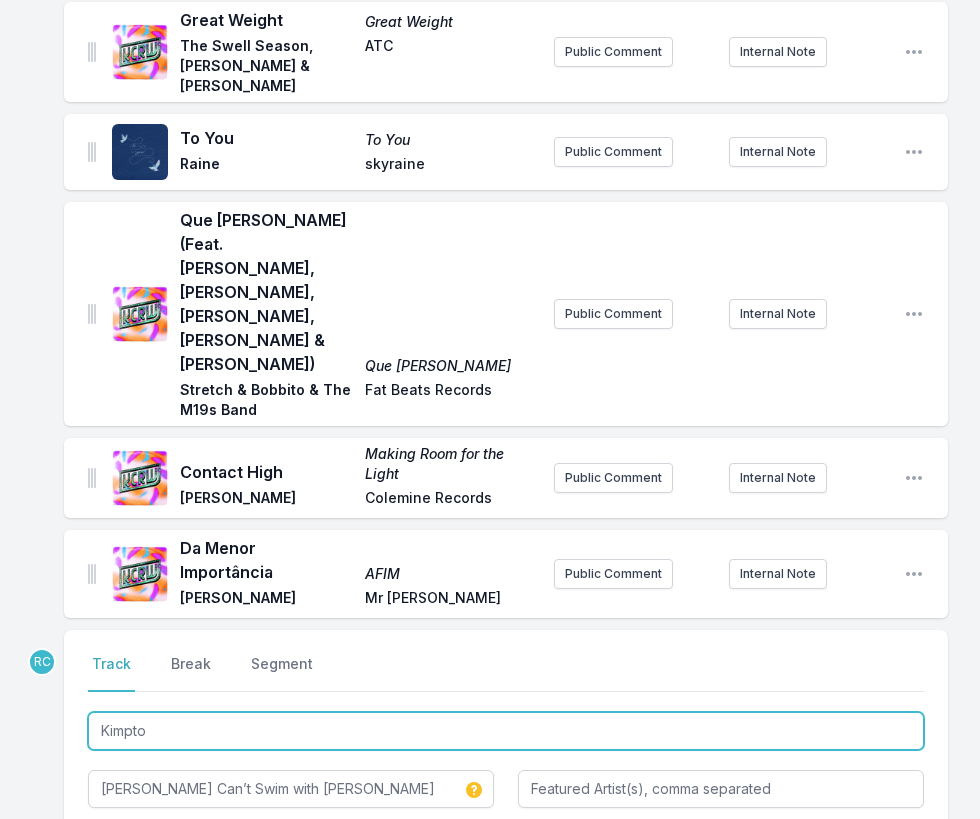 type on "Kimpton" 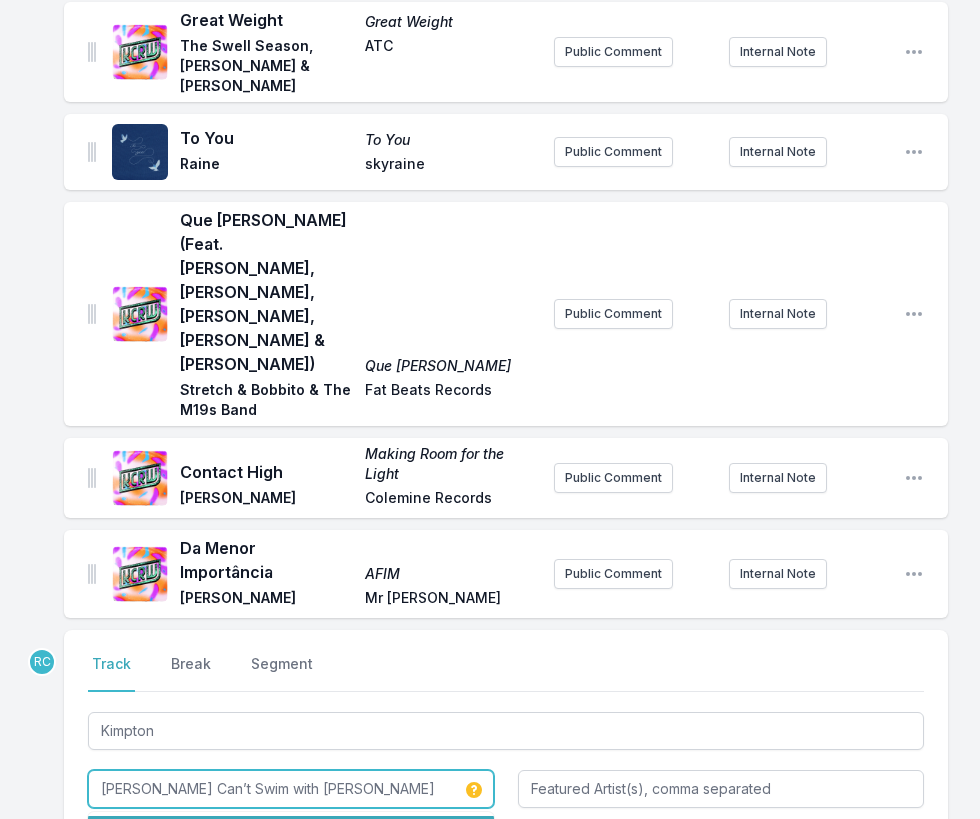 click on "[PERSON_NAME] Can’t Swim with [PERSON_NAME]" at bounding box center [291, 834] 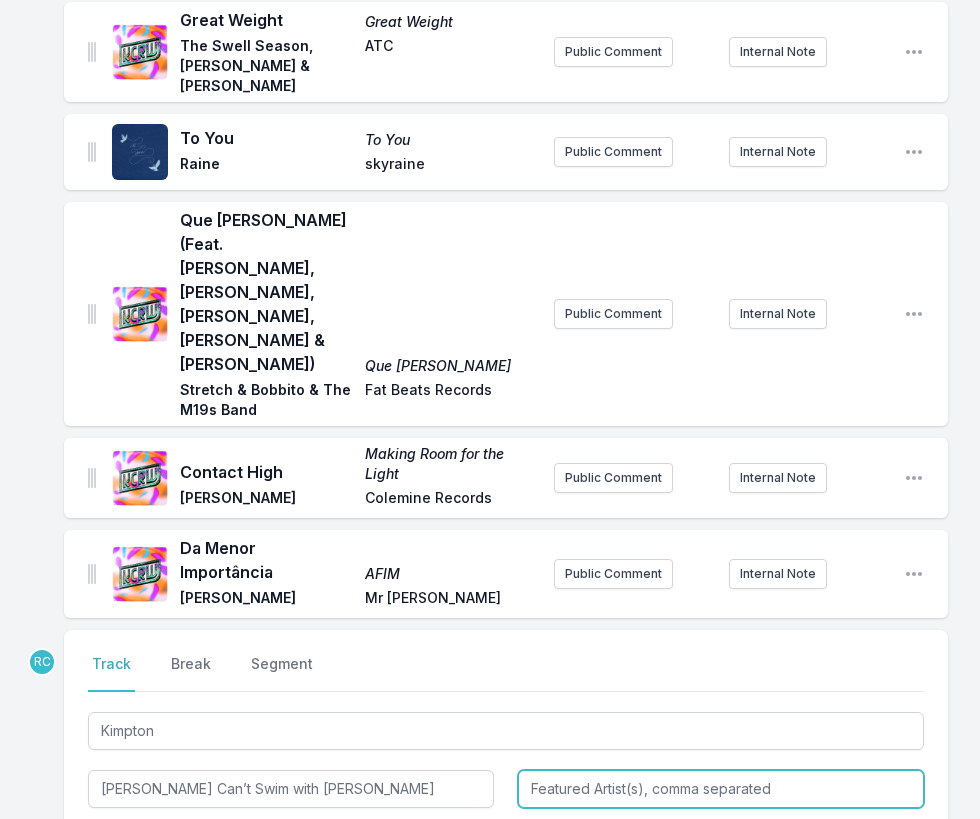 type on "[PERSON_NAME] Can’t Swim with [PERSON_NAME]" 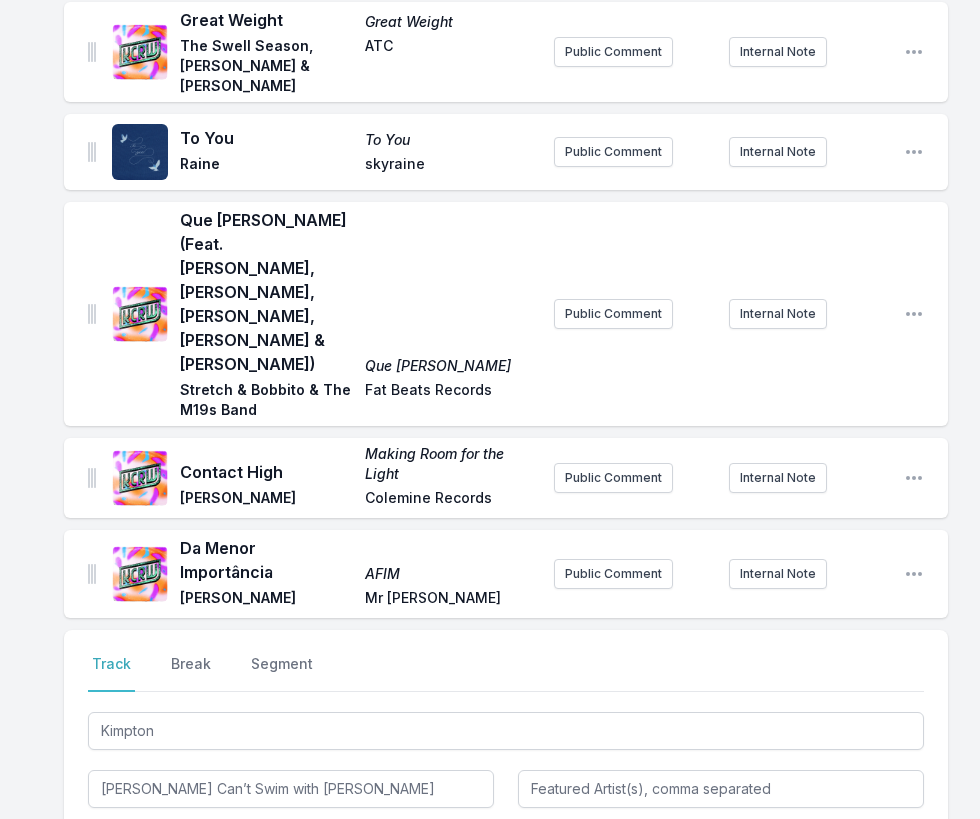 drag, startPoint x: 183, startPoint y: 655, endPoint x: 0, endPoint y: 618, distance: 186.70297 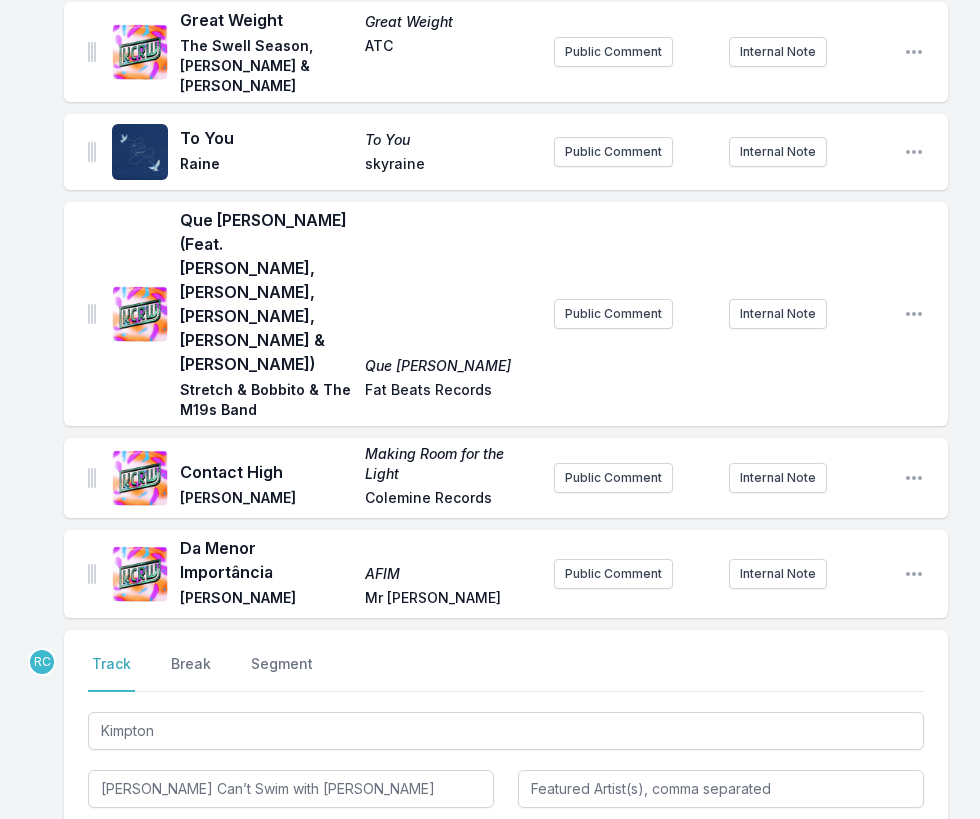 type on "Loner" 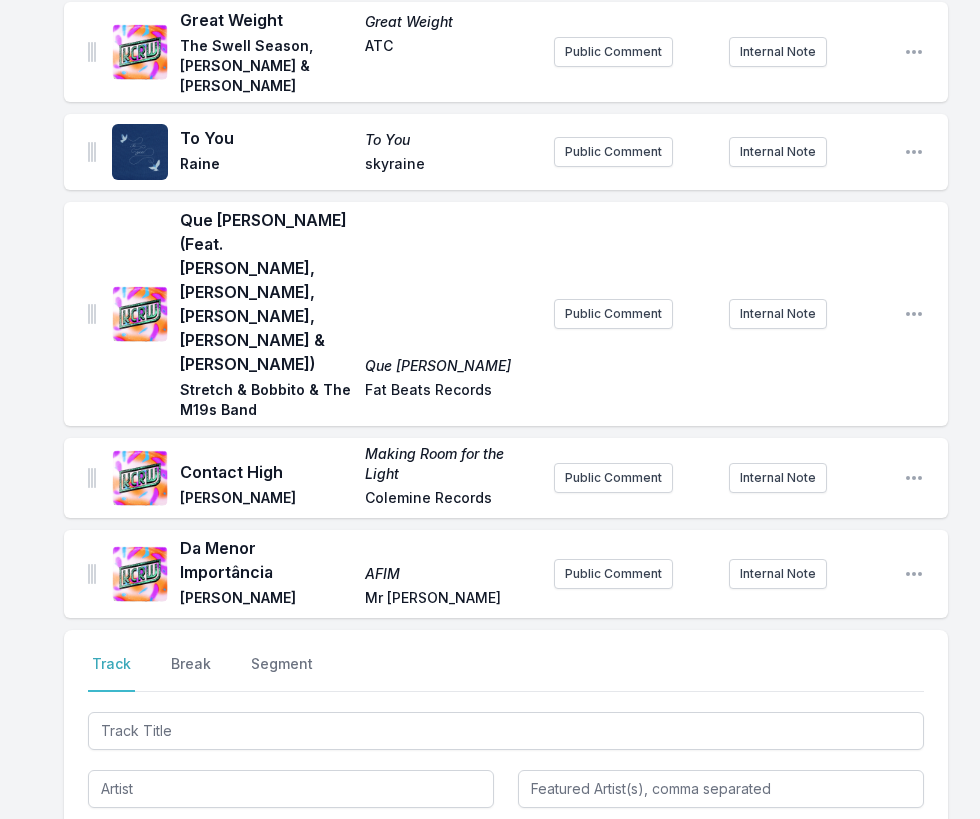 scroll, scrollTop: 2862, scrollLeft: 0, axis: vertical 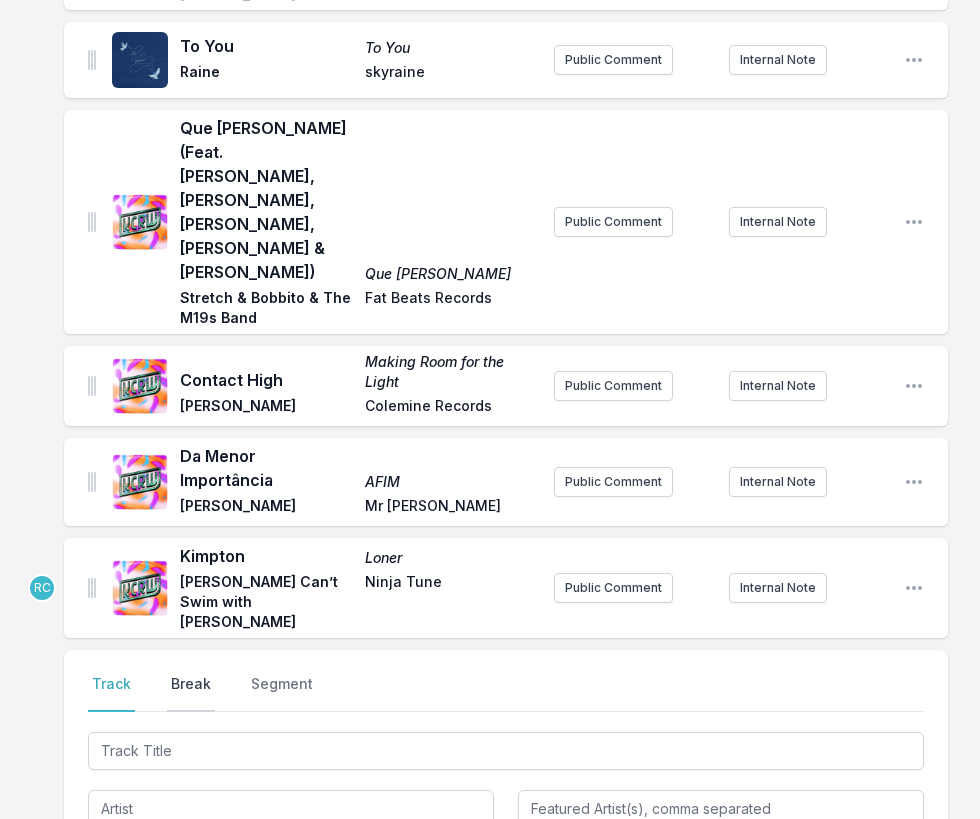 click on "Break" at bounding box center [191, 693] 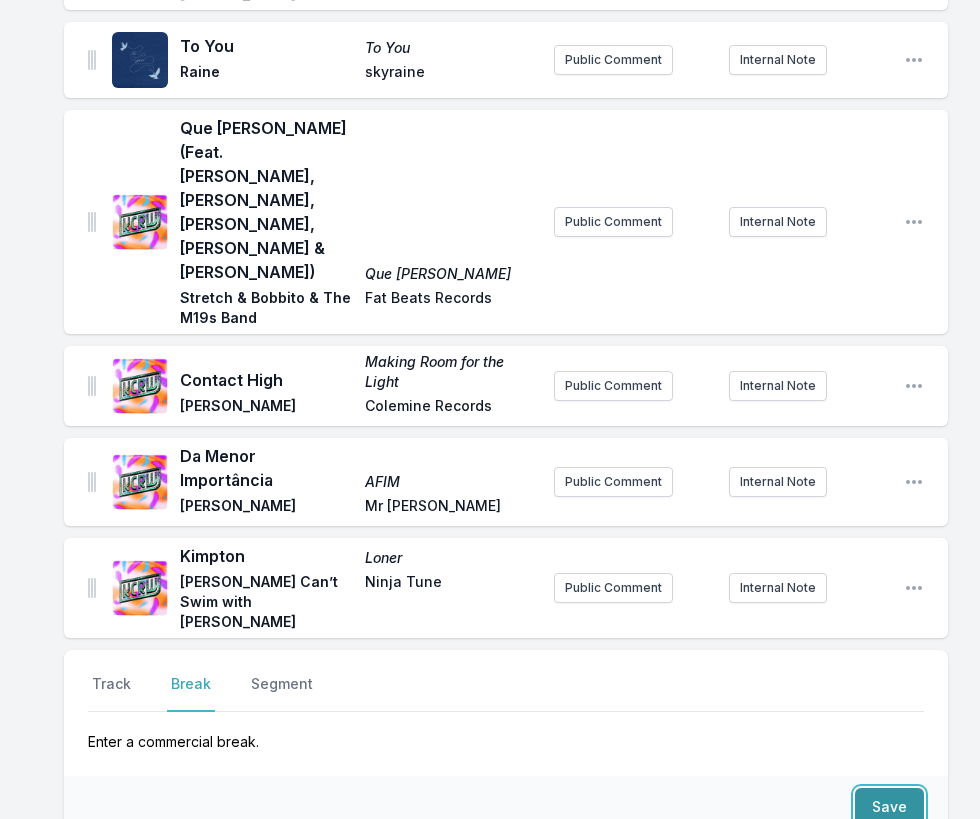 click on "Save" at bounding box center [889, 807] 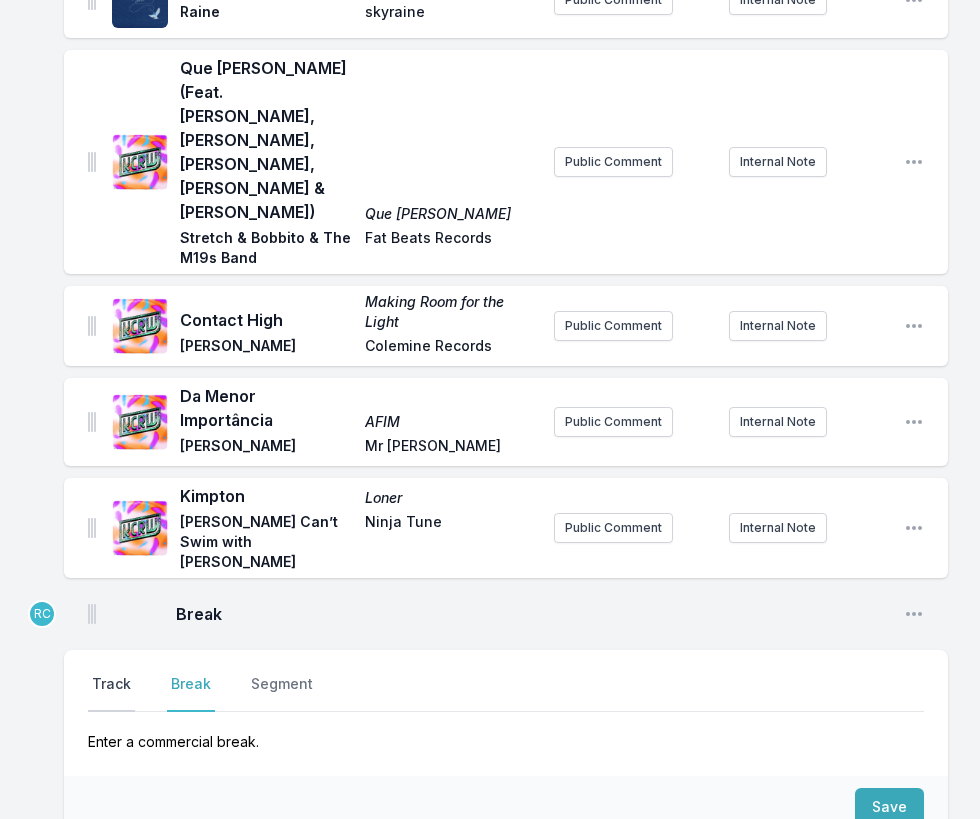 click on "Track" at bounding box center [111, 693] 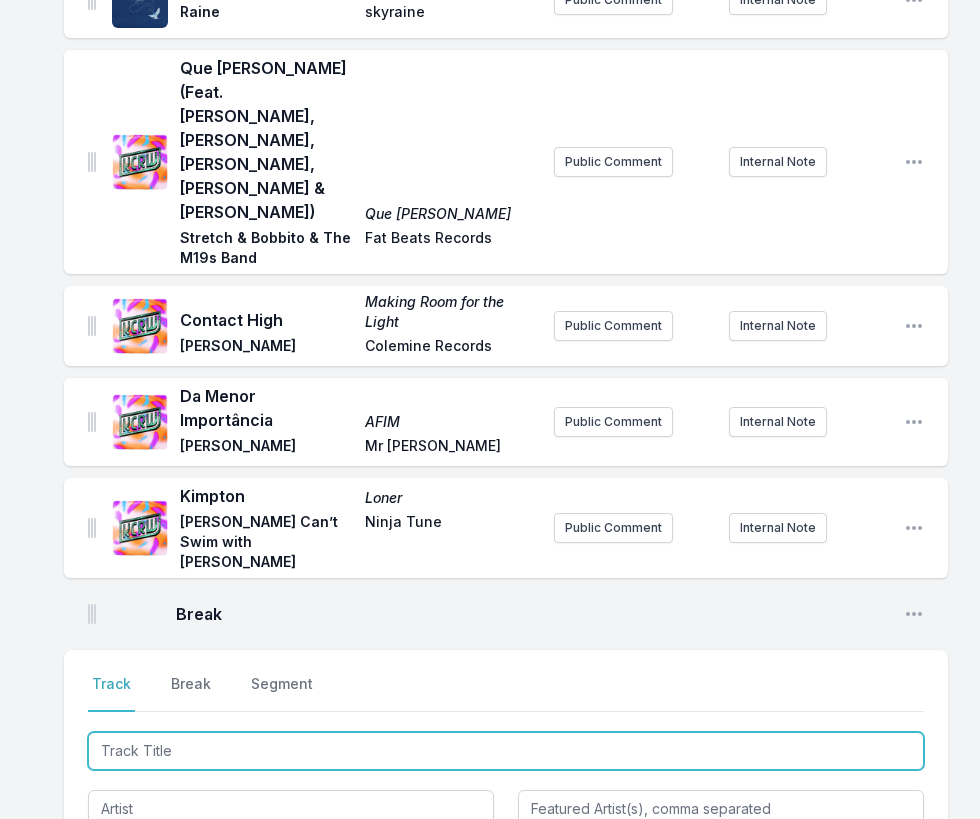 click at bounding box center (506, 751) 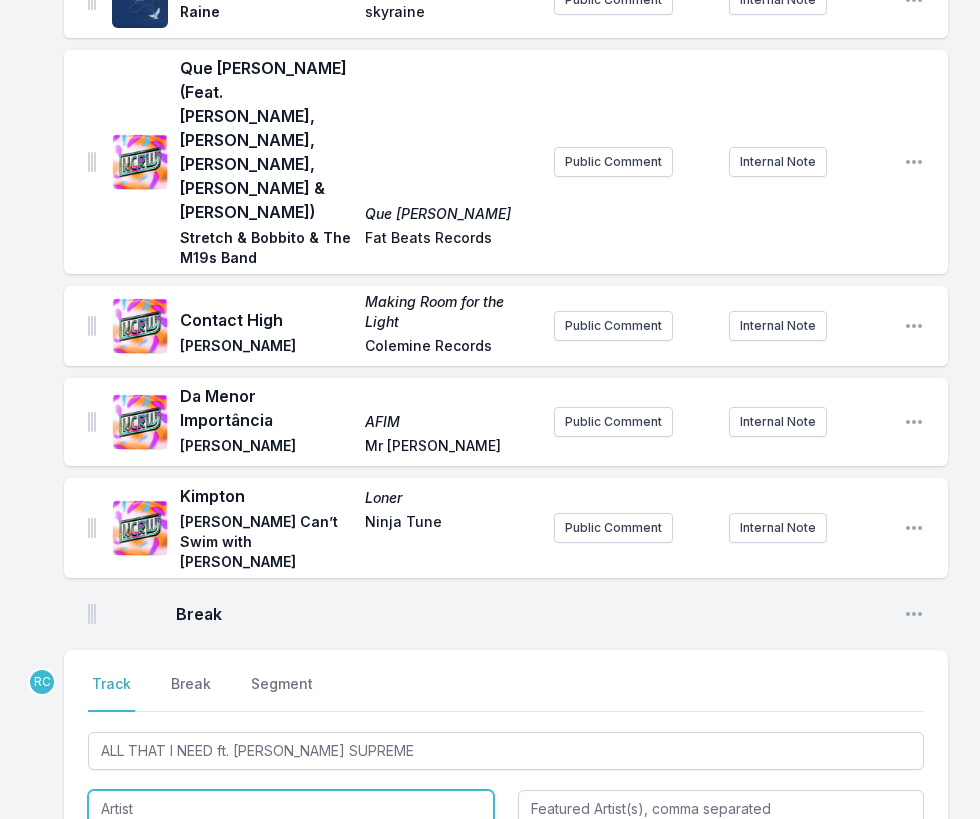 type on "ALL THAT I NEED" 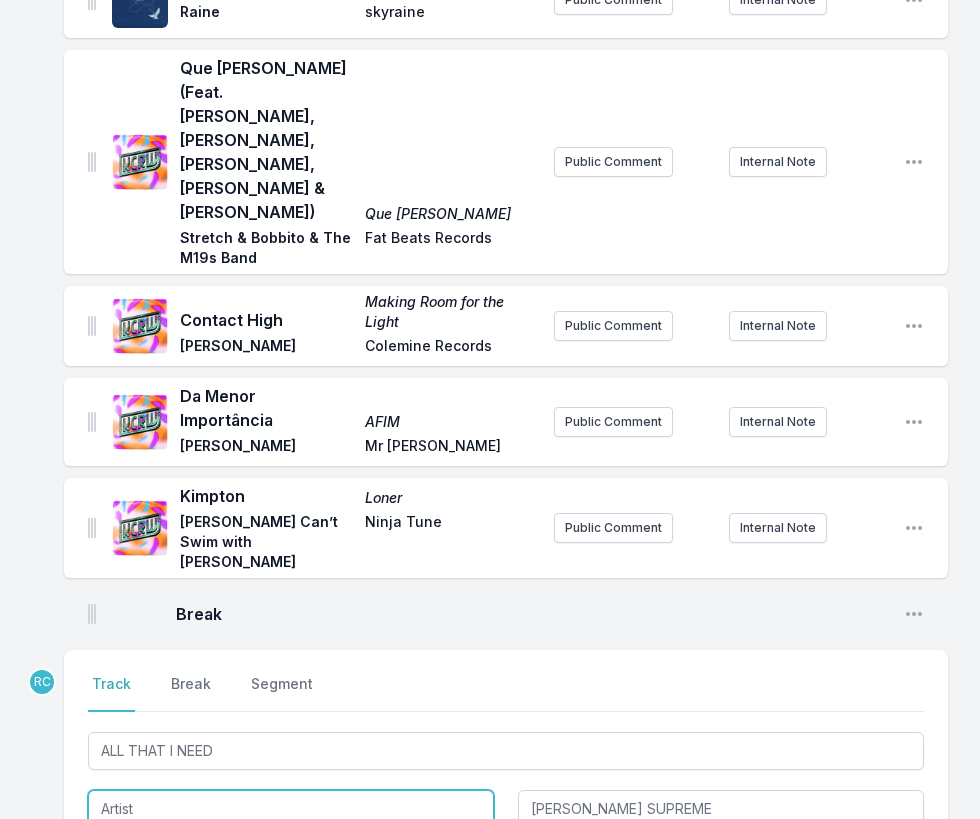 paste on "[PERSON_NAME] the architect" 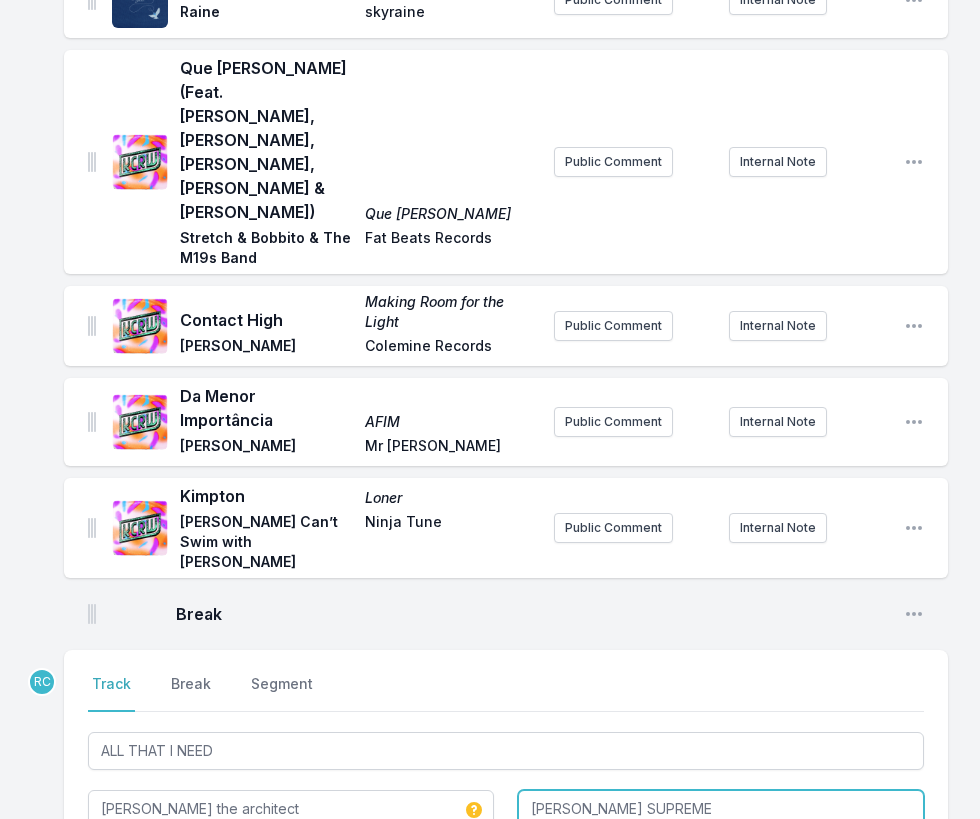 type on "[PERSON_NAME] the architect" 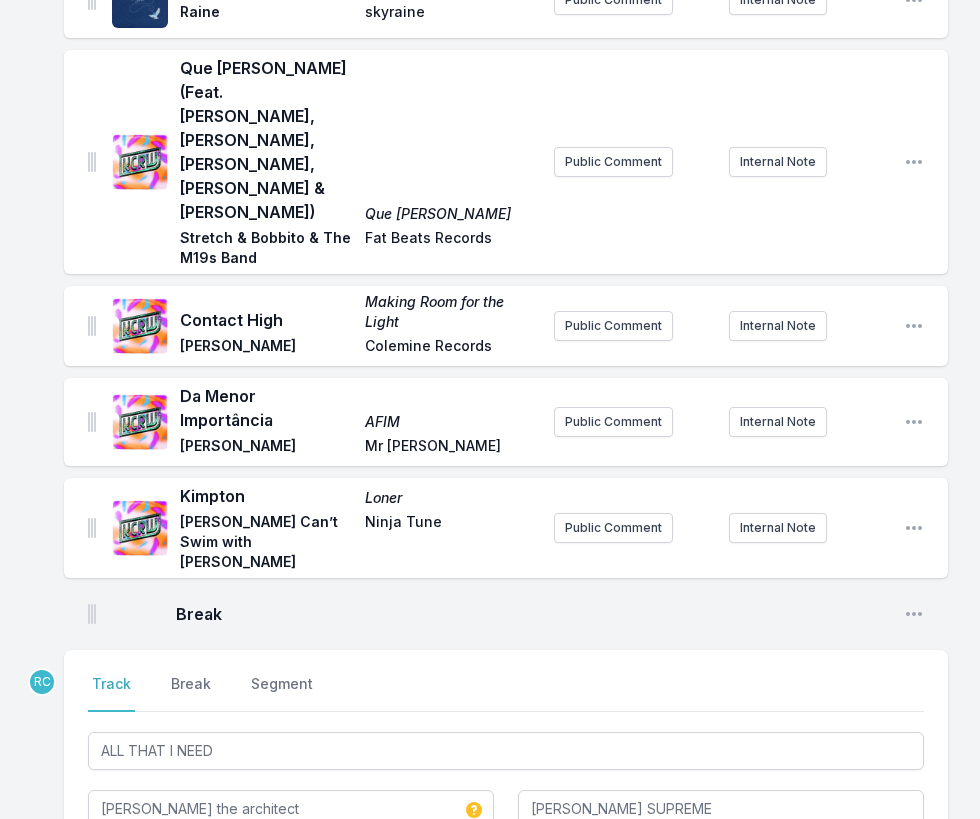 type on "ARCSTRUMENTALS 3" 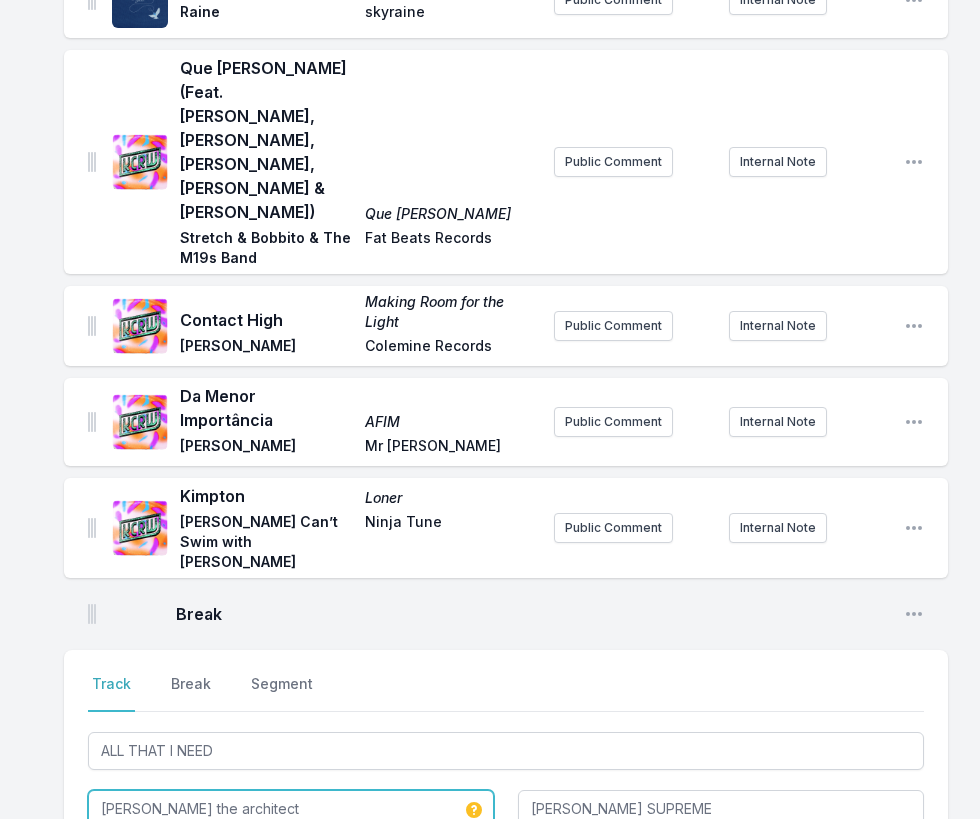 click on "[PERSON_NAME] the architect" at bounding box center [291, 809] 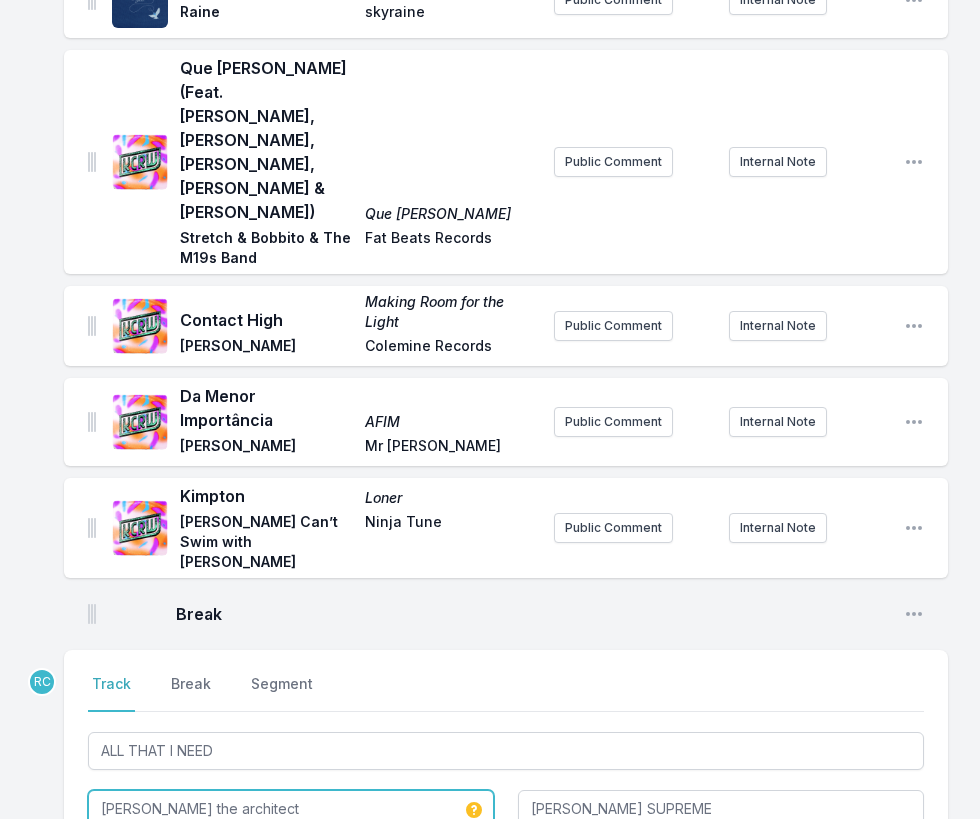 drag, startPoint x: 231, startPoint y: 606, endPoint x: 165, endPoint y: 610, distance: 66.1211 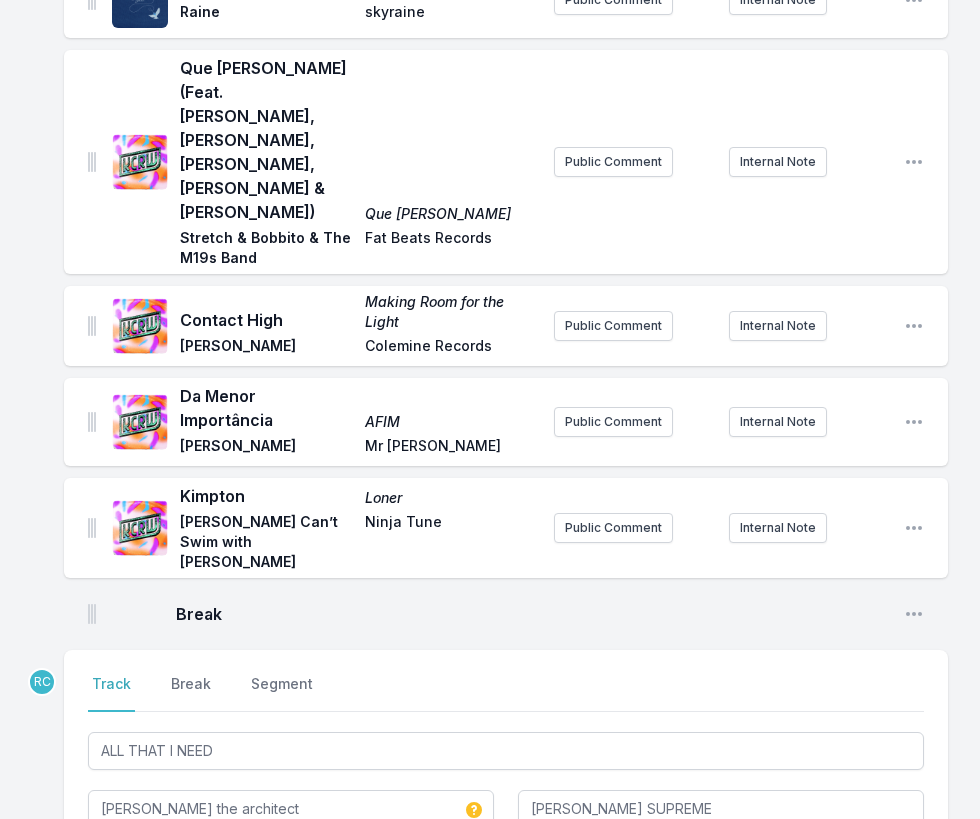 click at bounding box center (721, 867) 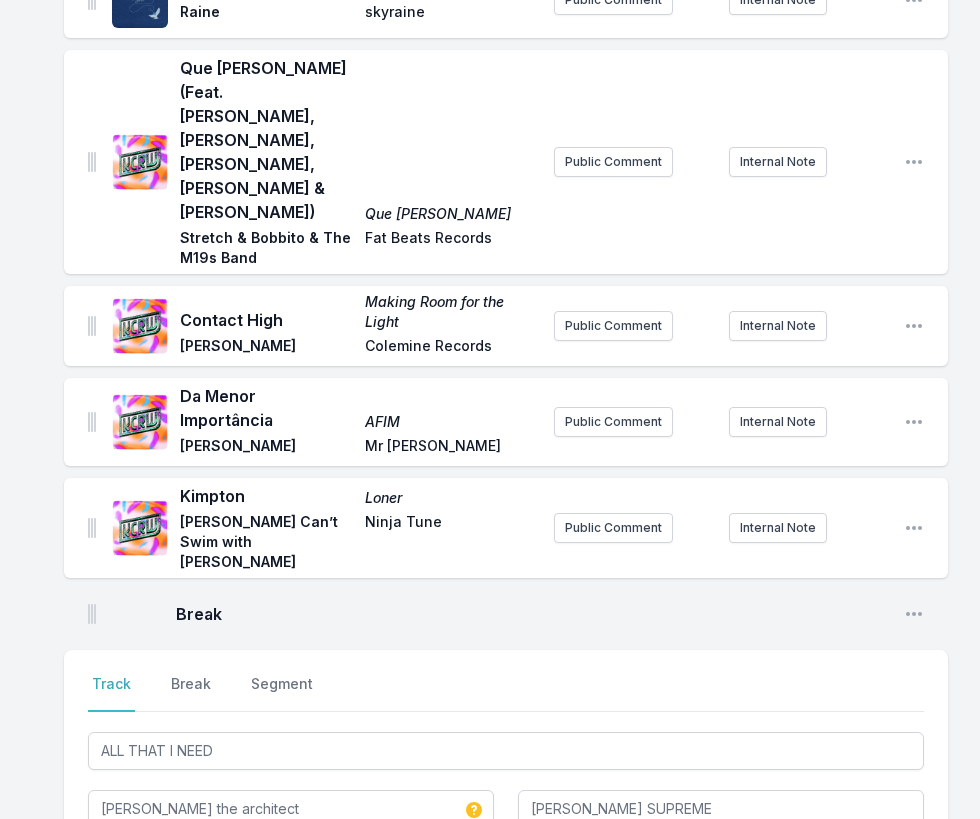 click on "Save" at bounding box center (889, 941) 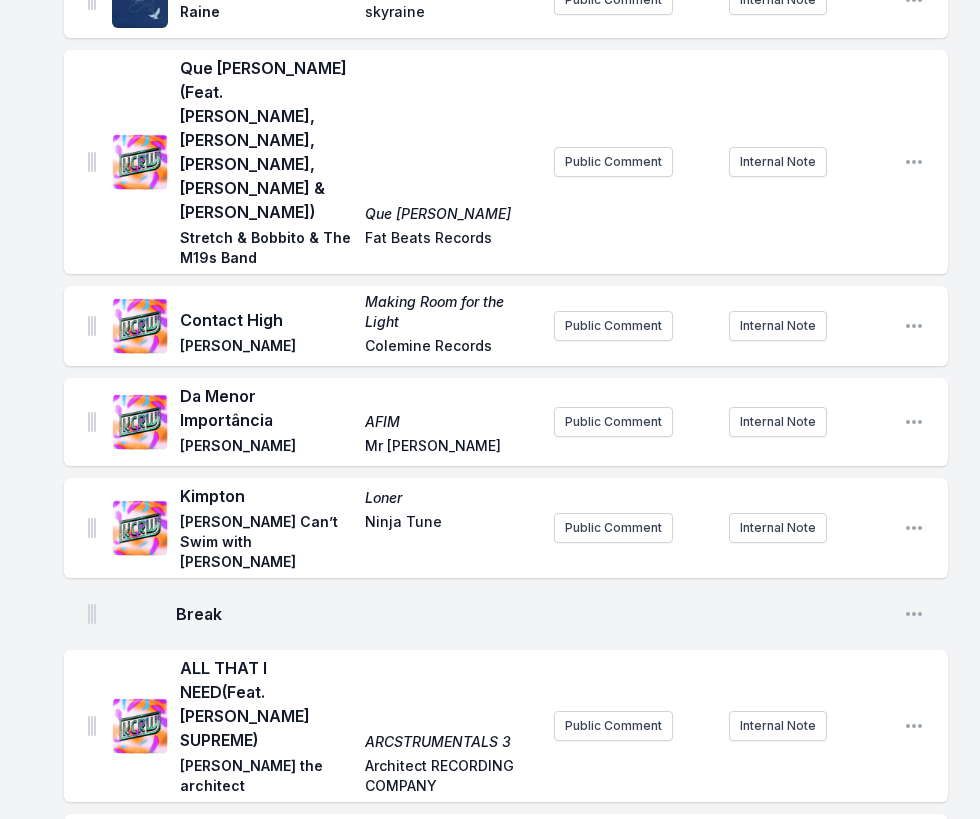 scroll, scrollTop: 3062, scrollLeft: 0, axis: vertical 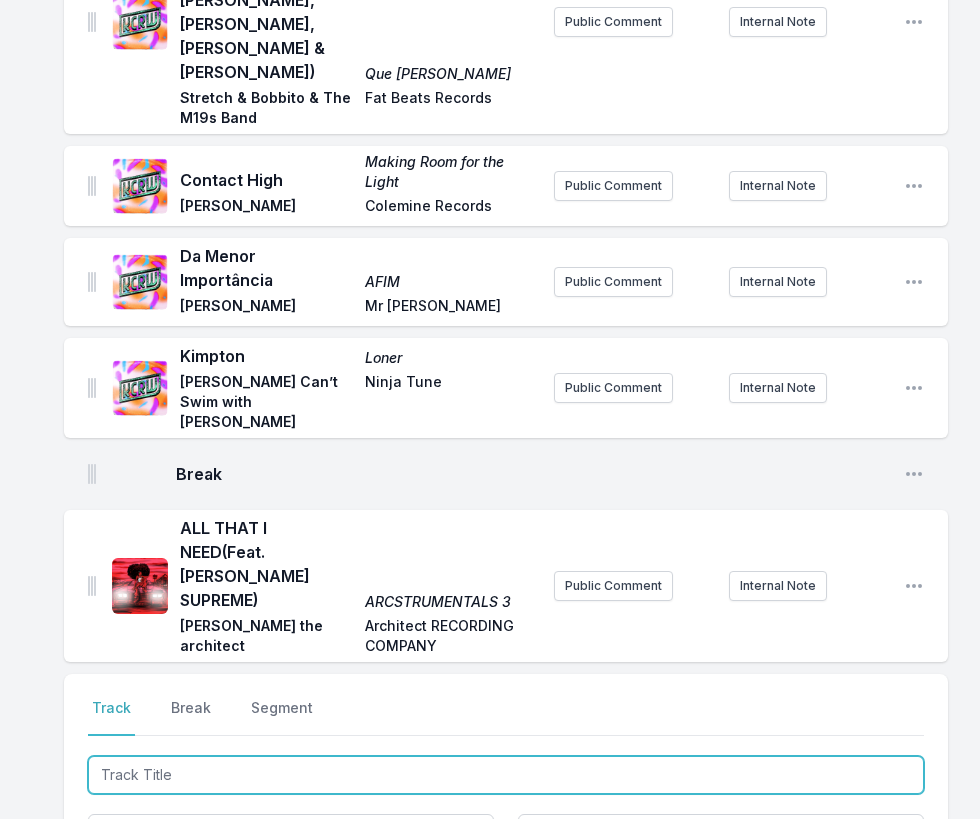 click at bounding box center (506, 775) 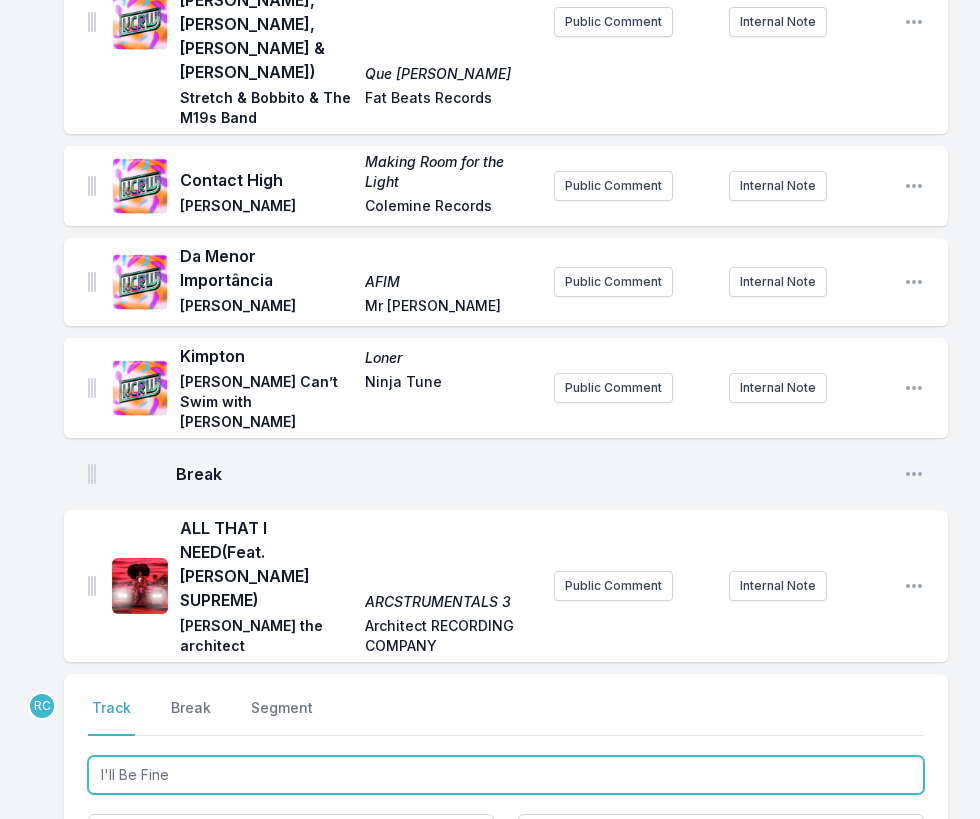 type on "I'll Be Fine" 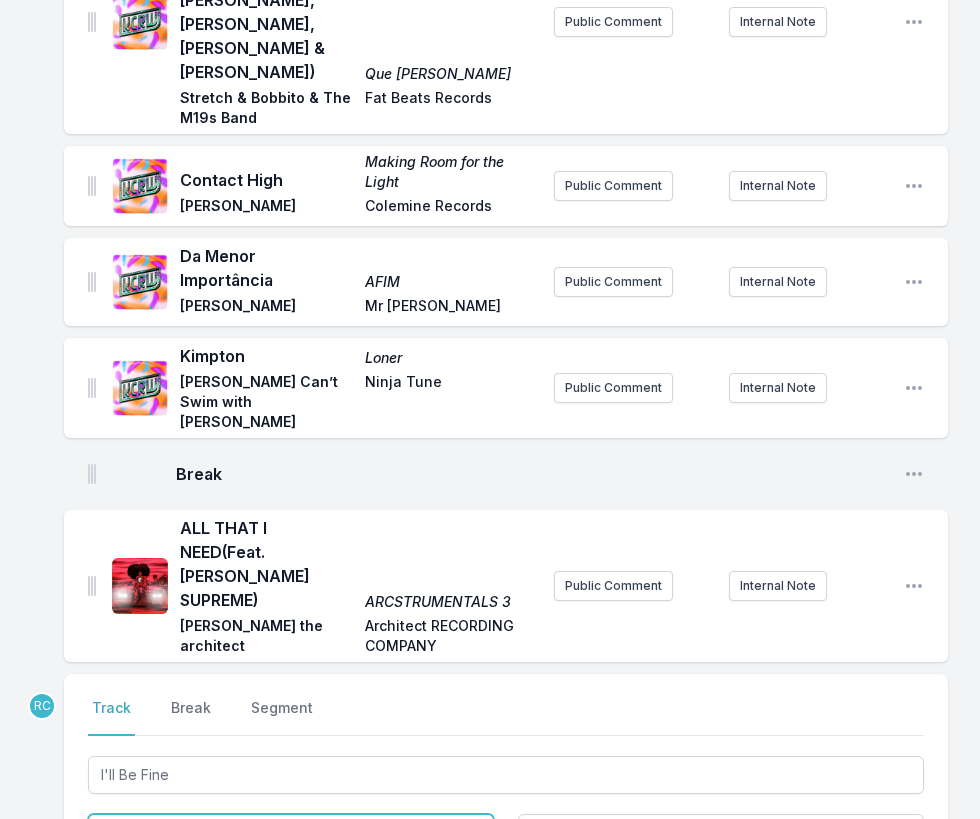 click at bounding box center [291, 833] 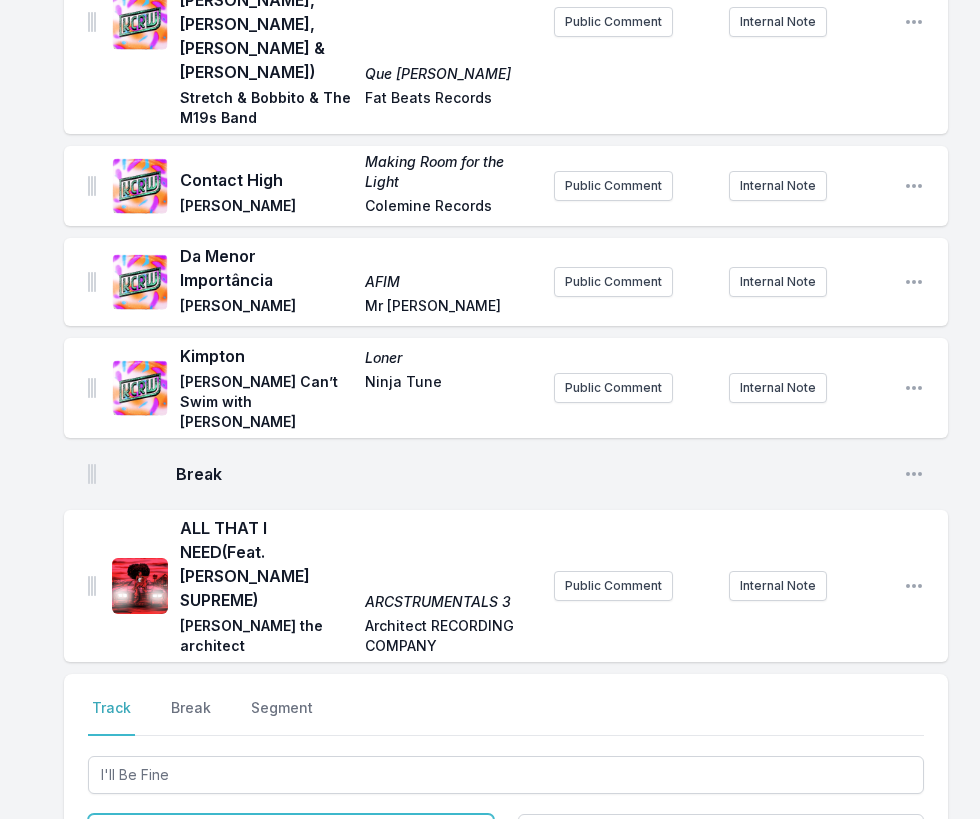 click on "The 745's" at bounding box center [291, 833] 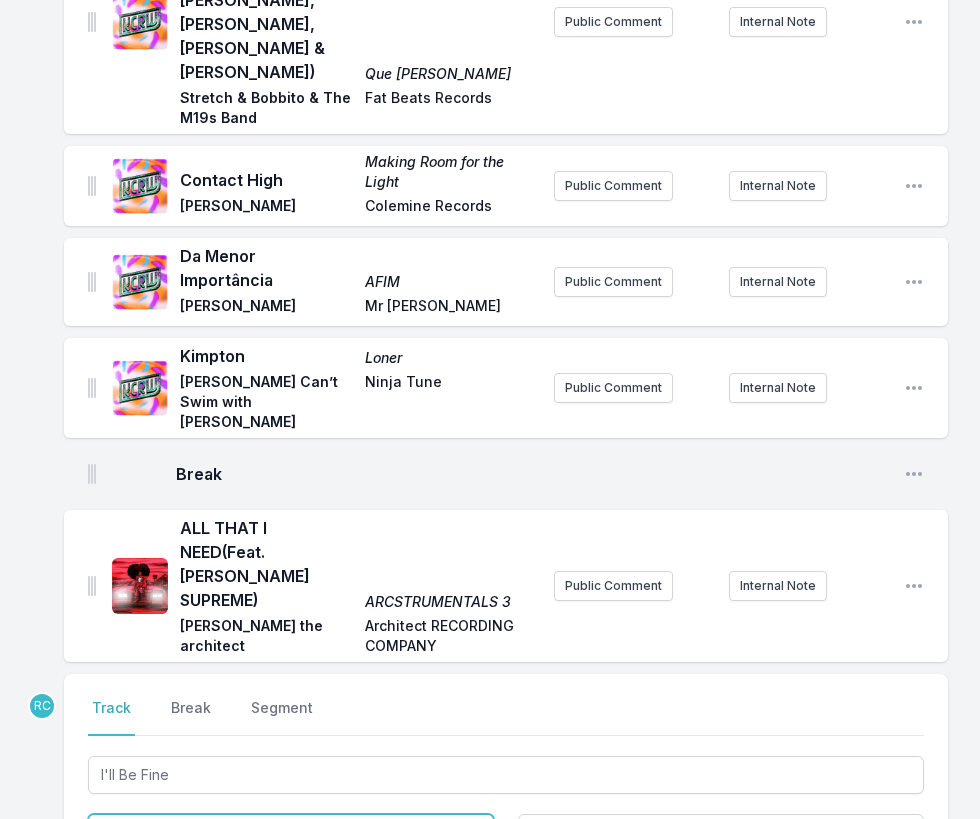 type on "The 7:45's" 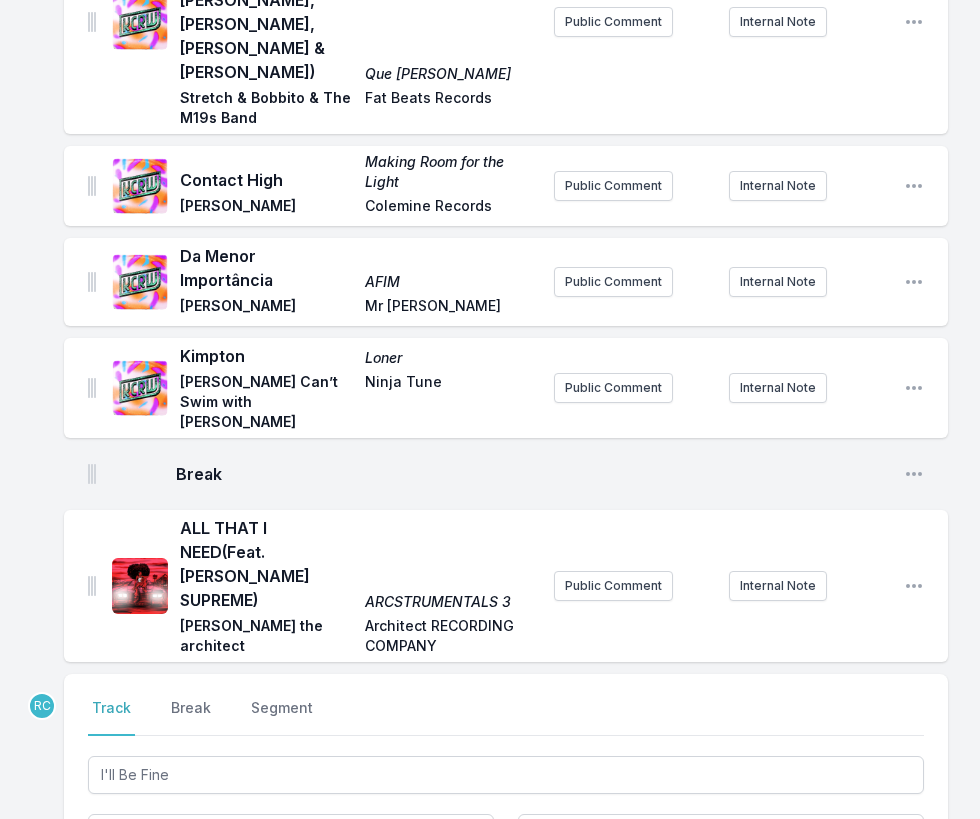 click on "Searching MusicBrainz... Save" at bounding box center (506, 965) 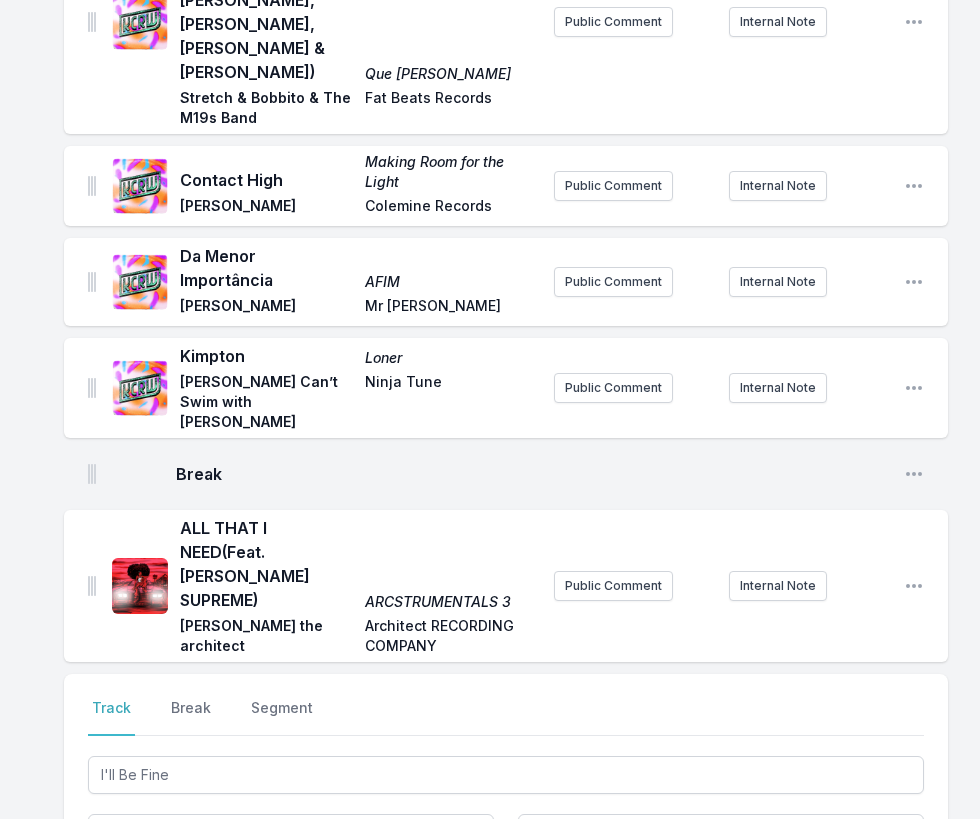 click at bounding box center (721, 891) 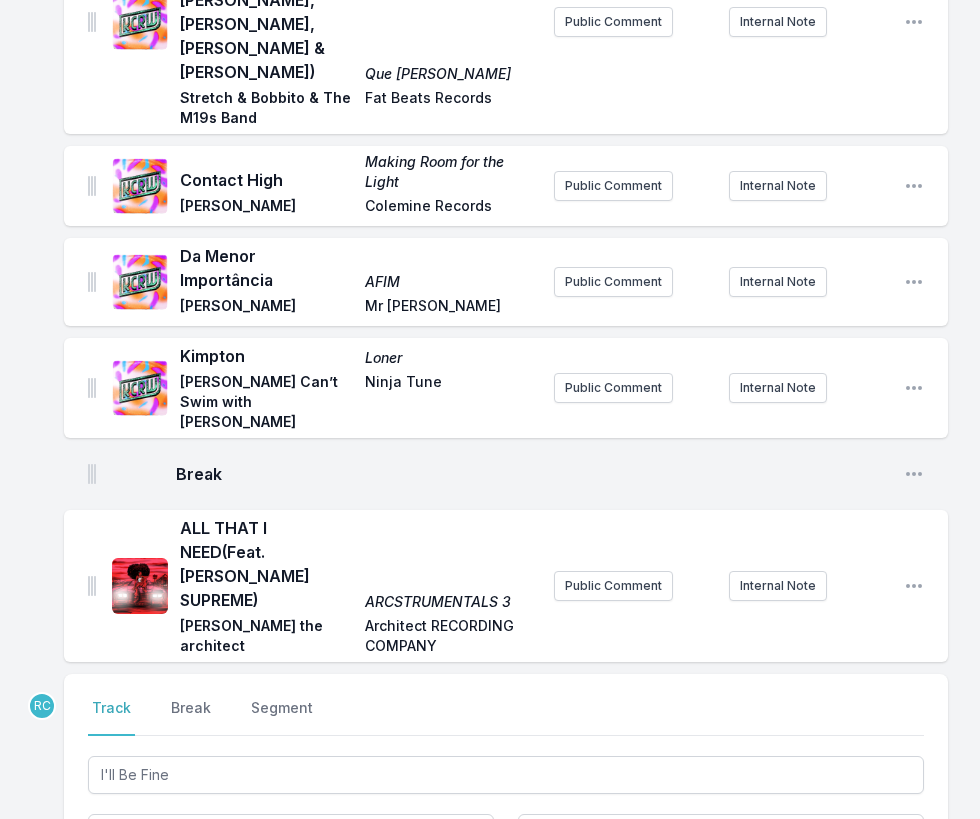 type on "LRK Records" 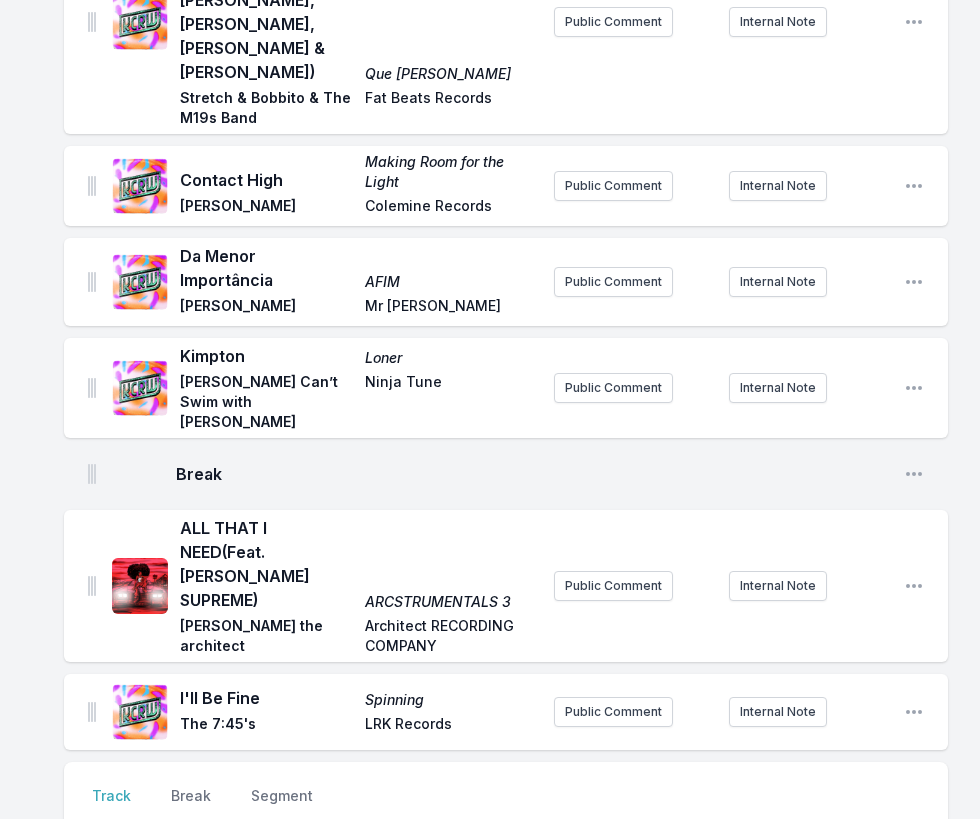 scroll, scrollTop: 3150, scrollLeft: 0, axis: vertical 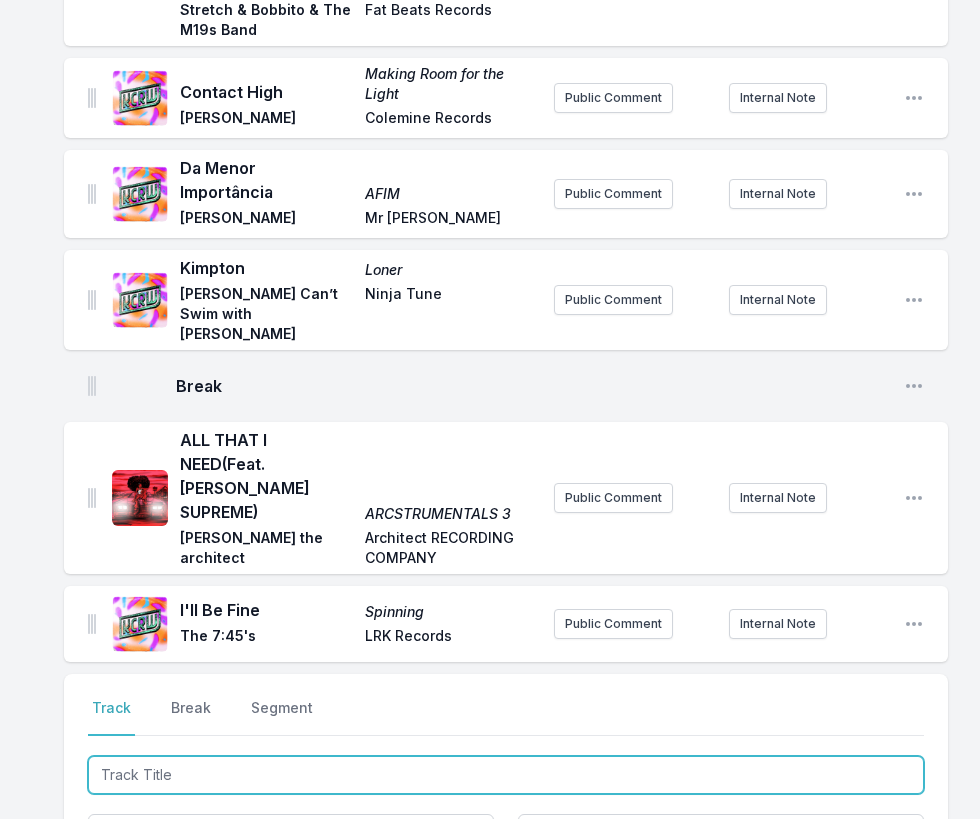 click at bounding box center (506, 775) 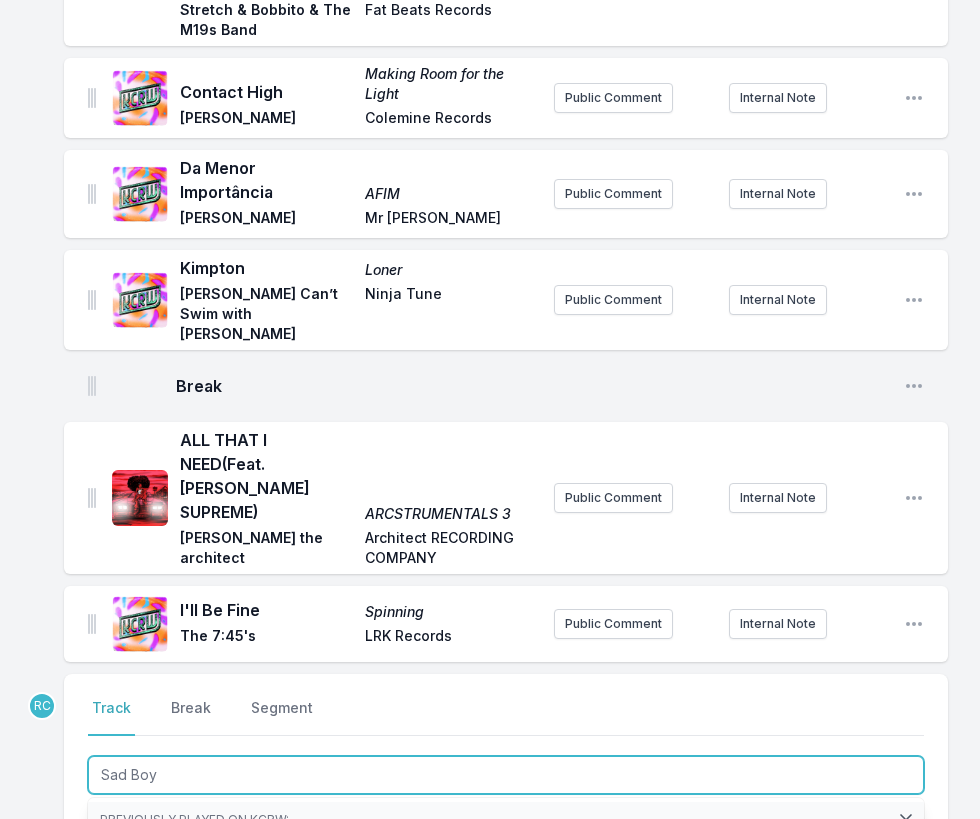 click on "Bardo" at bounding box center (184, 855) 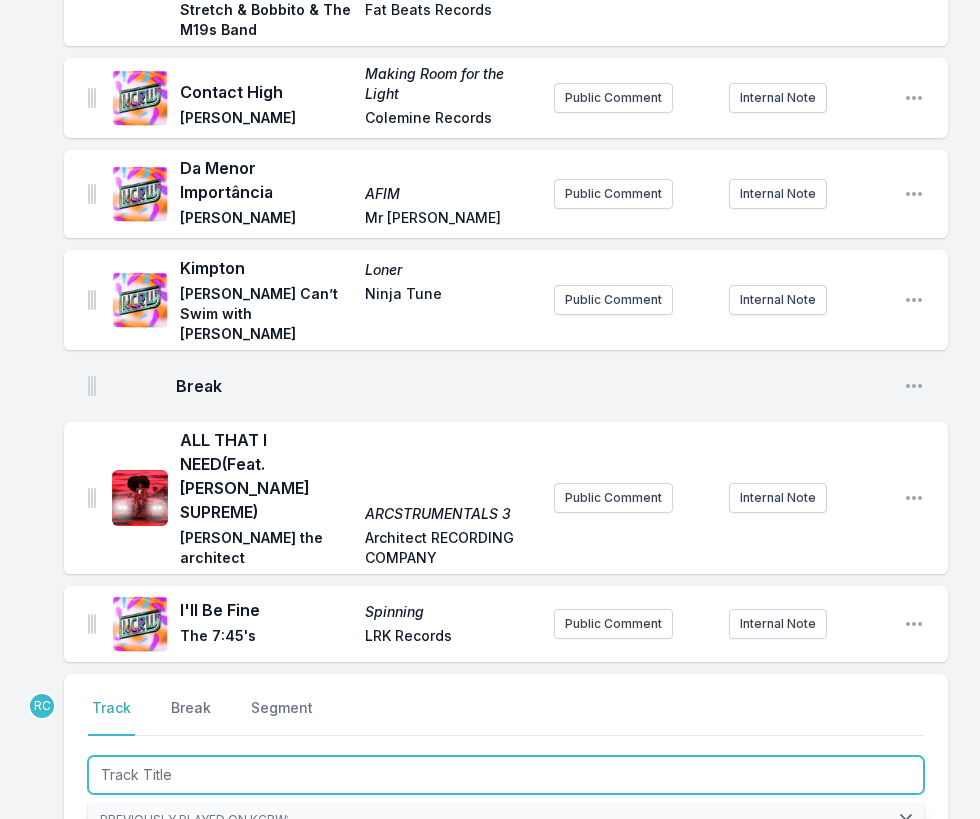 scroll, scrollTop: 3238, scrollLeft: 0, axis: vertical 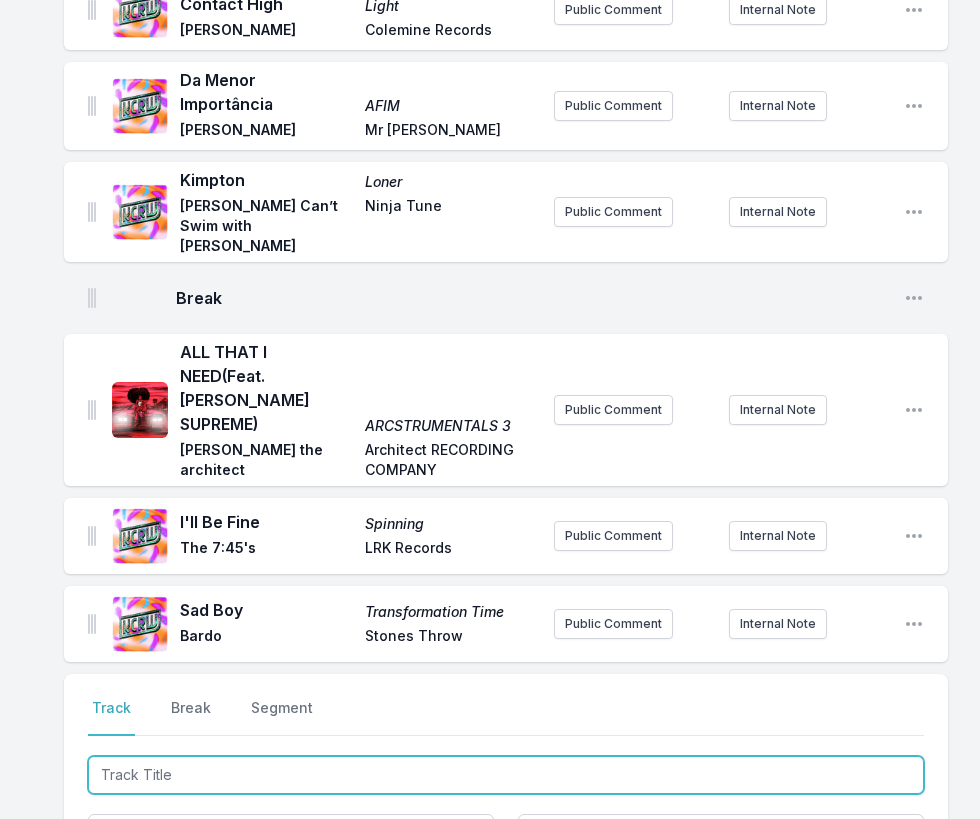 click at bounding box center [506, 775] 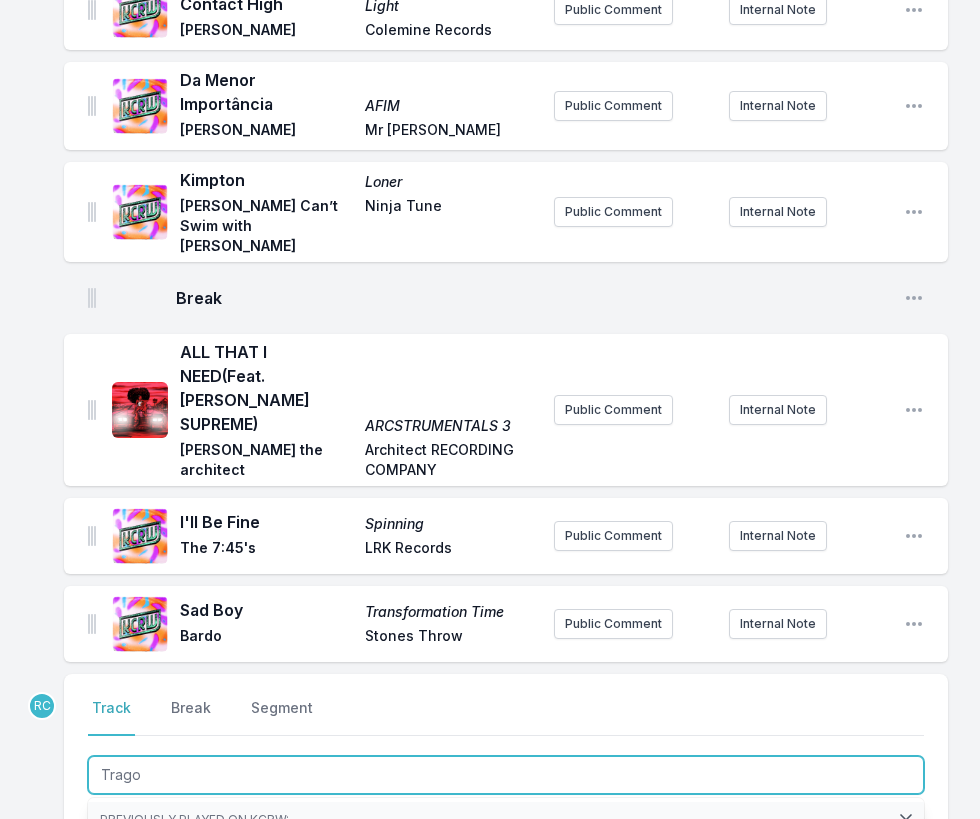 type on "Trago" 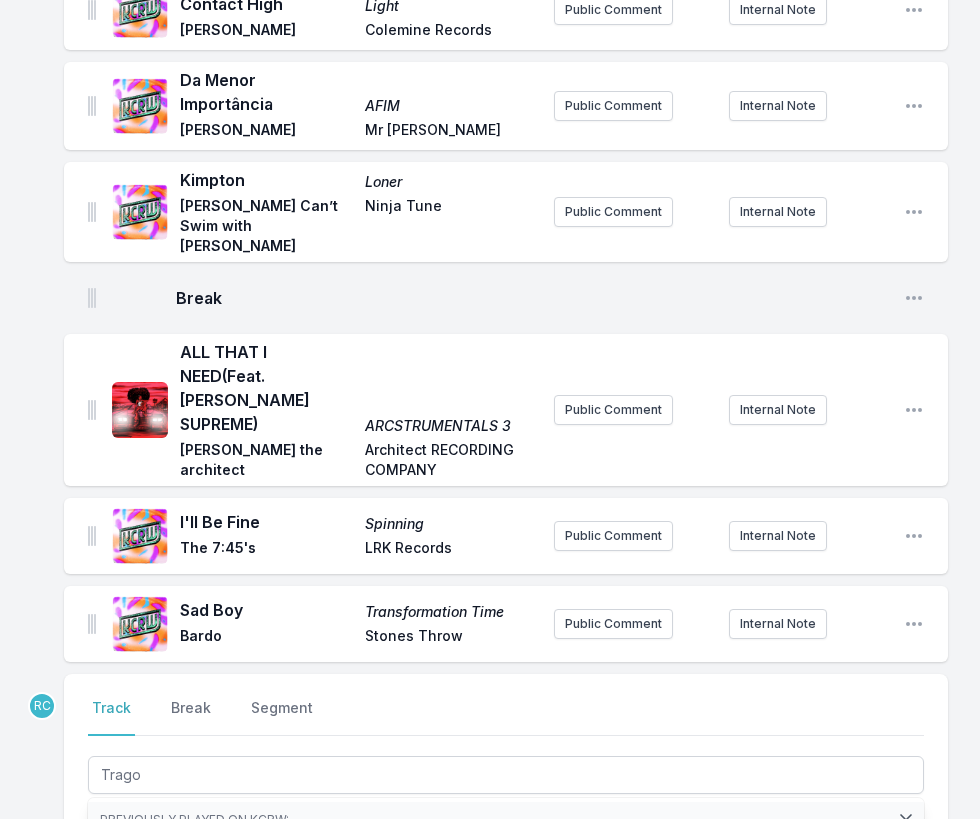 click on "Next to You Next to You [PERSON_NAME] & The Alchemist Control Freaq / EMPIRE Public Comment Internal Note Open playlist item options Is It Now? Is It Now? Automatic Stones Throw Public Comment Internal Note Open playlist item options Let It Hiss Let It Hiss The [PERSON_NAME] Brothers Secret City Public Comment Internal Note Open playlist item options Been So Long Flowers [PERSON_NAME] & The Indications Dead Oceans Public Comment Internal Note Open playlist item options No Passes No Passes D Smoke D Smoke Public Comment Internal Note Open playlist item options No Passes Instrumental No Passes D Smoke D Smoke Public Comment Internal Note Open playlist item options Break Open playlist item options Free Lotus Little Simz AWAL Recordings Ltd Public Comment Internal Note Open playlist item options Échale Candela Échale [PERSON_NAME] Chimi Bongo [PERSON_NAME] Public Comment Internal Note Open playlist item options Primos  (Feat. [PERSON_NAME]) [PERSON_NAME] (with [PERSON_NAME]) [PERSON_NAME] ATO Records Public Comment Berimbau" at bounding box center [490, -921] 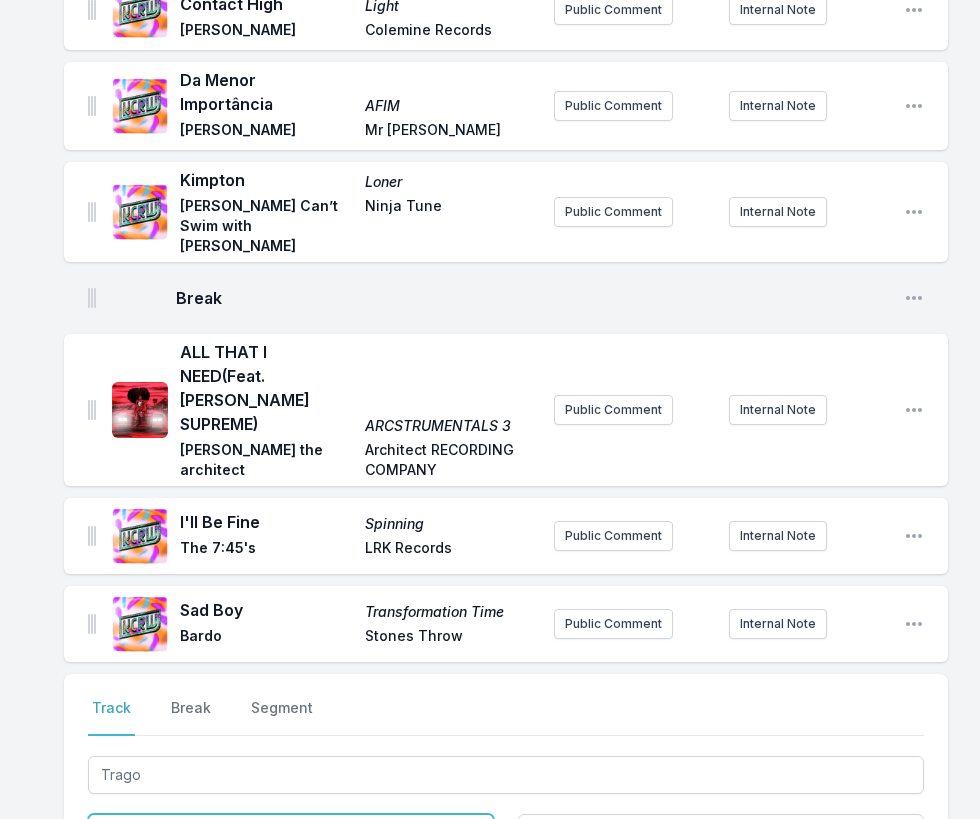 click at bounding box center [291, 833] 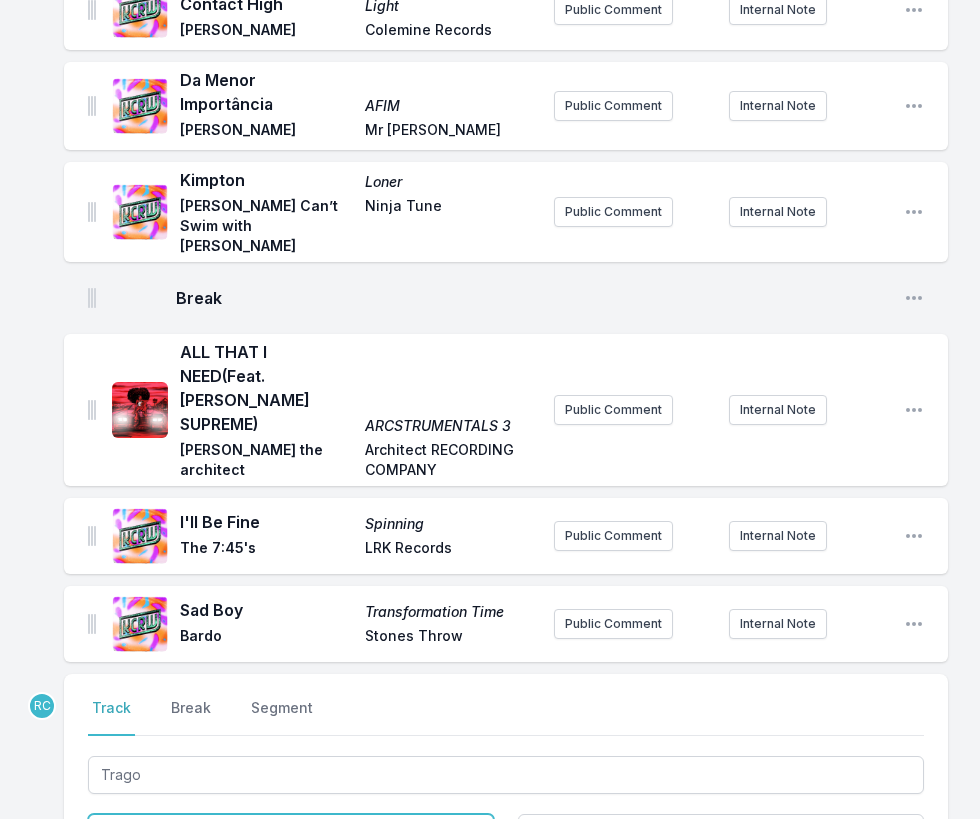 click on "[PERSON_NAME]" at bounding box center (291, 878) 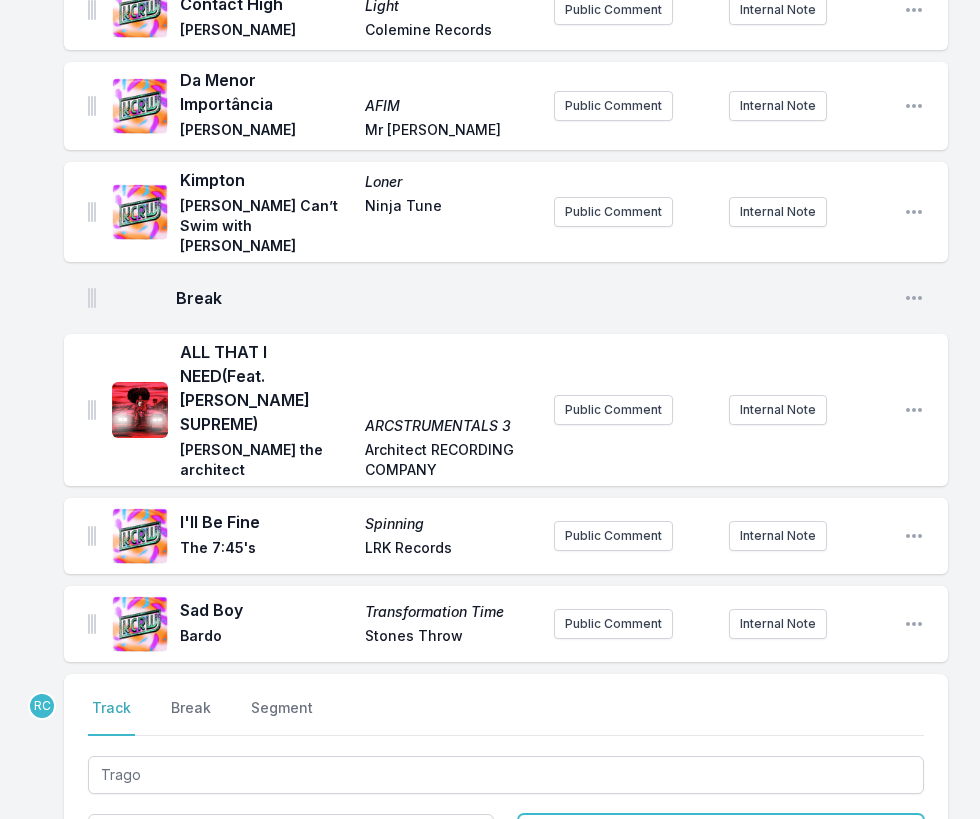 type on "[PERSON_NAME]" 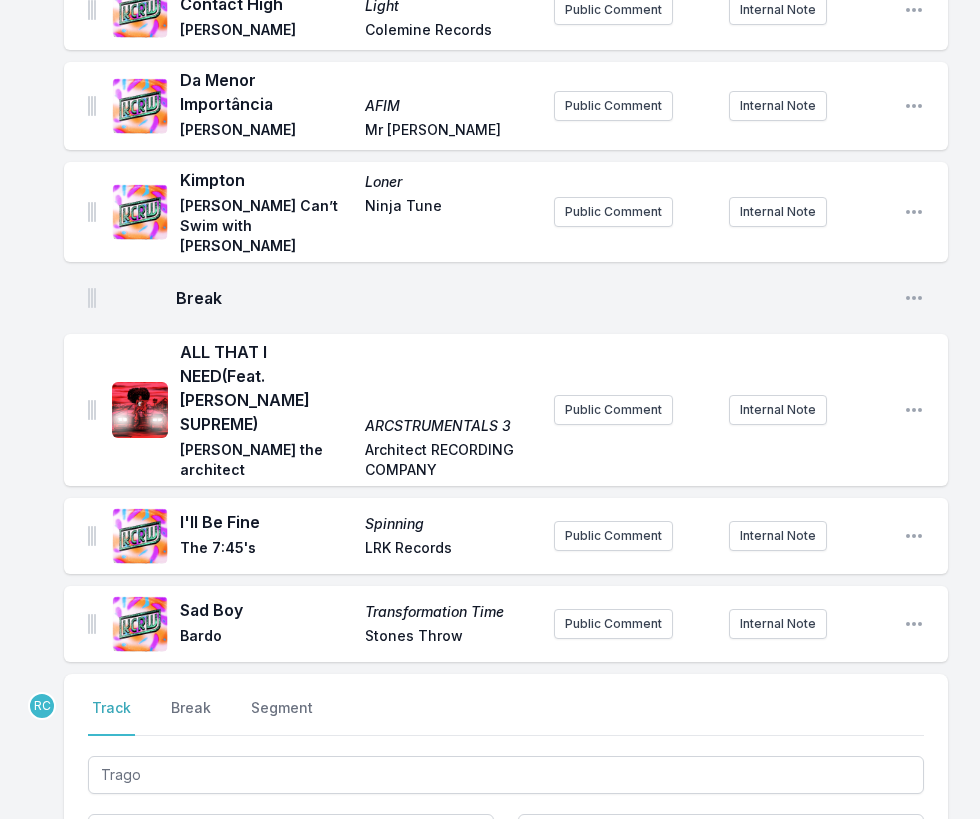 click on "Mormaço Queima" at bounding box center (291, 936) 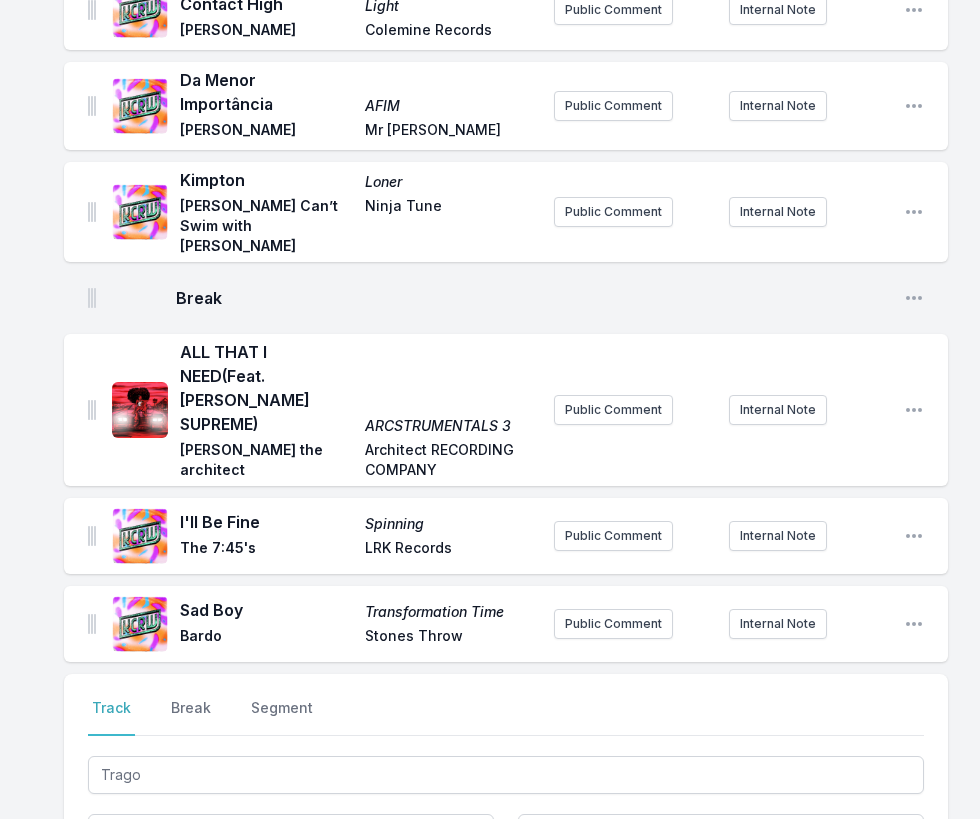 click on "Save" at bounding box center [889, 965] 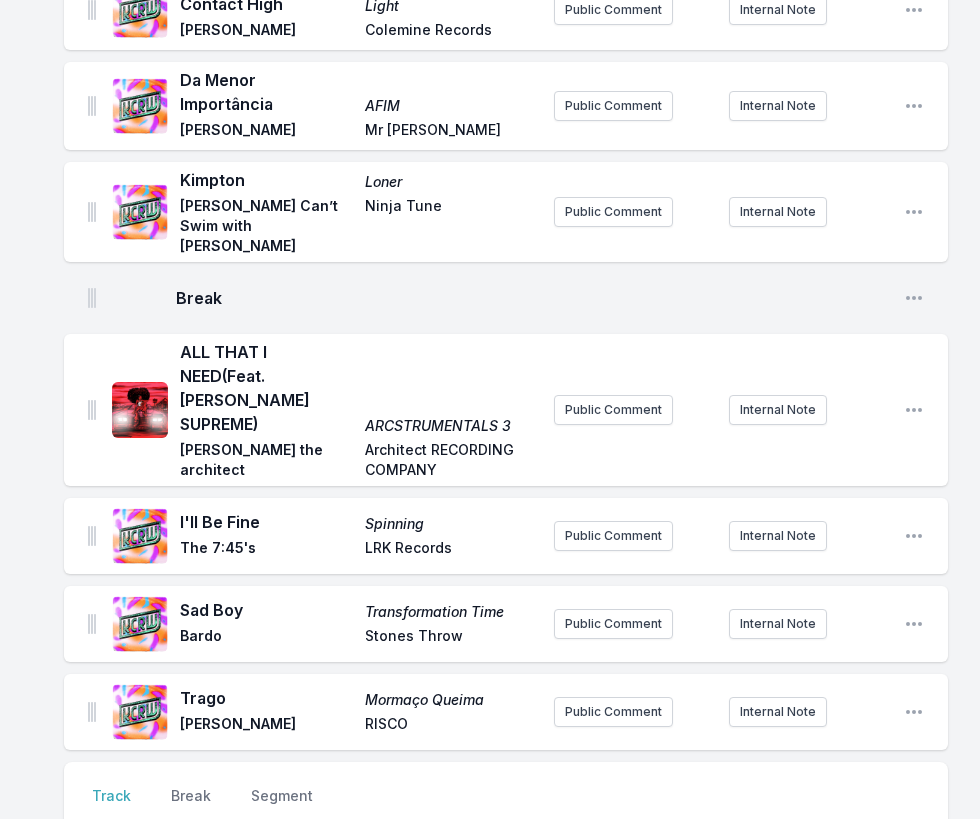 scroll, scrollTop: 3326, scrollLeft: 0, axis: vertical 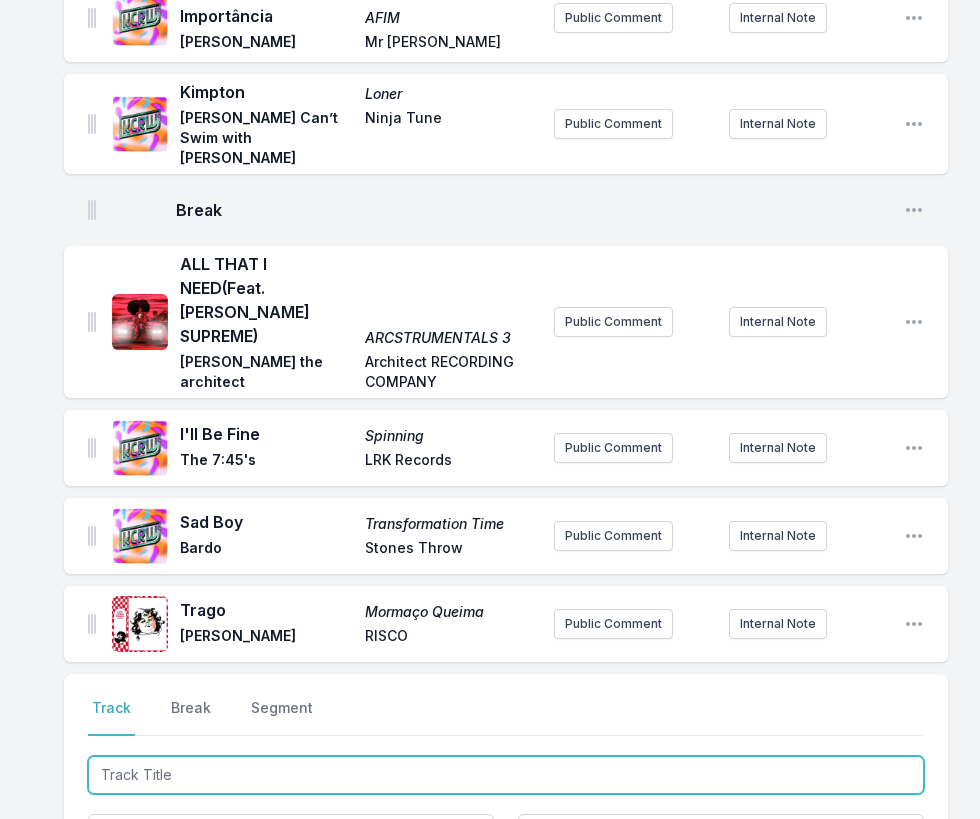 click at bounding box center [506, 775] 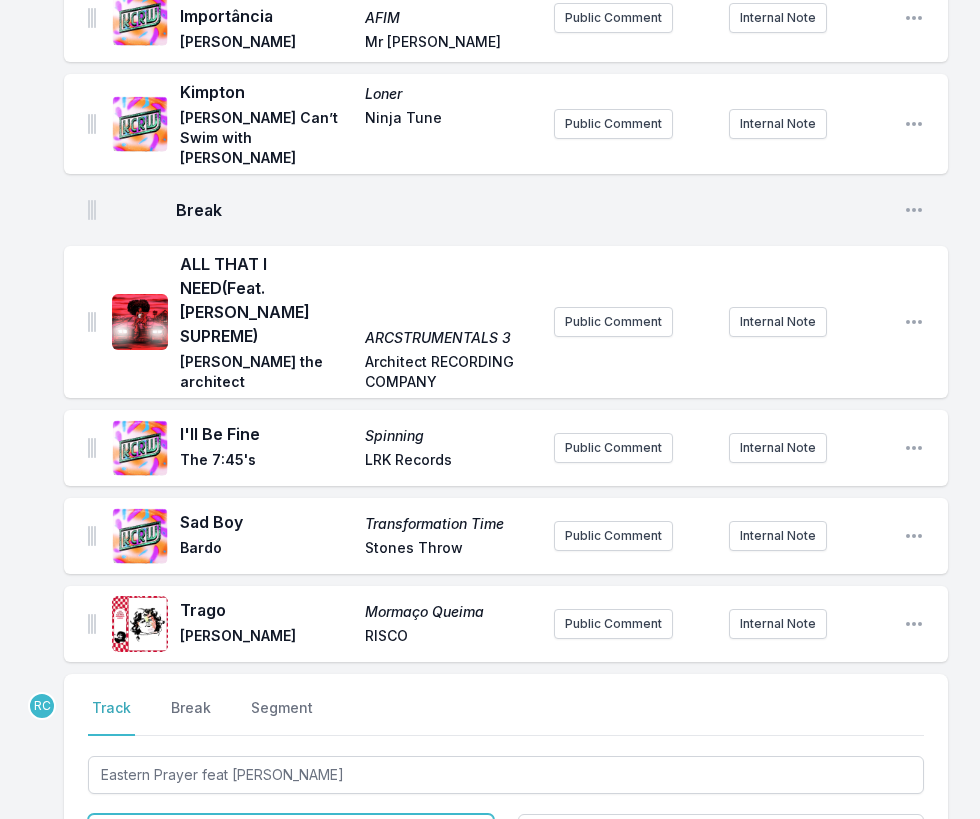 type on "Eastern Prayer" 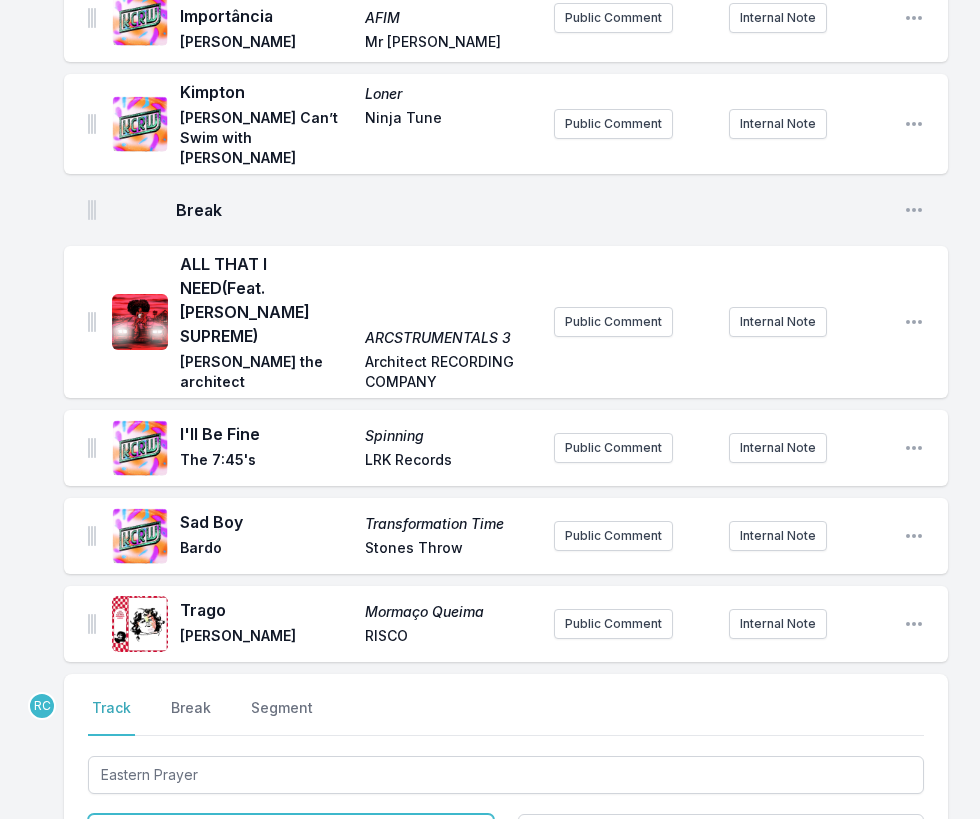 paste on "Dexter Story" 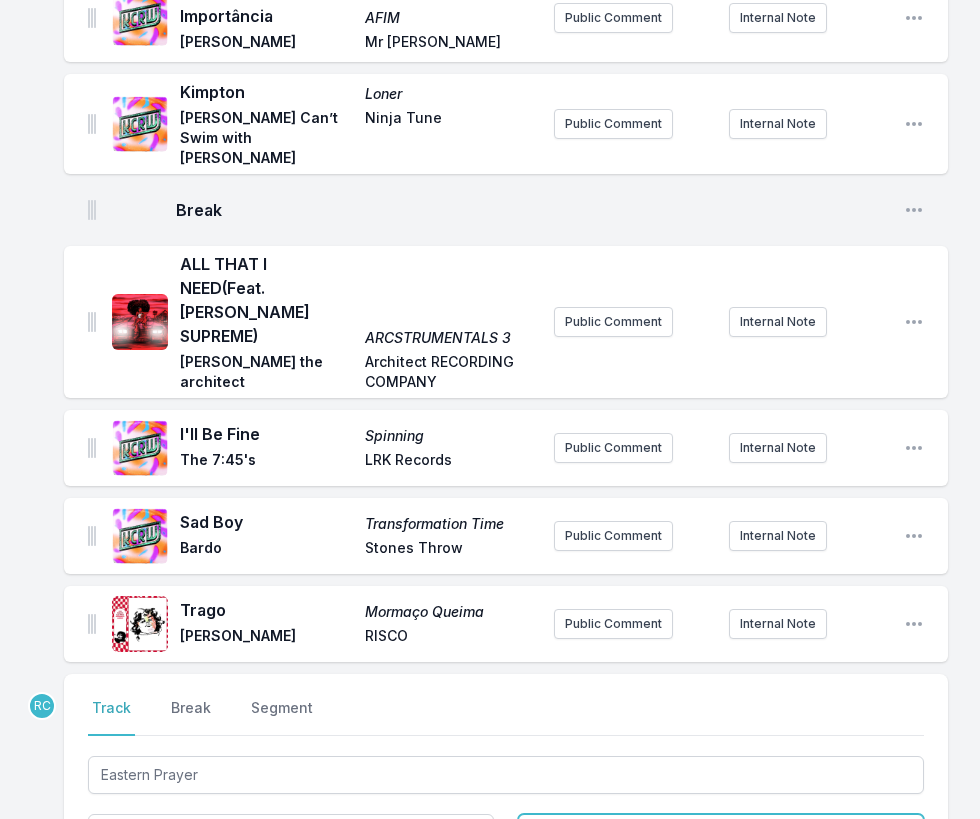 type on "Dexter Story" 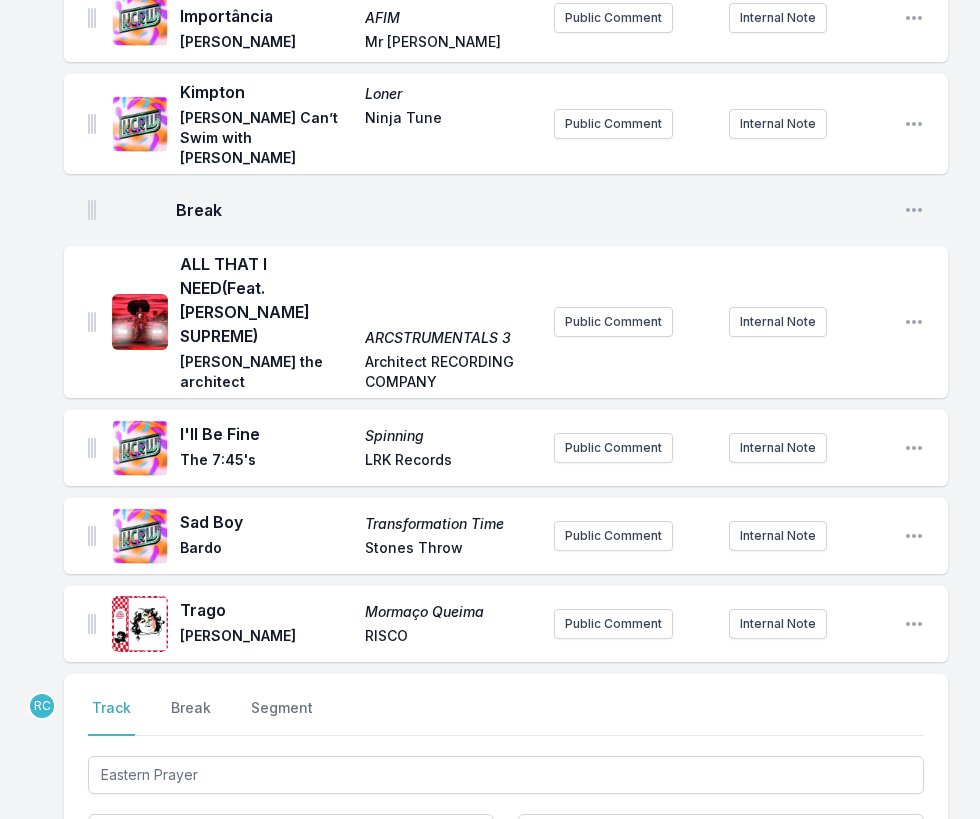 paste on "Wondem" 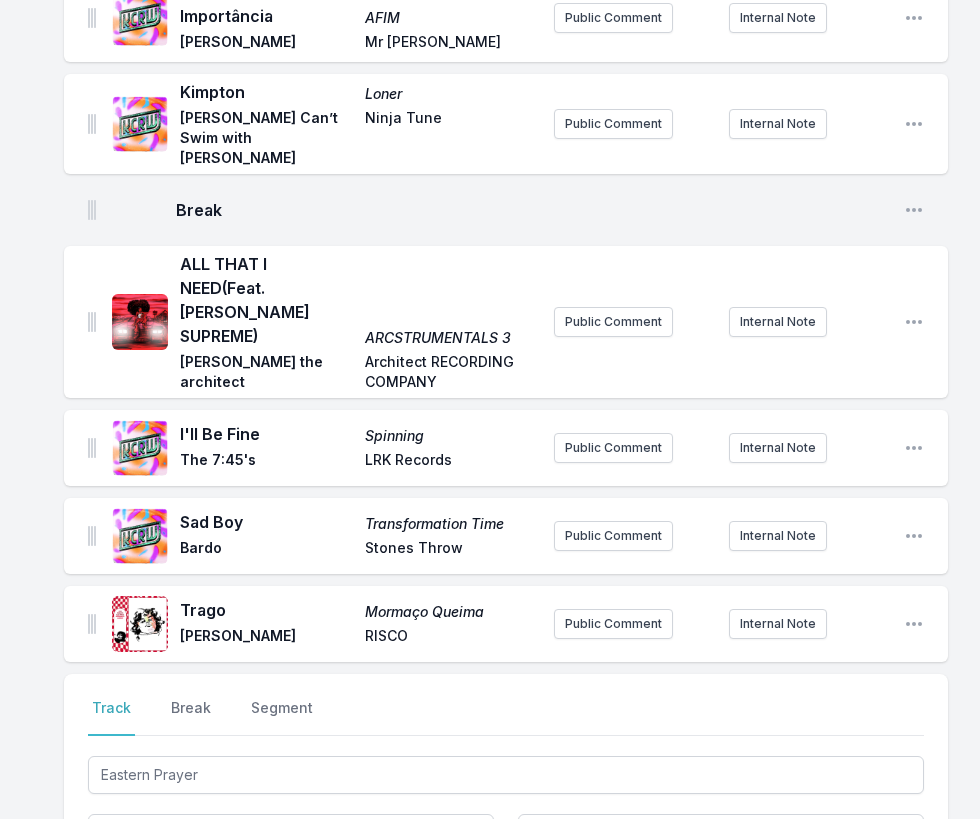click on "Save" at bounding box center [889, 965] 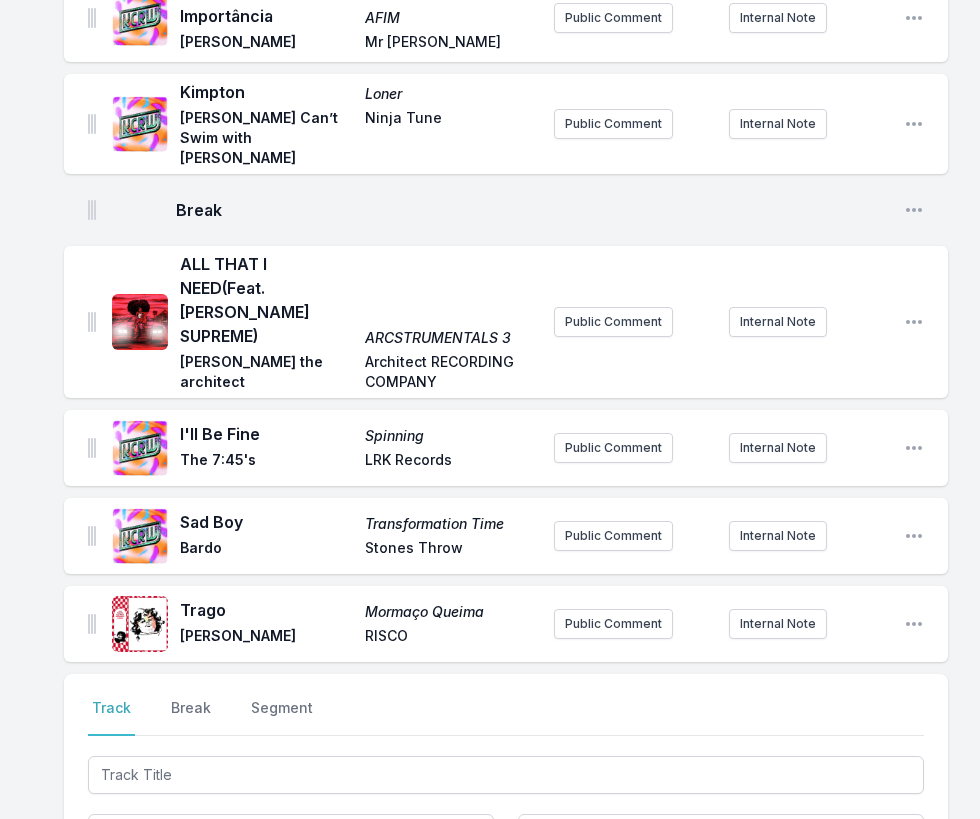 scroll, scrollTop: 3426, scrollLeft: 0, axis: vertical 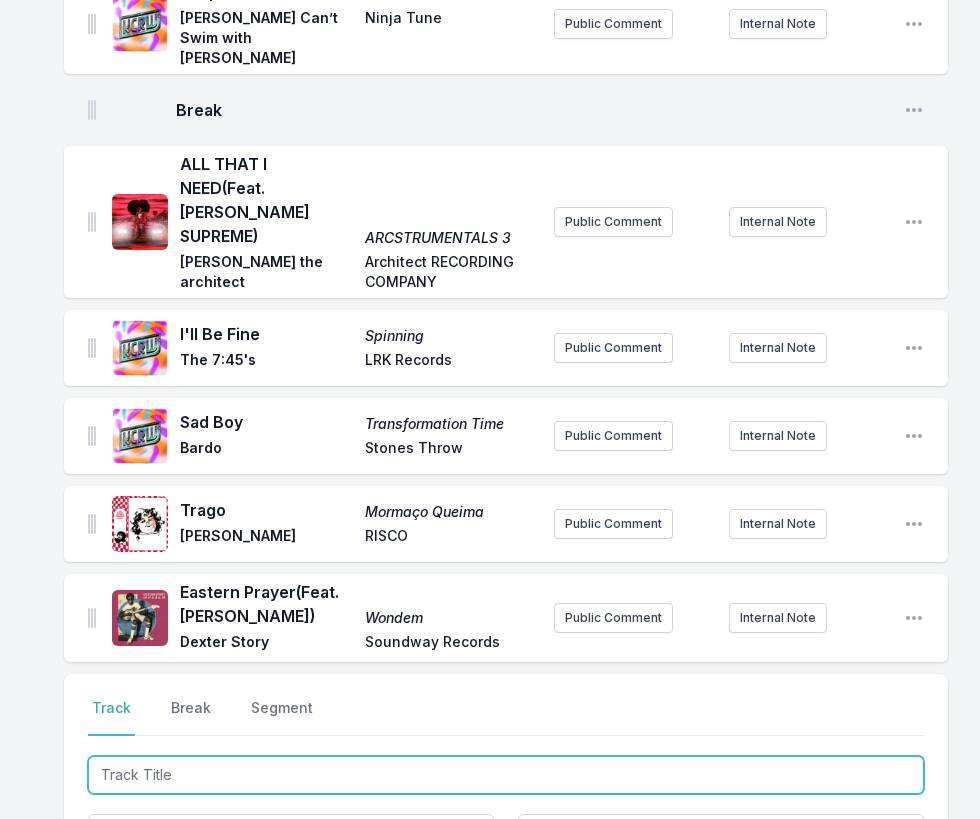 click at bounding box center [506, 775] 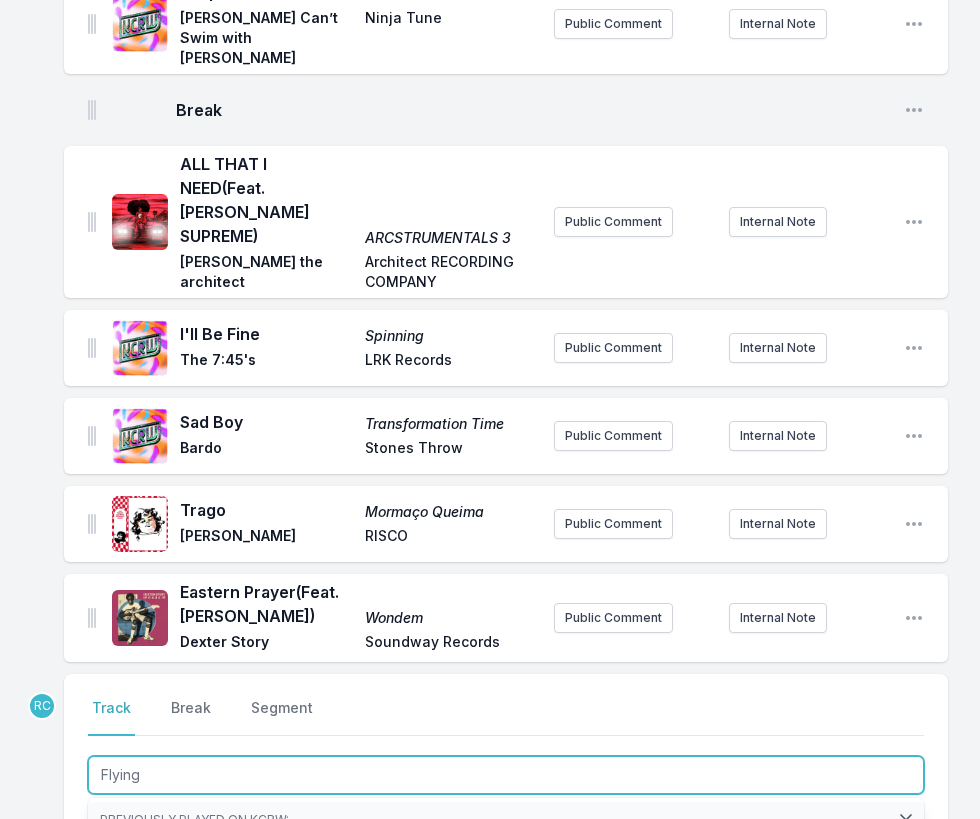 type on "Flying" 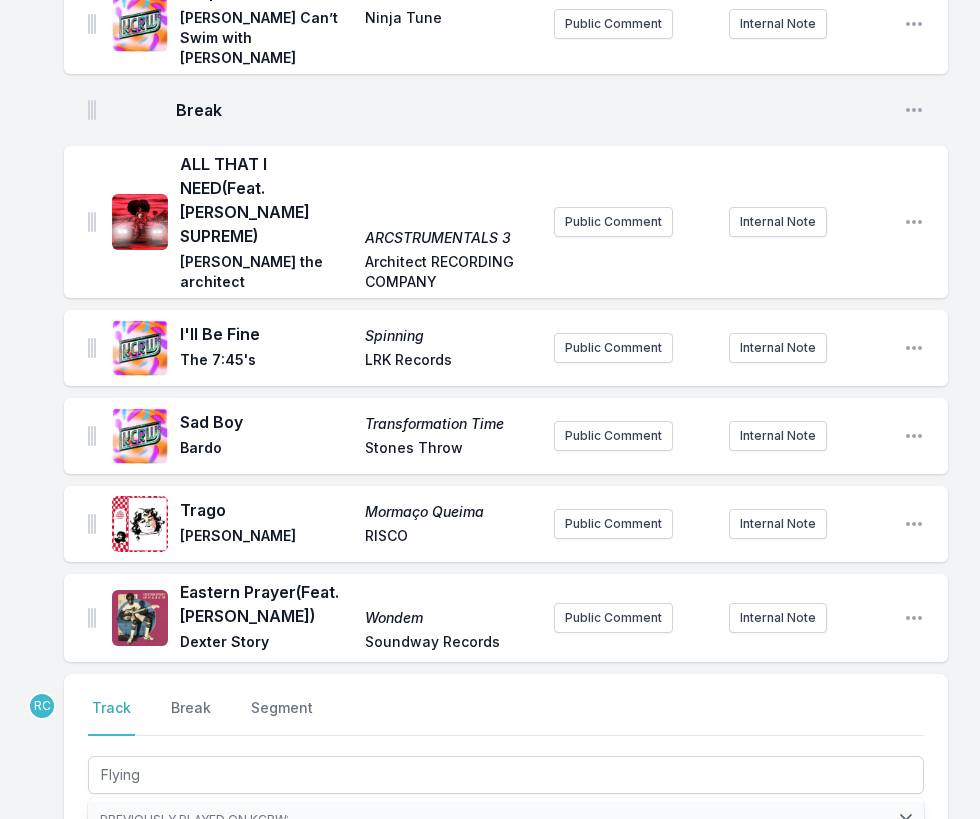 click on "Next to You Next to You [PERSON_NAME] & The Alchemist Control Freaq / EMPIRE Public Comment Internal Note Open playlist item options Is It Now? Is It Now? Automatic Stones Throw Public Comment Internal Note Open playlist item options Let It Hiss Let It Hiss The [PERSON_NAME] Brothers Secret City Public Comment Internal Note Open playlist item options Been So Long Flowers [PERSON_NAME] & The Indications Dead Oceans Public Comment Internal Note Open playlist item options No Passes No Passes D Smoke D Smoke Public Comment Internal Note Open playlist item options No Passes Instrumental No Passes D Smoke D Smoke Public Comment Internal Note Open playlist item options Break Open playlist item options Free Lotus Little Simz AWAL Recordings Ltd Public Comment Internal Note Open playlist item options Échale Candela Échale [PERSON_NAME] Chimi Bongo [PERSON_NAME] Public Comment Internal Note Open playlist item options Primos  (Feat. [PERSON_NAME]) [PERSON_NAME] (with [PERSON_NAME]) [PERSON_NAME] ATO Records Public Comment Berimbau" at bounding box center [490, -1015] 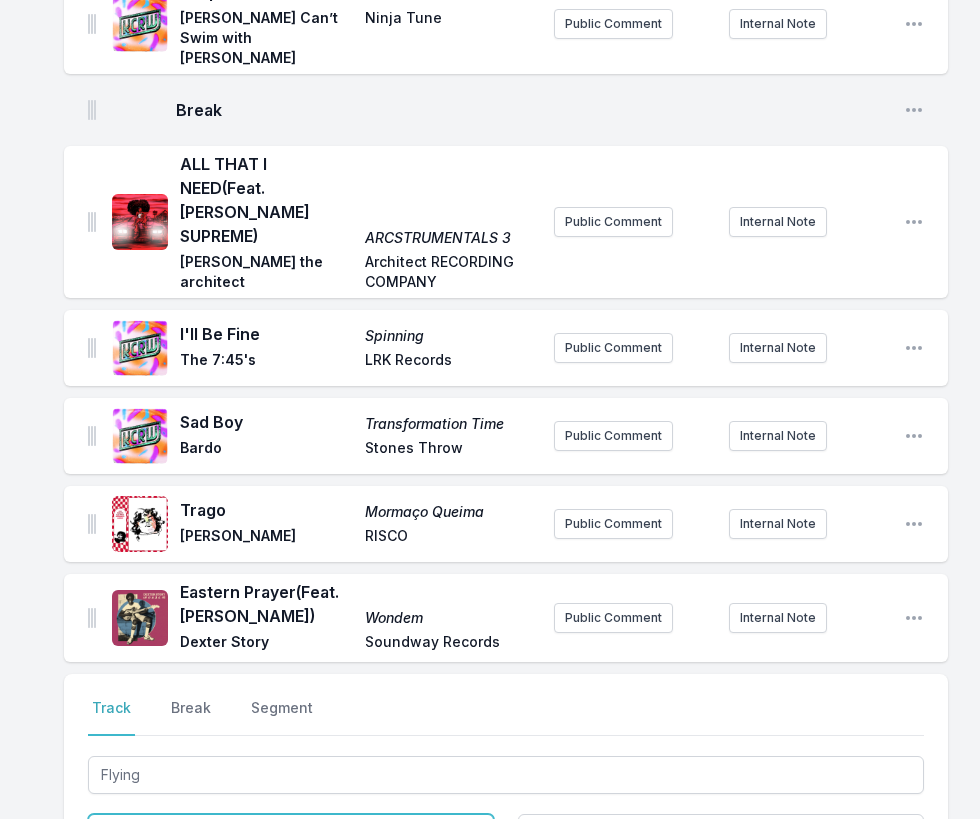 click at bounding box center (291, 833) 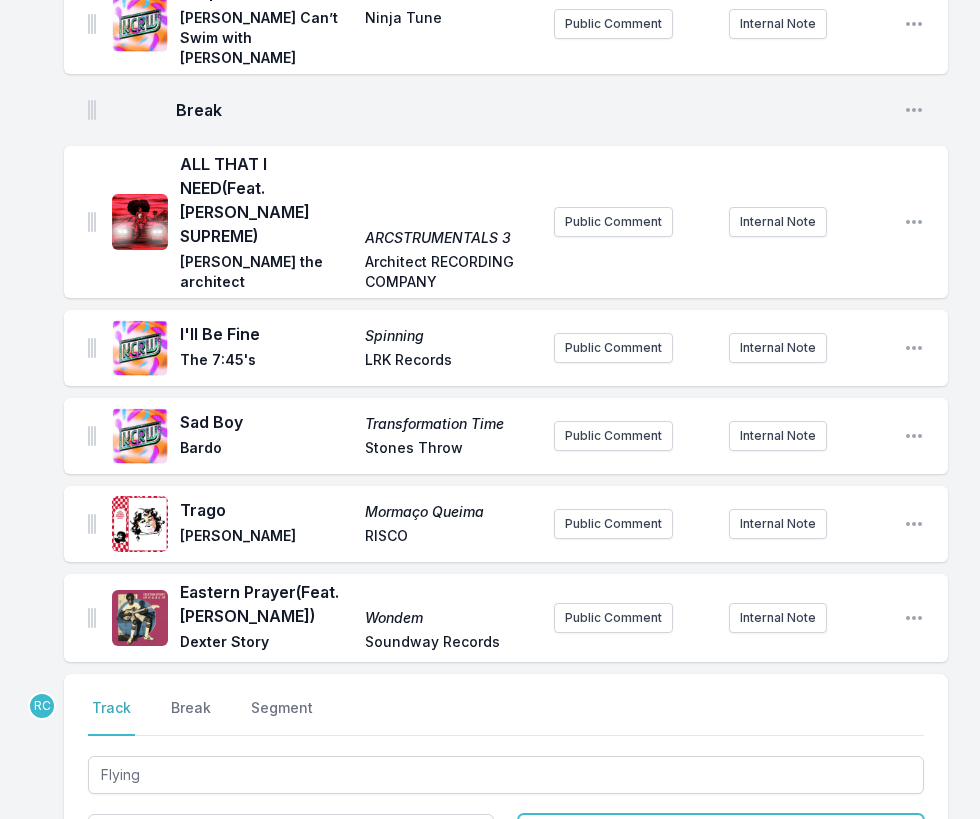 type on "The Circling Sun" 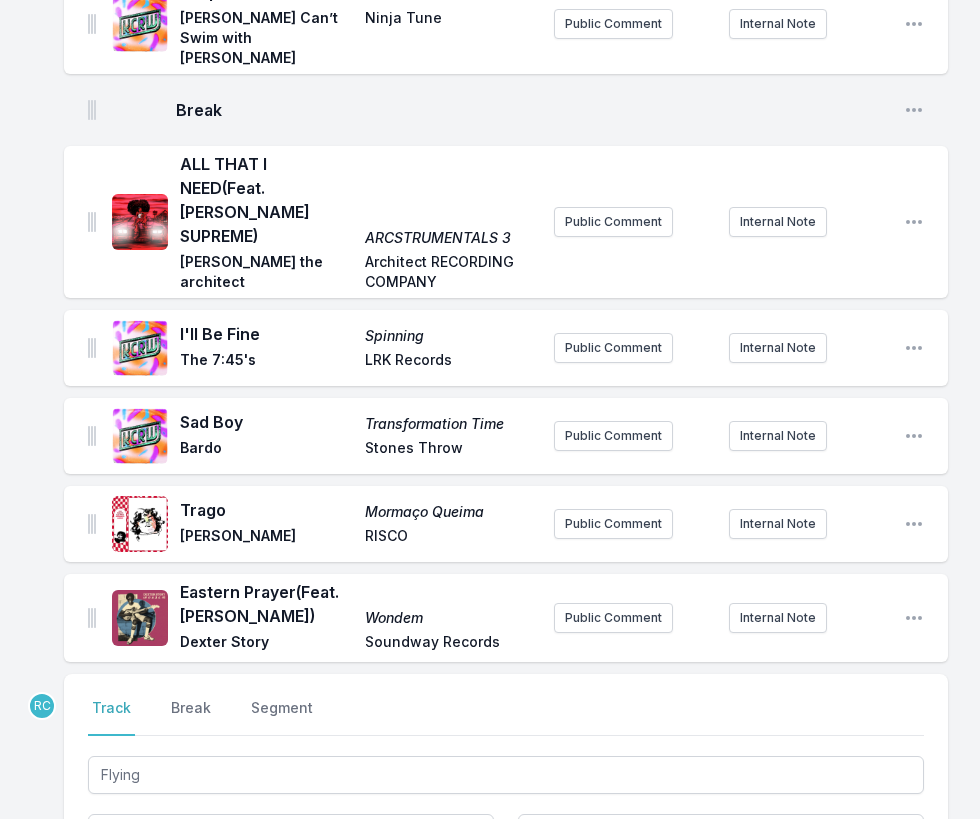 click on "Orbits" at bounding box center [291, 936] 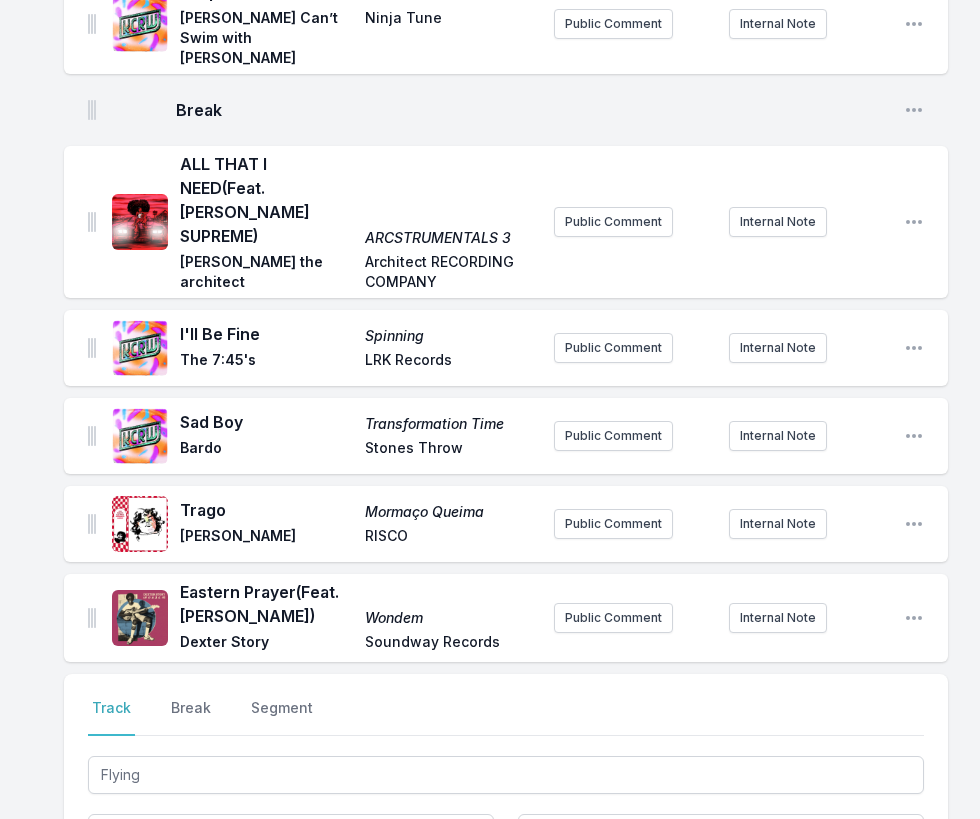 click on "Soundway" at bounding box center [721, 936] 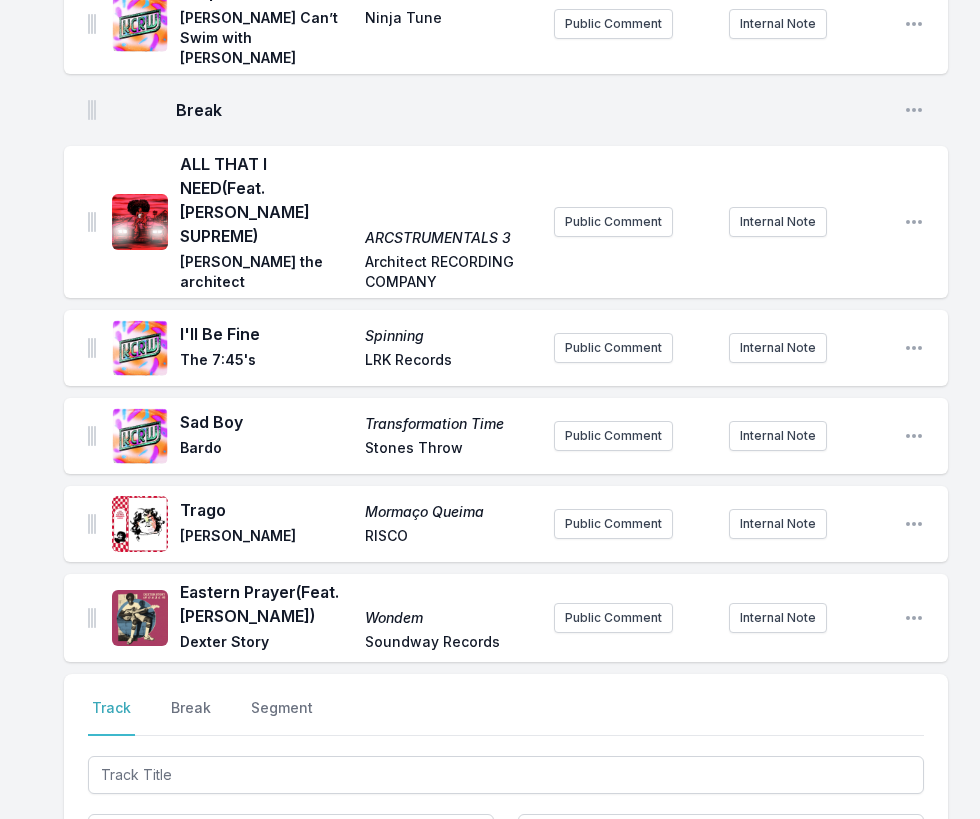 scroll, scrollTop: 3514, scrollLeft: 0, axis: vertical 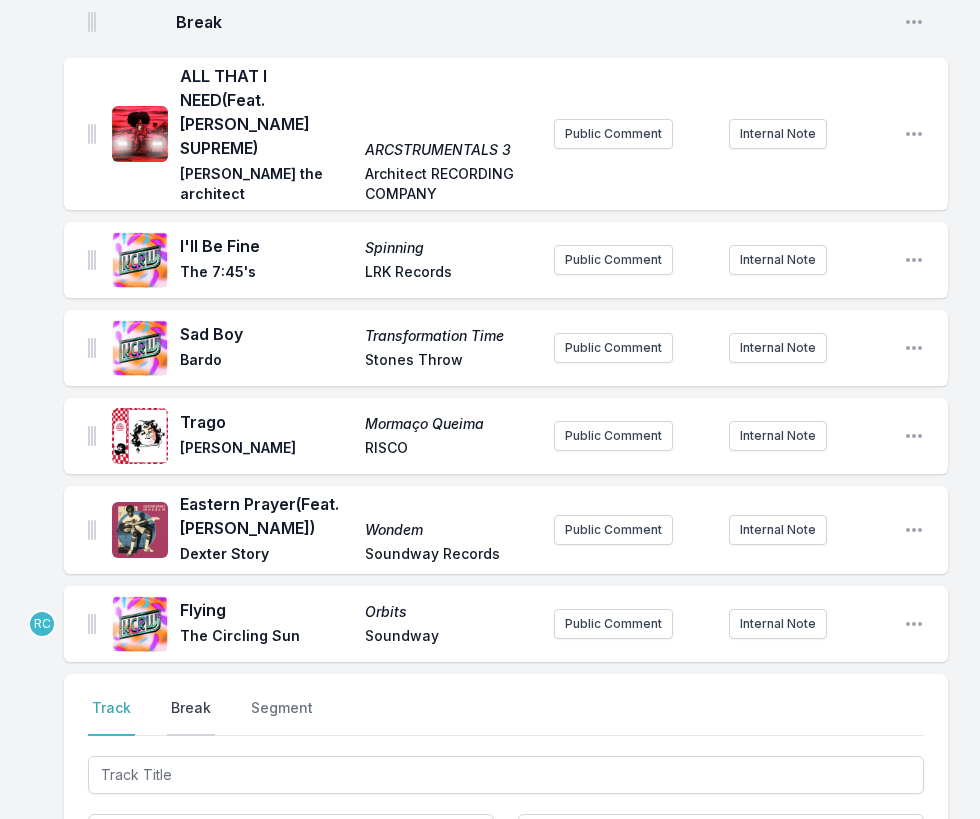 click on "Break" at bounding box center (191, 717) 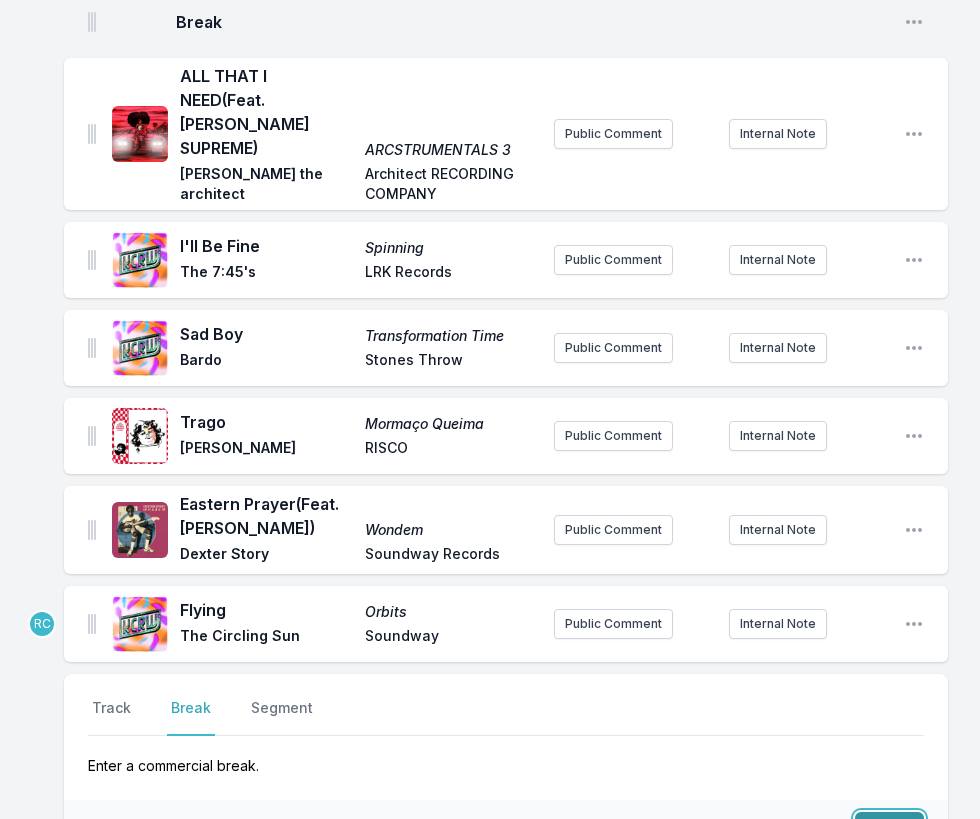 click on "Save" at bounding box center [889, 831] 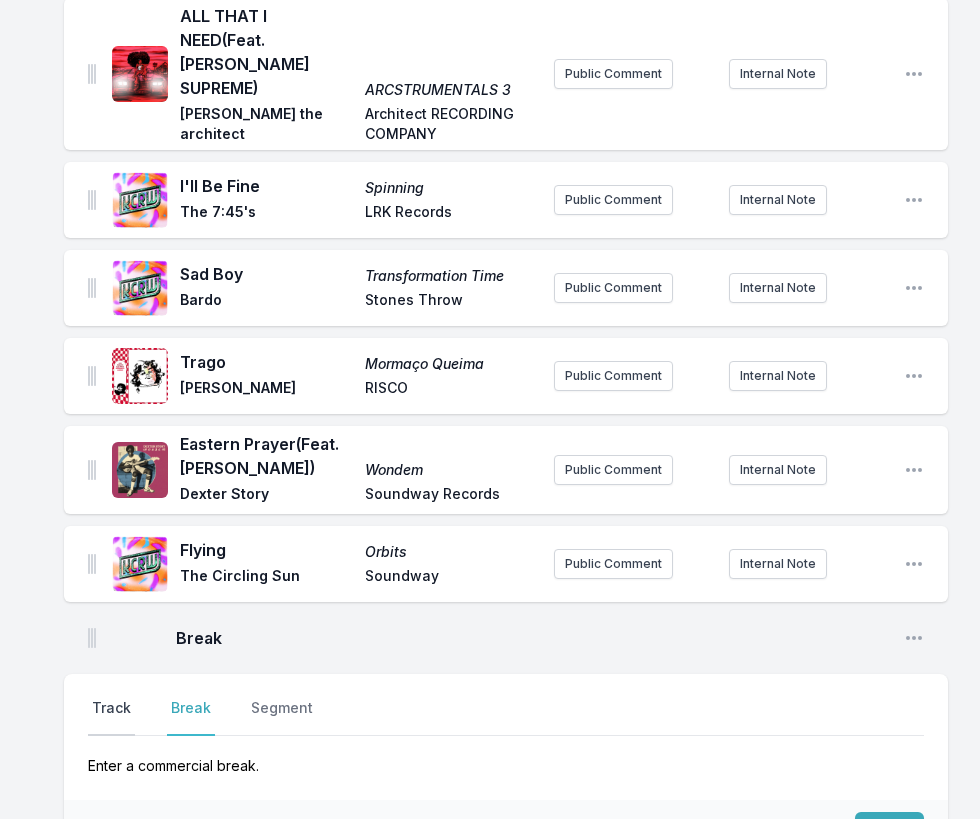 click on "Track" at bounding box center (111, 717) 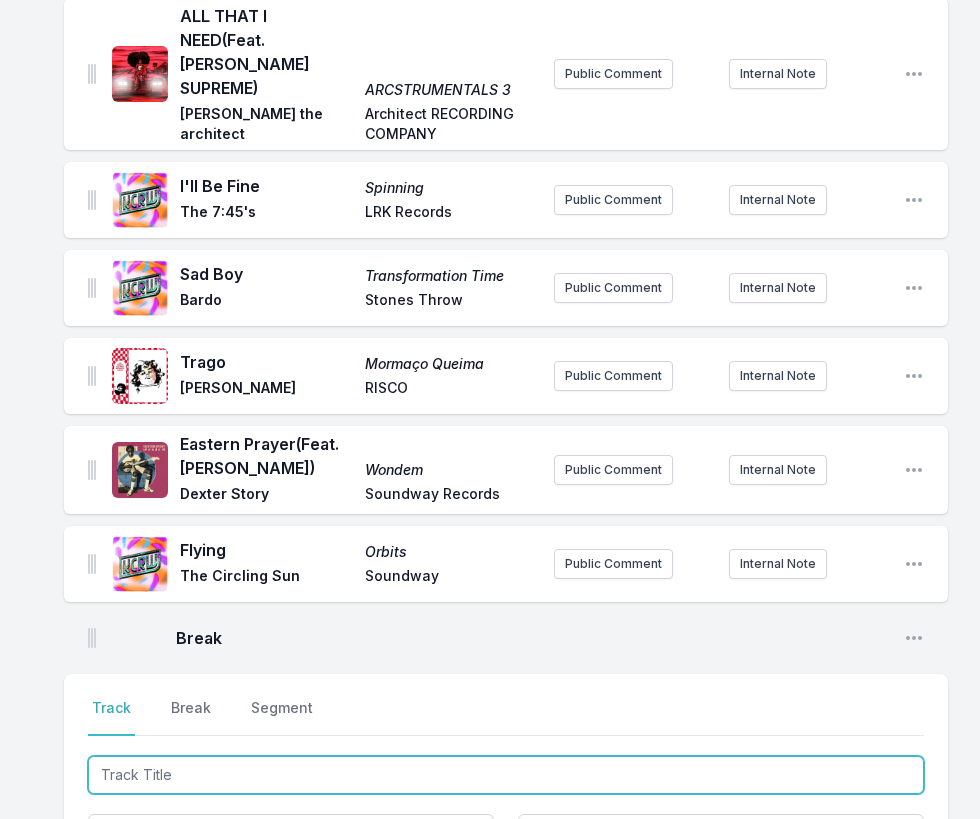 click at bounding box center [506, 775] 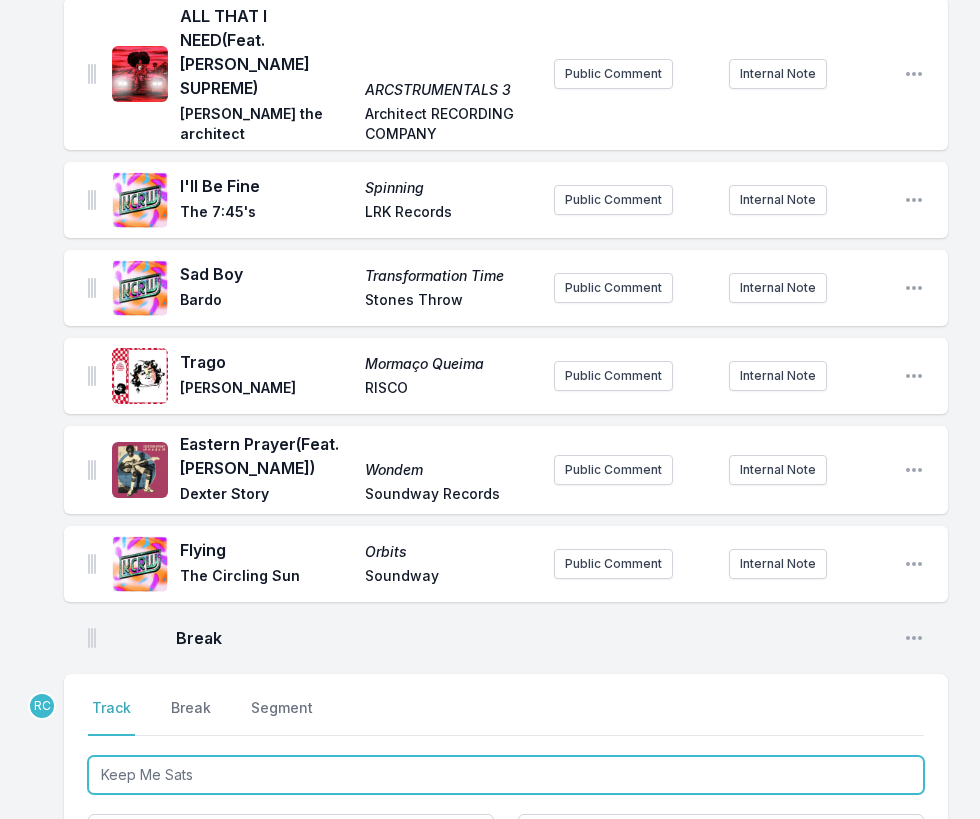 type on "Keep Me Sat" 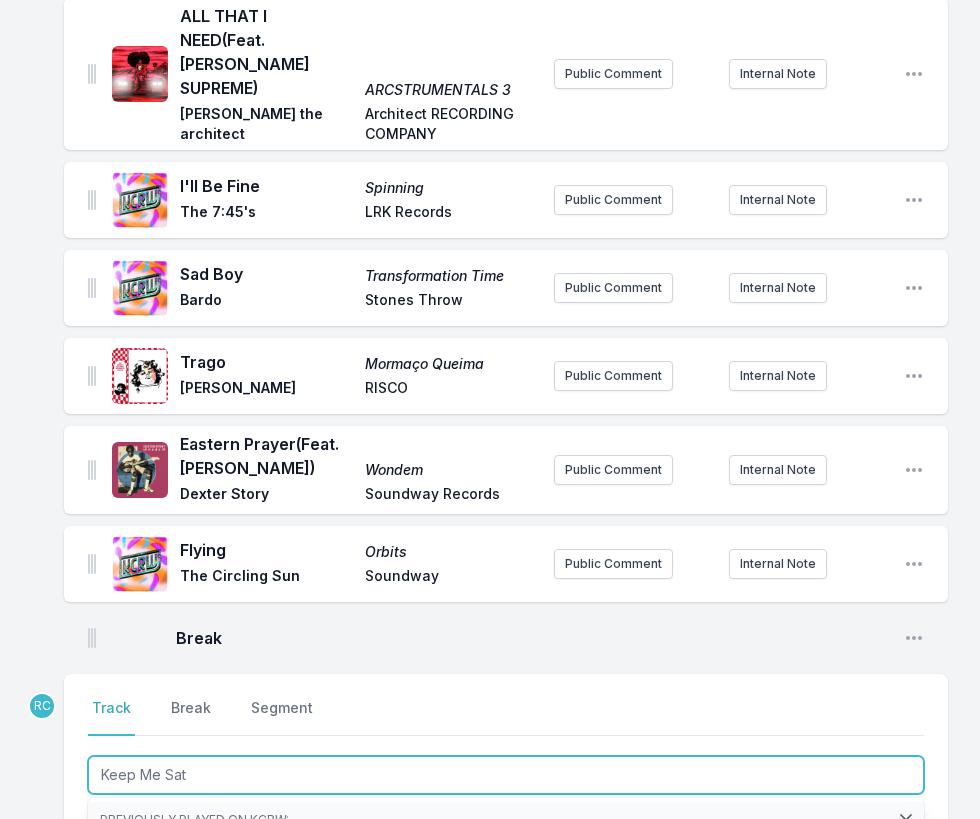 click on "Jungle" at bounding box center (251, 855) 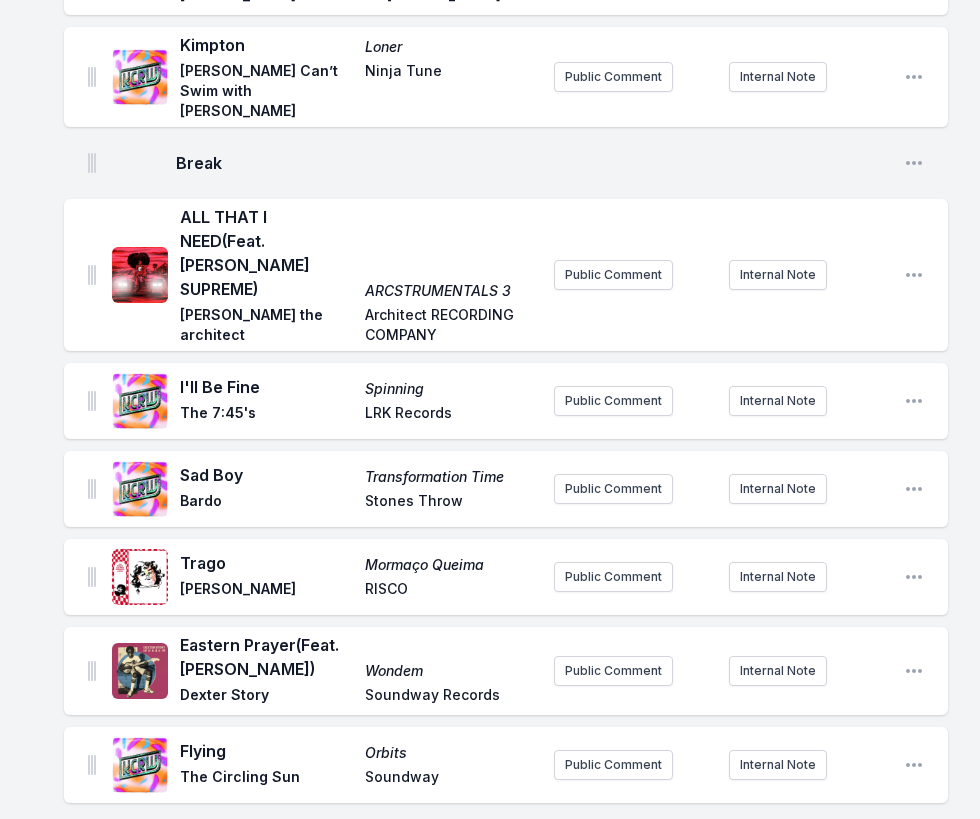 scroll, scrollTop: 3363, scrollLeft: 0, axis: vertical 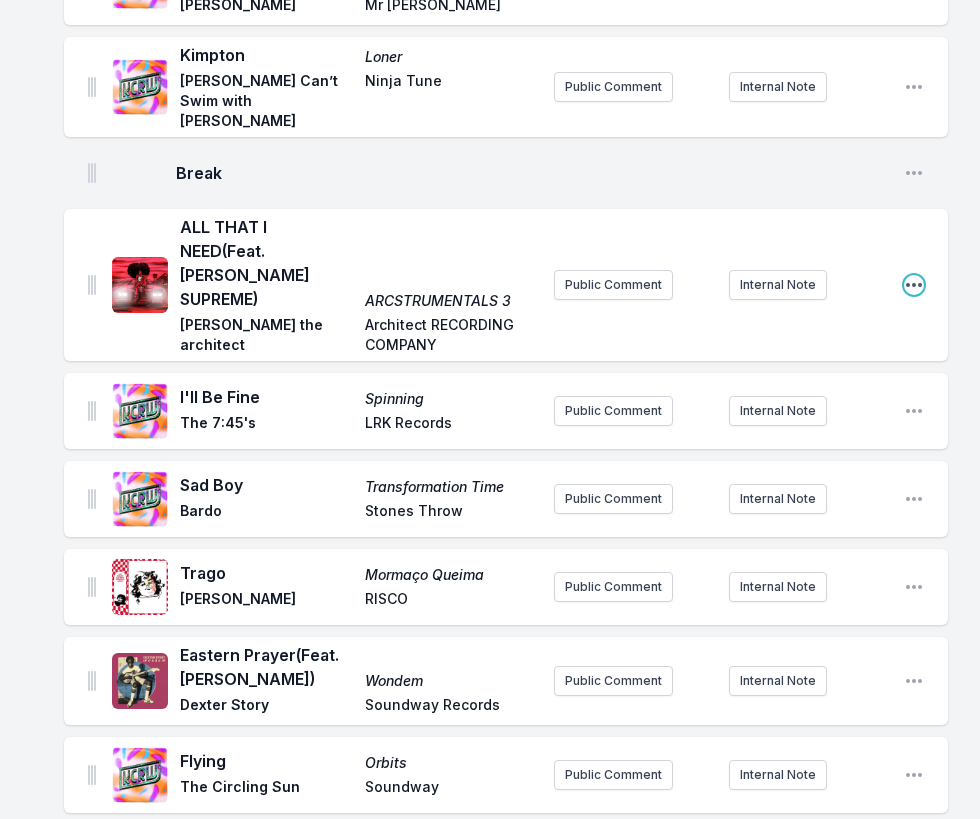 click 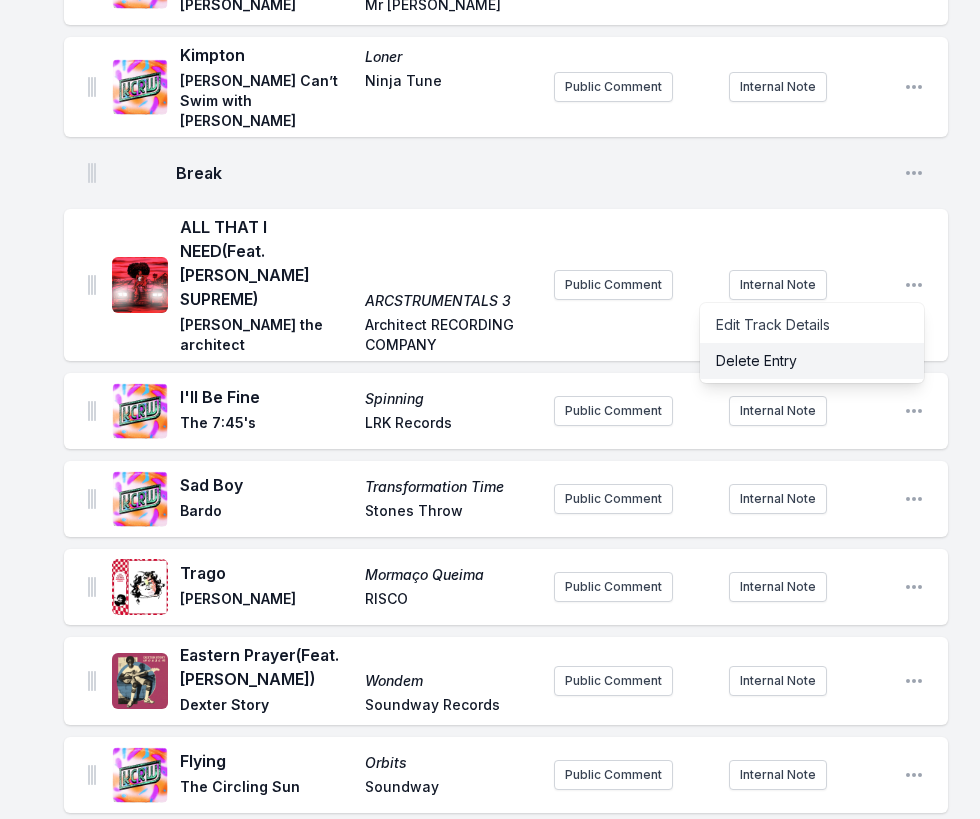 click on "Delete Entry" at bounding box center (812, 361) 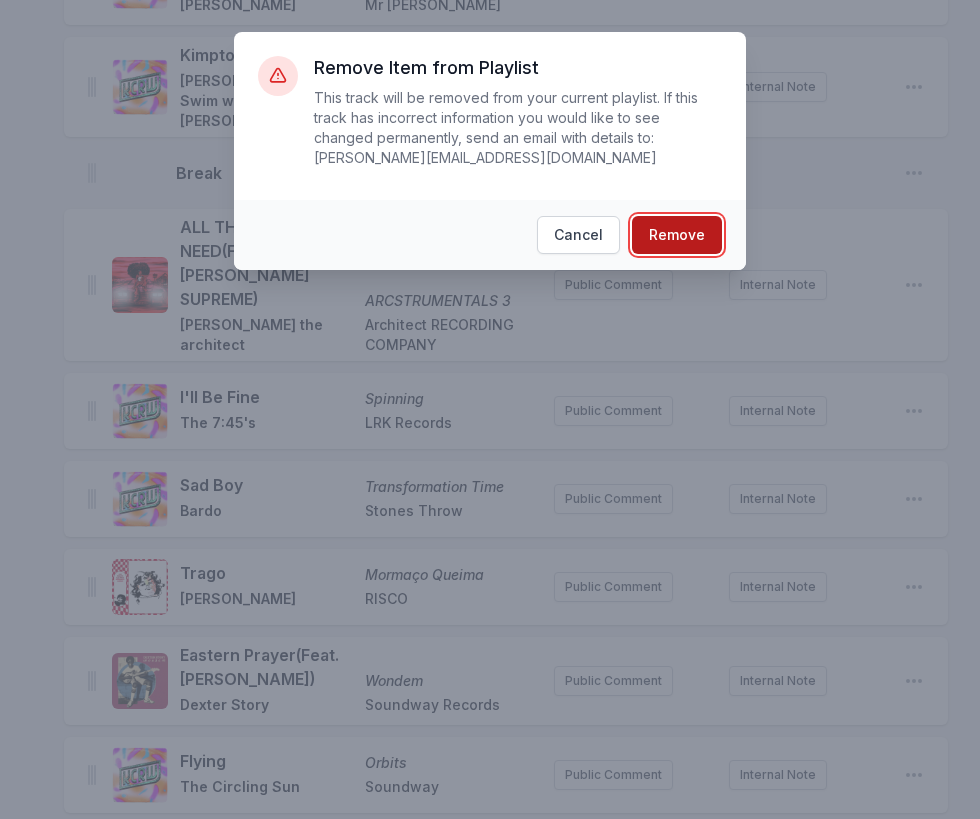click on "Remove" at bounding box center [677, 235] 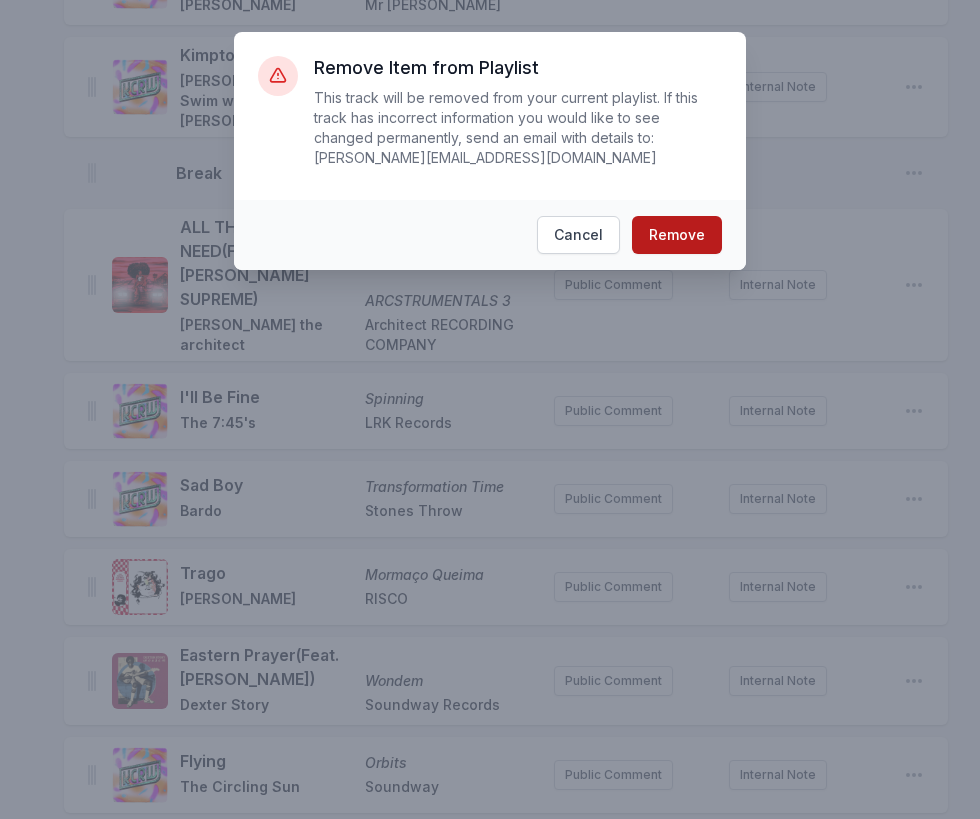 scroll, scrollTop: 3223, scrollLeft: 0, axis: vertical 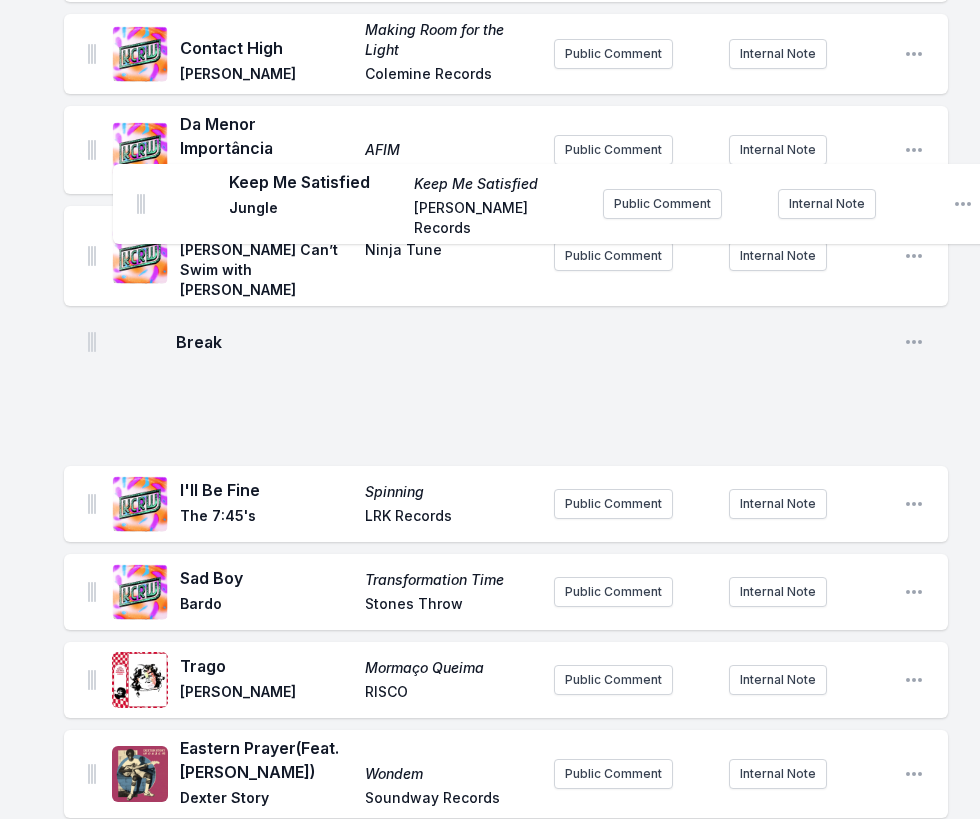 drag, startPoint x: 93, startPoint y: 692, endPoint x: 141, endPoint y: 186, distance: 508.27158 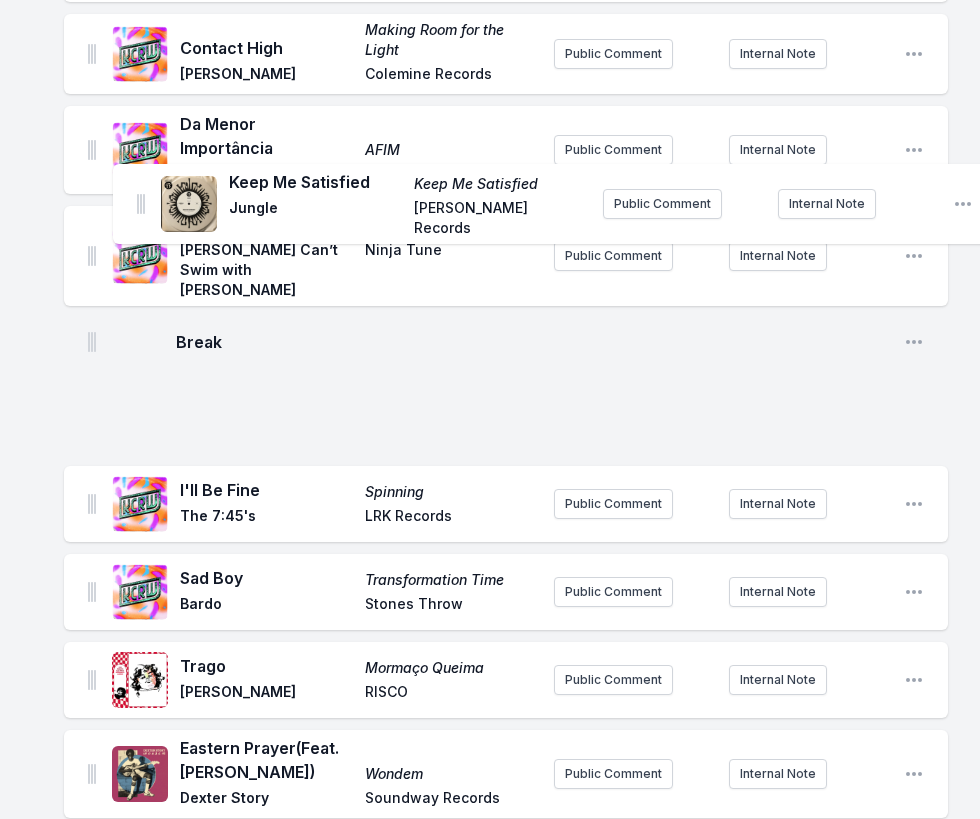 click on "Next to You Next to You [PERSON_NAME] & The Alchemist Control Freaq / EMPIRE Public Comment Internal Note Open playlist item options Is It Now? Is It Now? Automatic Stones Throw Public Comment Internal Note Open playlist item options Let It Hiss Let It Hiss The [PERSON_NAME] Brothers Secret City Public Comment Internal Note Open playlist item options Been So Long Flowers [PERSON_NAME] & The Indications Dead Oceans Public Comment Internal Note Open playlist item options No Passes No Passes D Smoke D Smoke Public Comment Internal Note Open playlist item options No Passes Instrumental No Passes D Smoke D Smoke Public Comment Internal Note Open playlist item options Break Open playlist item options Free Lotus Little Simz AWAL Recordings Ltd Public Comment Internal Note Open playlist item options Échale Candela Échale [PERSON_NAME] Chimi Bongo [PERSON_NAME] Public Comment Internal Note Open playlist item options Primos  (Feat. [PERSON_NAME]) [PERSON_NAME] (with [PERSON_NAME]) [PERSON_NAME] ATO Records Public Comment Berimbau" at bounding box center (506, -1010) 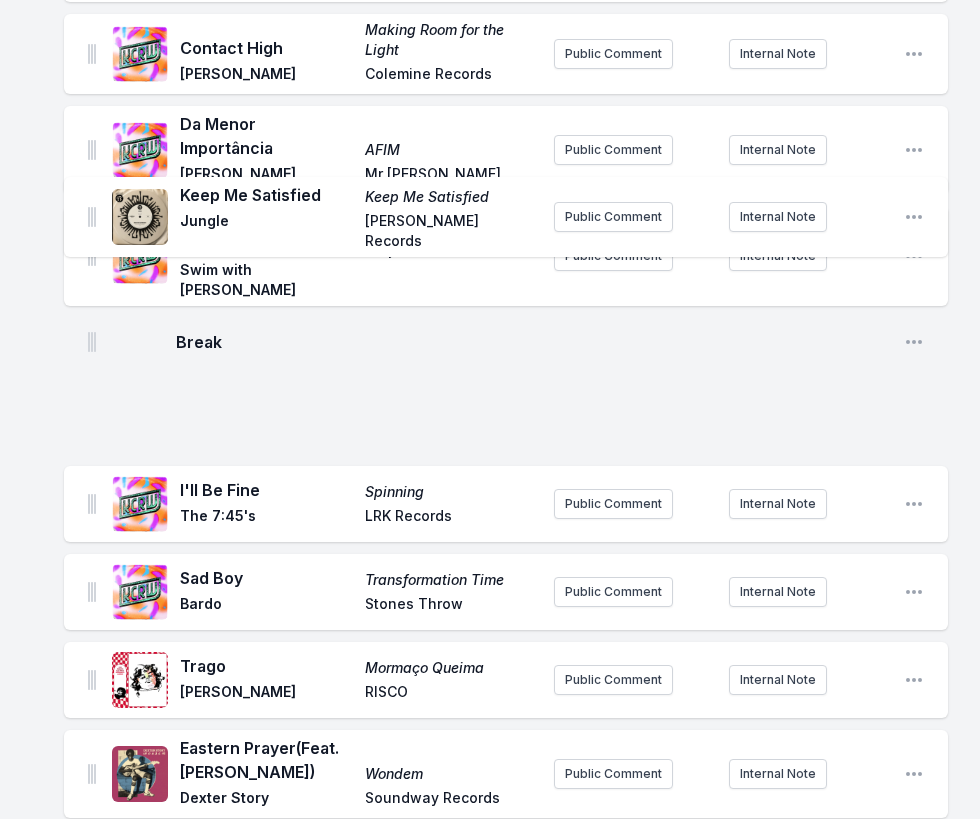 scroll, scrollTop: 3191, scrollLeft: 0, axis: vertical 